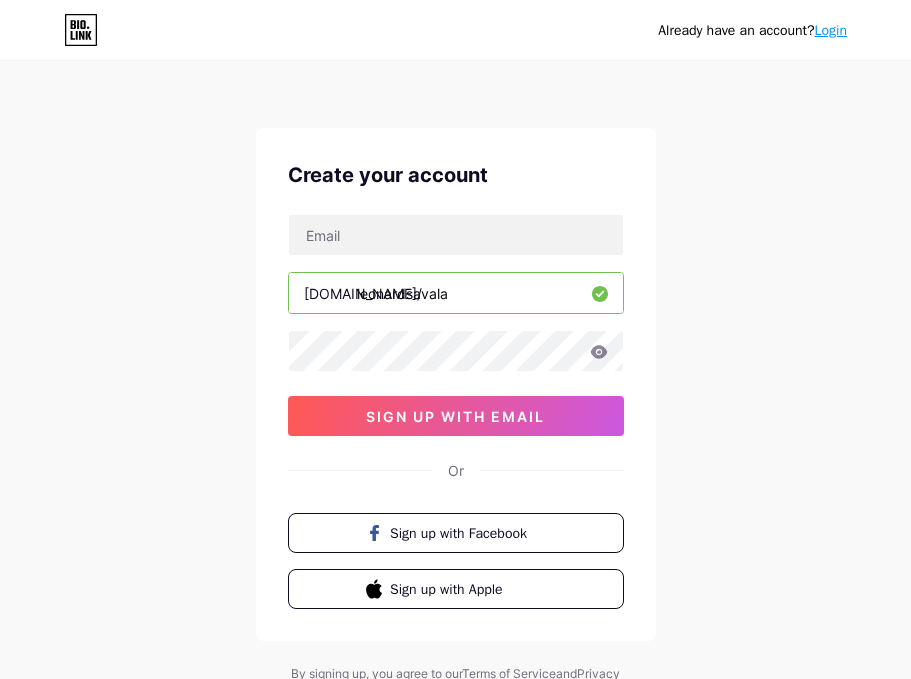 scroll, scrollTop: 0, scrollLeft: 0, axis: both 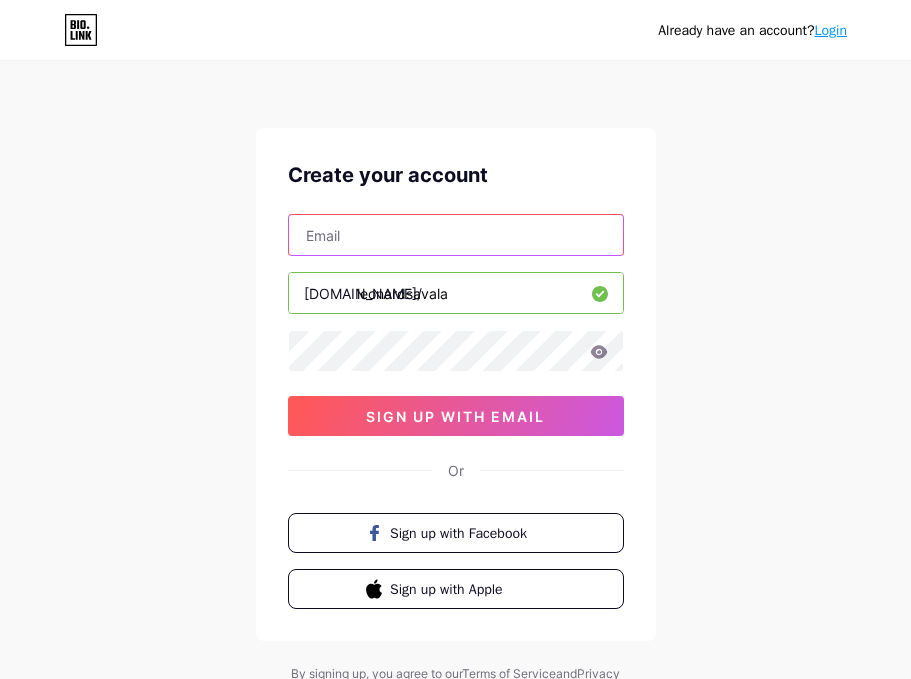 click at bounding box center [456, 235] 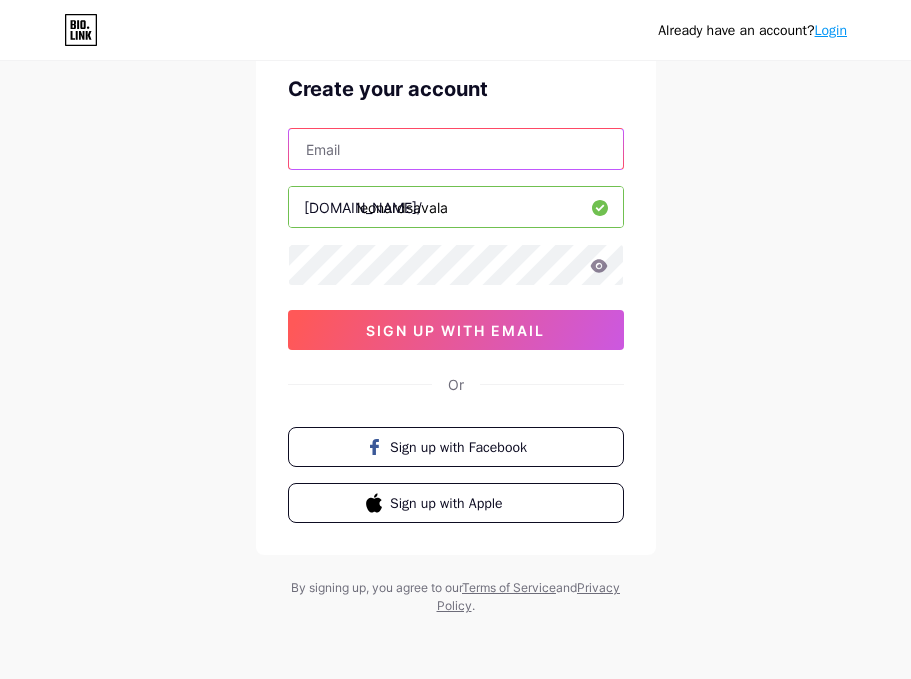 scroll, scrollTop: 86, scrollLeft: 0, axis: vertical 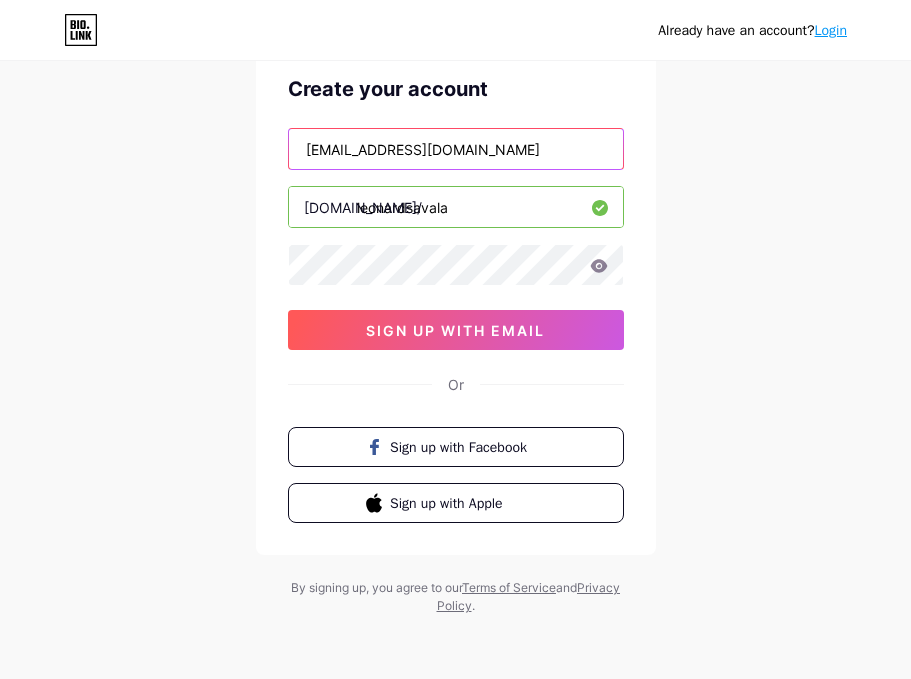 type on "[EMAIL_ADDRESS][DOMAIN_NAME]" 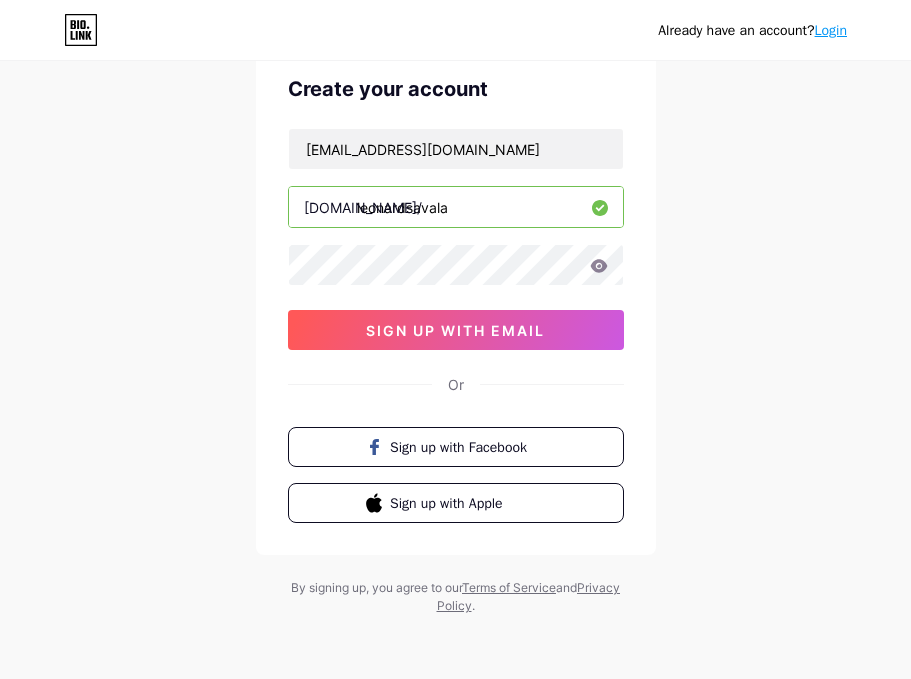 click on "Or" at bounding box center (456, 384) 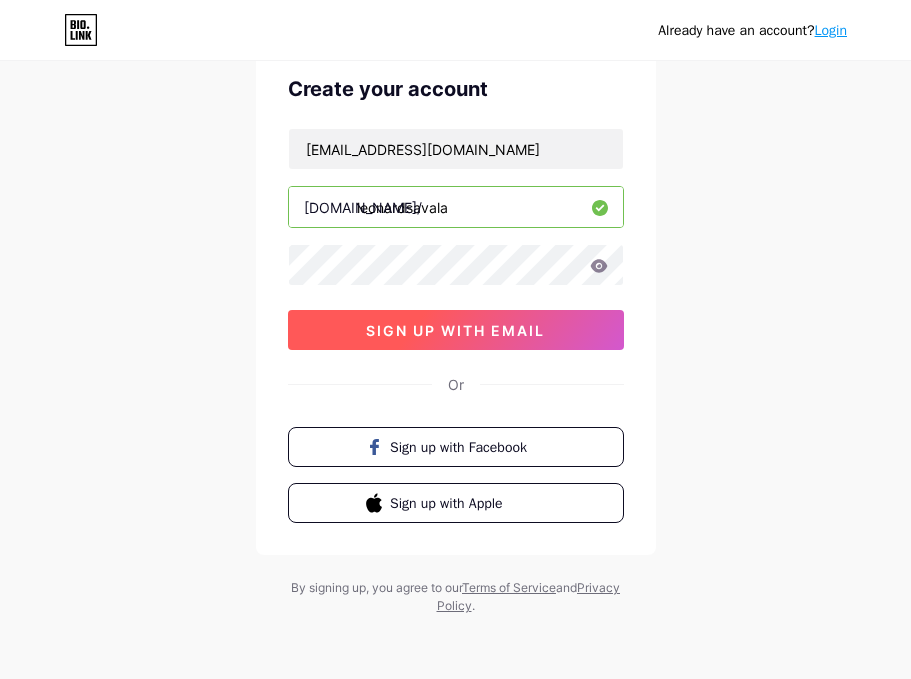 click on "sign up with email" at bounding box center [455, 330] 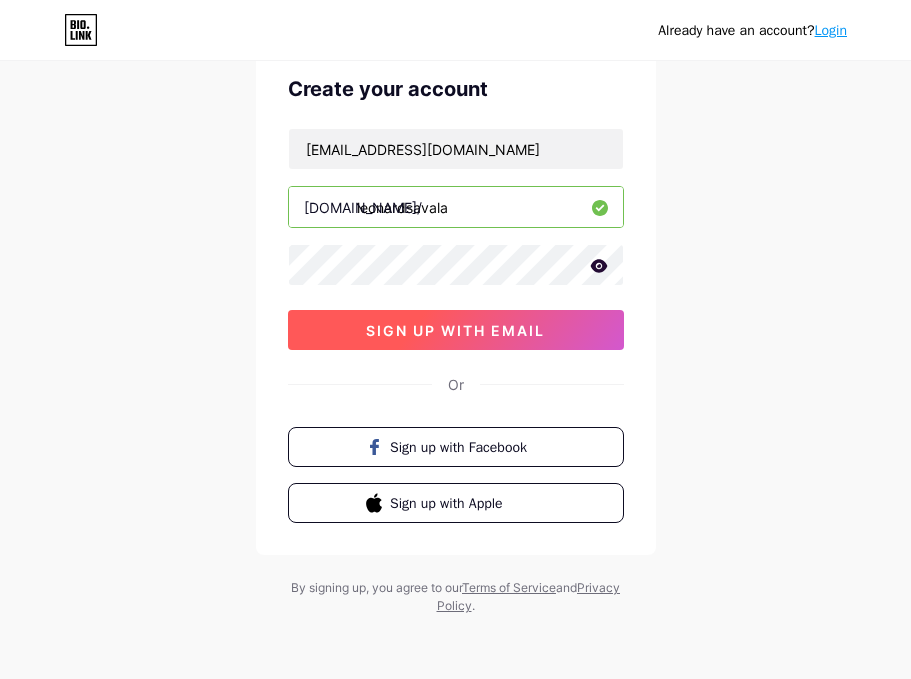 click on "sign up with email" at bounding box center [455, 330] 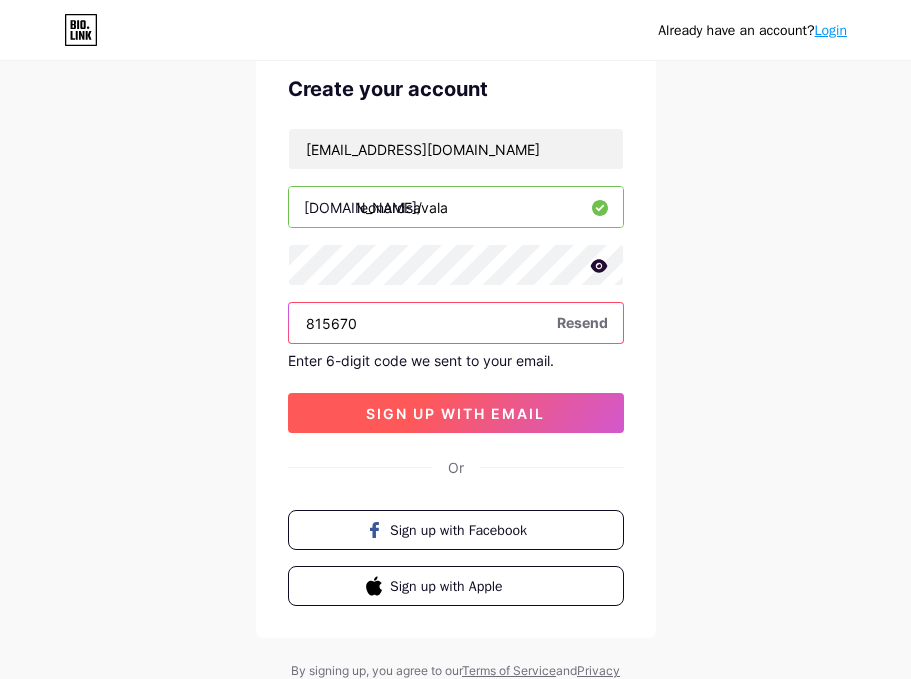 type on "815670" 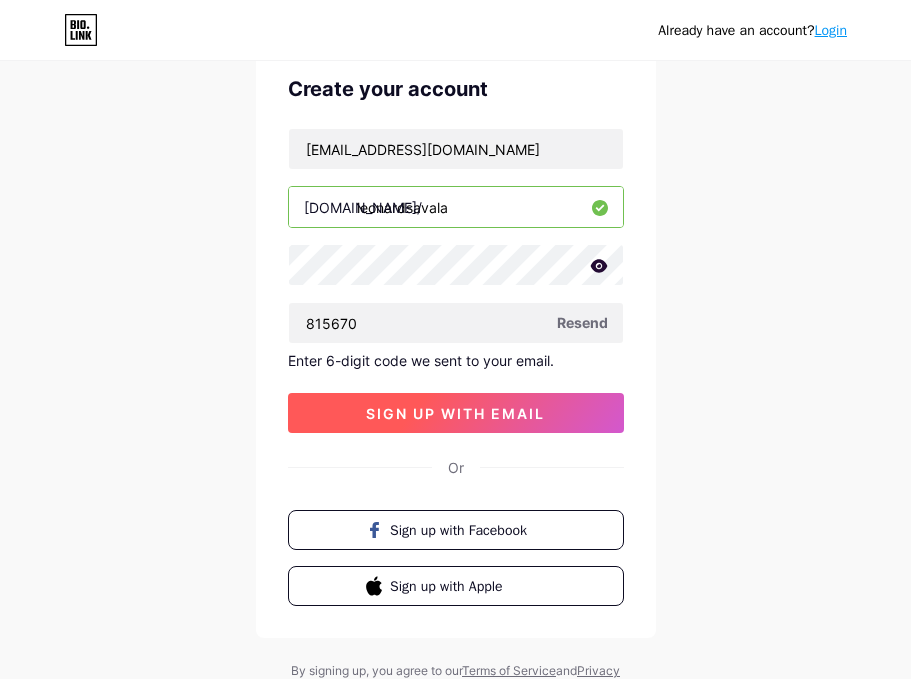 click on "sign up with email" at bounding box center (455, 413) 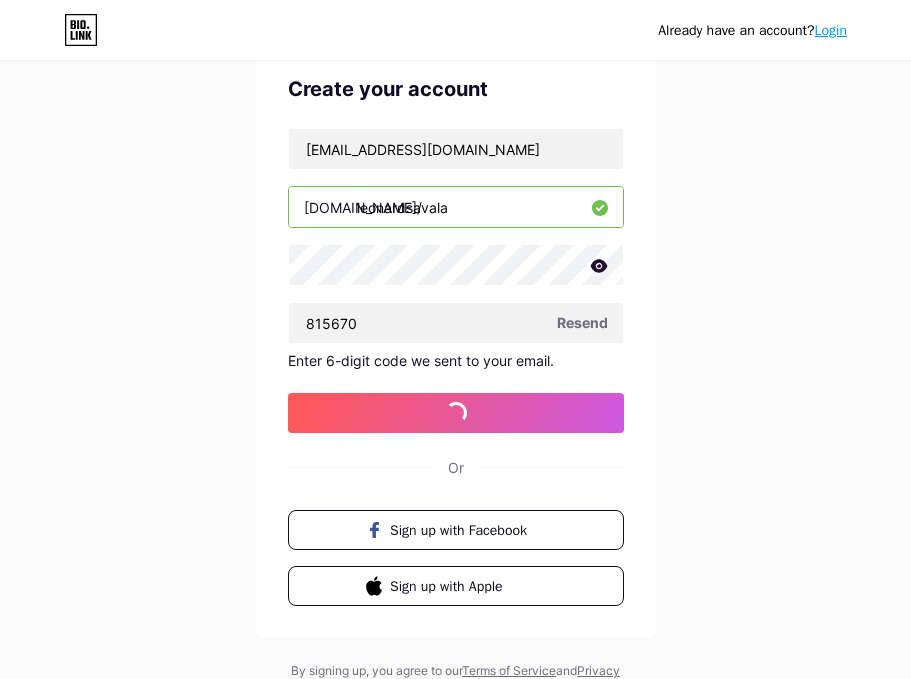 scroll, scrollTop: 0, scrollLeft: 0, axis: both 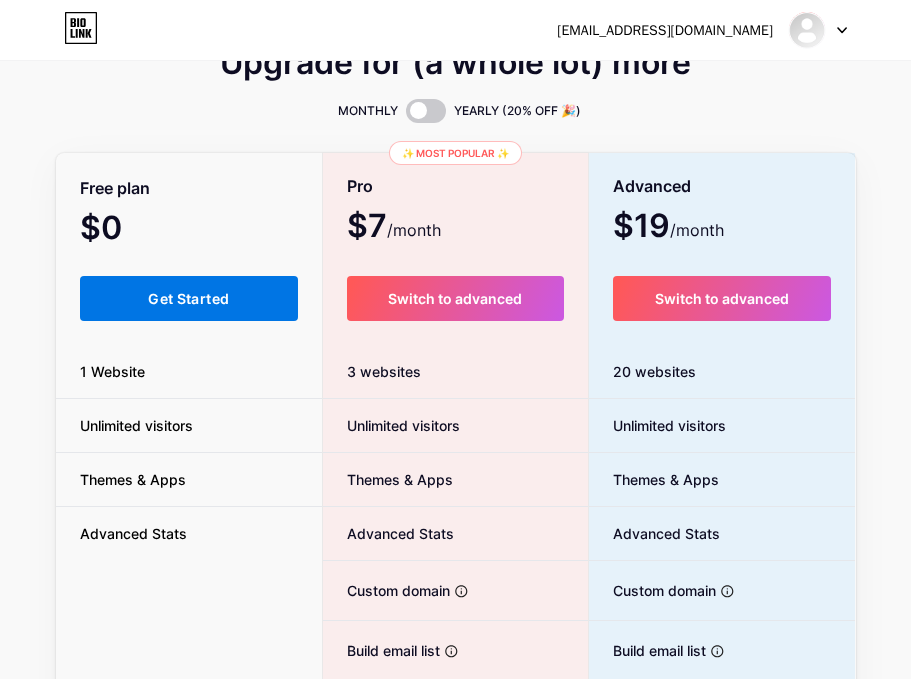 click on "Get Started" at bounding box center (188, 298) 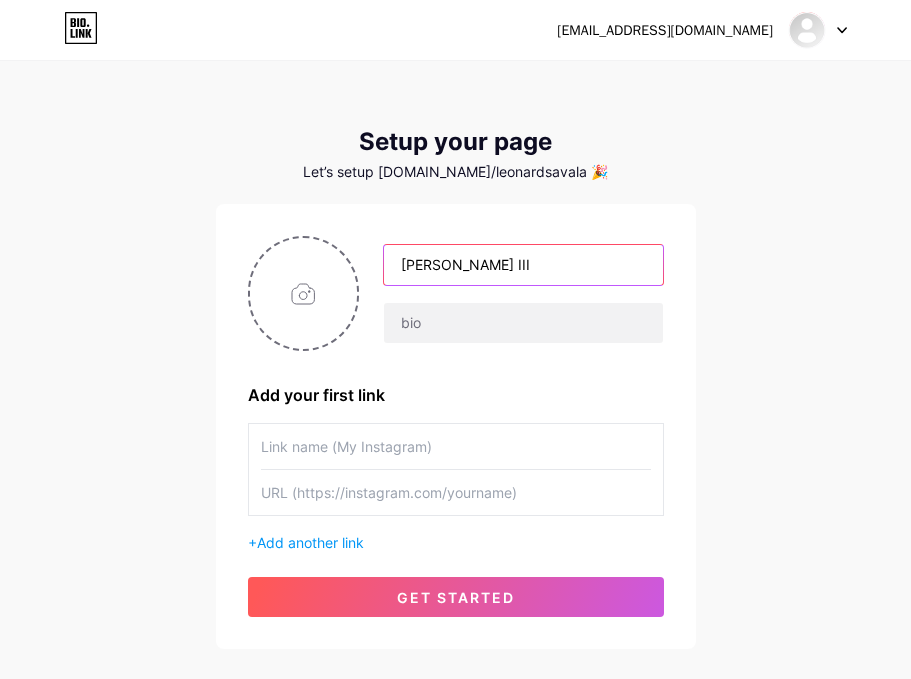 type on "[PERSON_NAME] III" 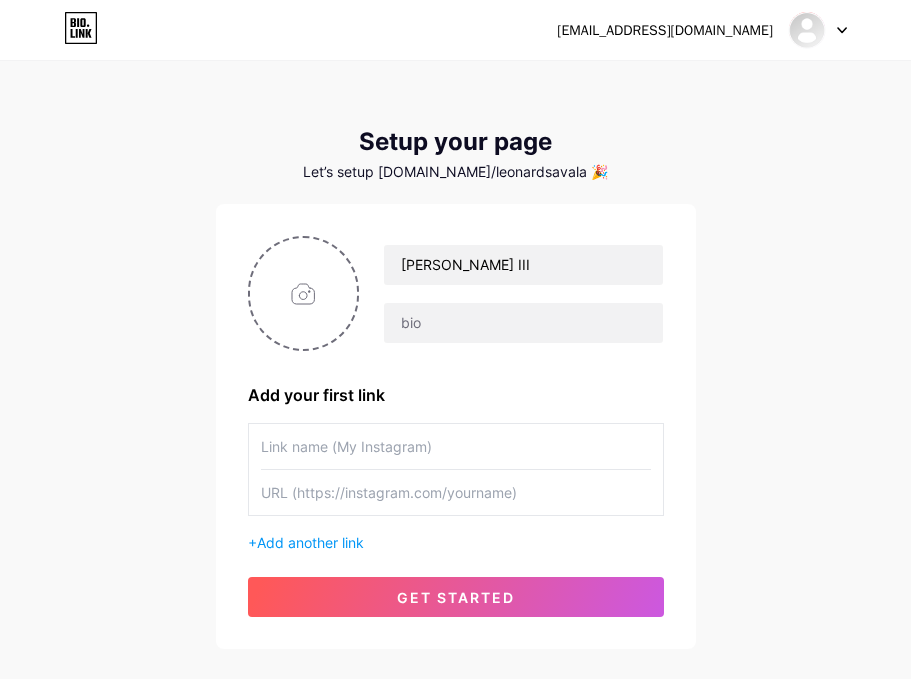 click on "[PERSON_NAME]         Add your first link
+  Add another link     get started" at bounding box center (456, 426) 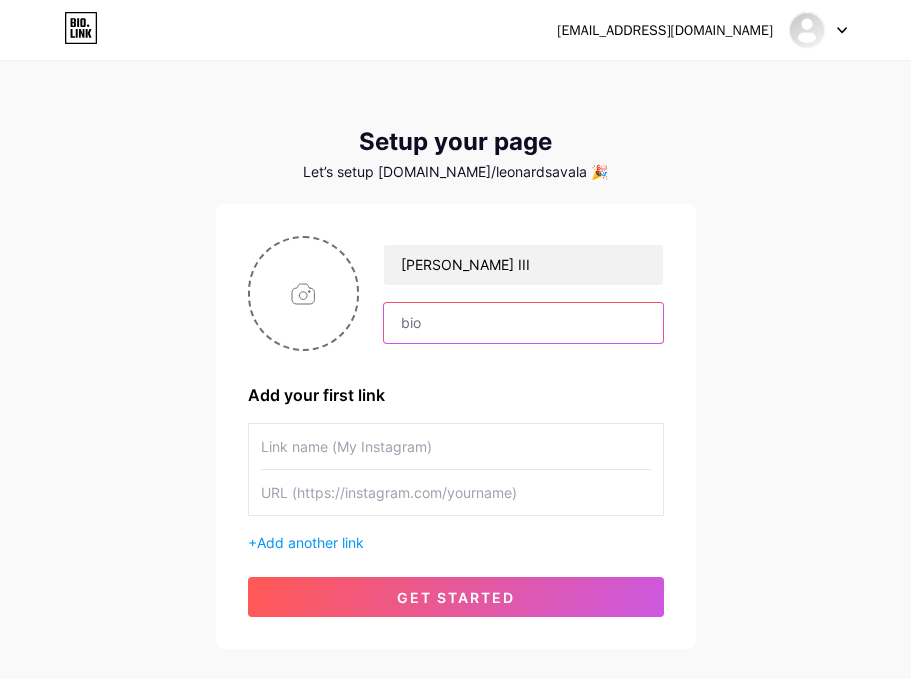 click at bounding box center (523, 323) 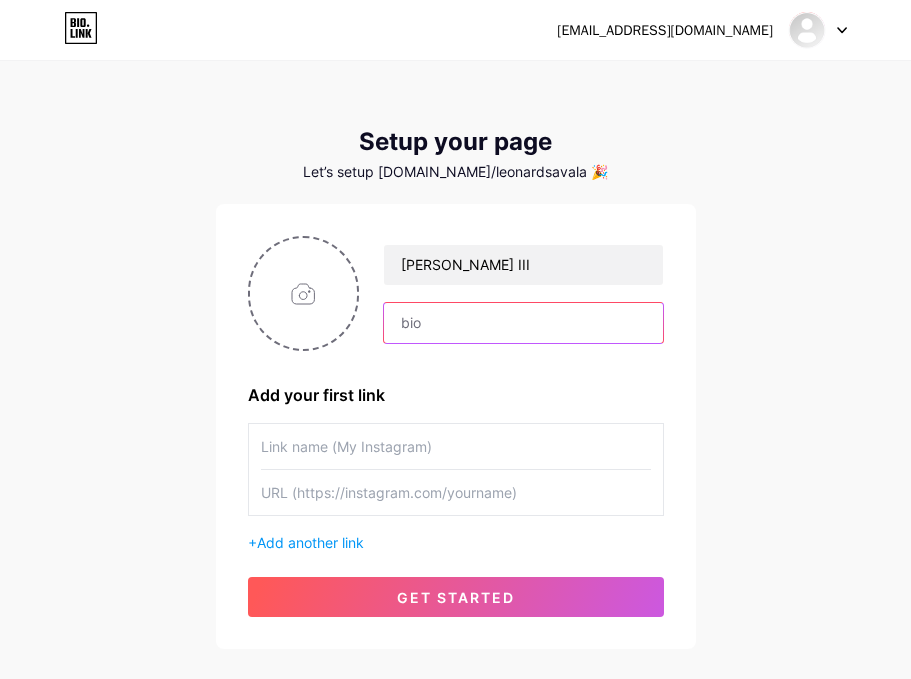 click at bounding box center [523, 323] 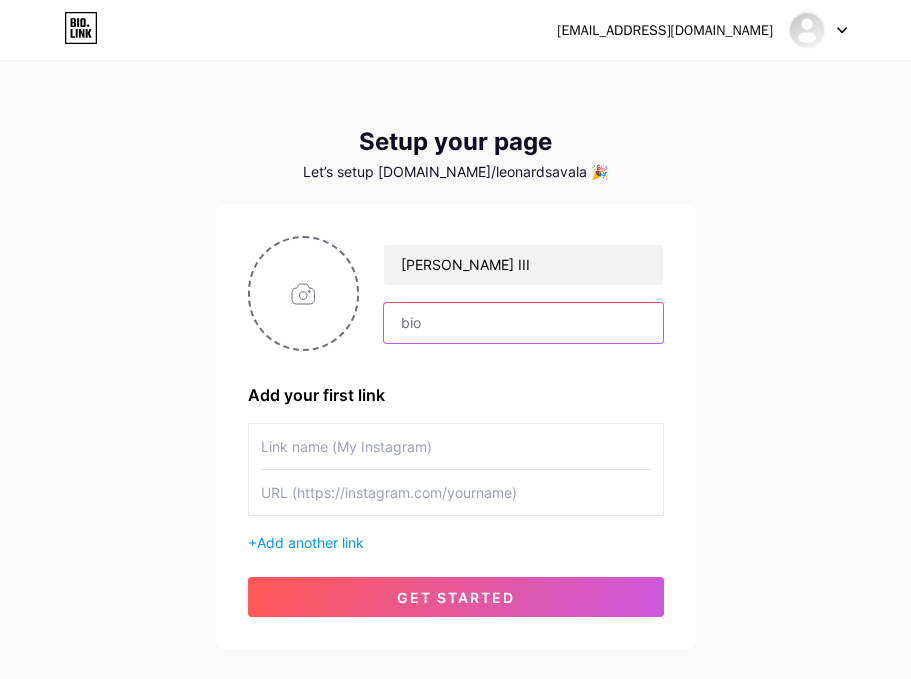paste on "🎙️ [PERSON_NAME] | Resilience in Motion 📍 [GEOGRAPHIC_DATA] | 📚 [PERSON_NAME] | 🎤 Speaker | ✍️ Author | 🔬 Survivor  Stage 4 [MEDICAL_DATA] survivor turned scholar, storyteller, and visionary. From shelters and setbacks to [GEOGRAPHIC_DATA], [US_STATE][GEOGRAPHIC_DATA], and now [GEOGRAPHIC_DATA]—I’ve walked the long road, and I’m still climbing.  👣 I move in silence, but leave loud footprints. 🧠 I write code for life: principles, purpose, and presence. 🔥 My mission? Empower first-gen minds, reprogram inherited scripts, and leave behind tools for" 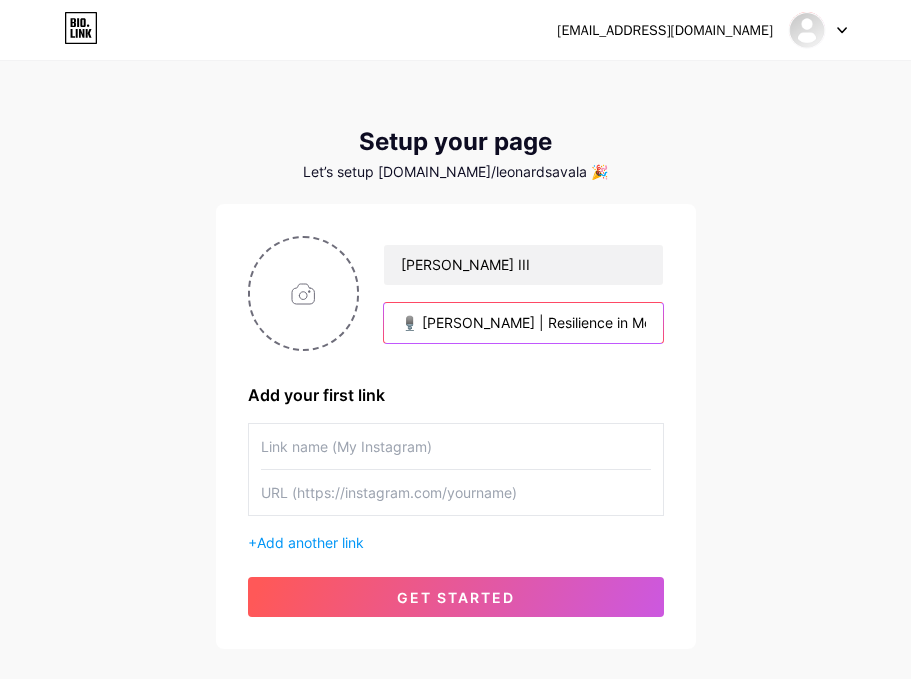 scroll, scrollTop: 0, scrollLeft: 0, axis: both 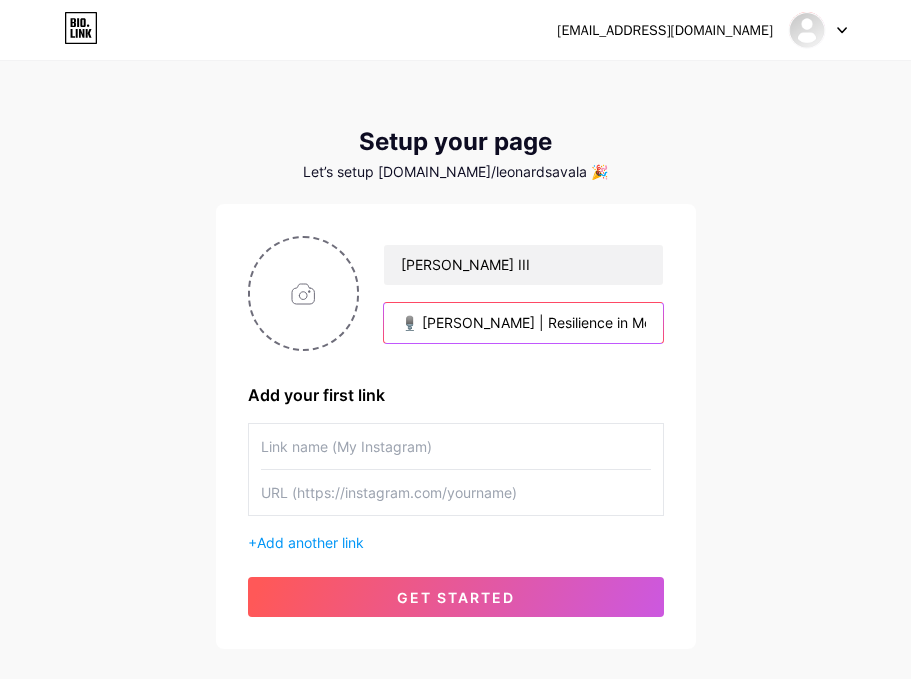 click on "🎙️ [PERSON_NAME] | Resilience in Motion 📍 [GEOGRAPHIC_DATA] | 📚 [PERSON_NAME] | 🎤 Speaker | ✍️ Author | 🔬 Survivor  Stage 4 [MEDICAL_DATA] survivor turned scholar, storyteller, and visionary. From shelters and setbacks to [GEOGRAPHIC_DATA], [US_STATE][GEOGRAPHIC_DATA], and now [GEOGRAPHIC_DATA]—I’ve walked the long road, and I’m still climbing.  👣 I move in silence, but leave loud footprints. 🧠 I write code for life: principles, purpose, and presence. 🔥 My mission? Empower first-gen minds, reprogram inherited scripts, and leave behind tools for" at bounding box center (523, 323) 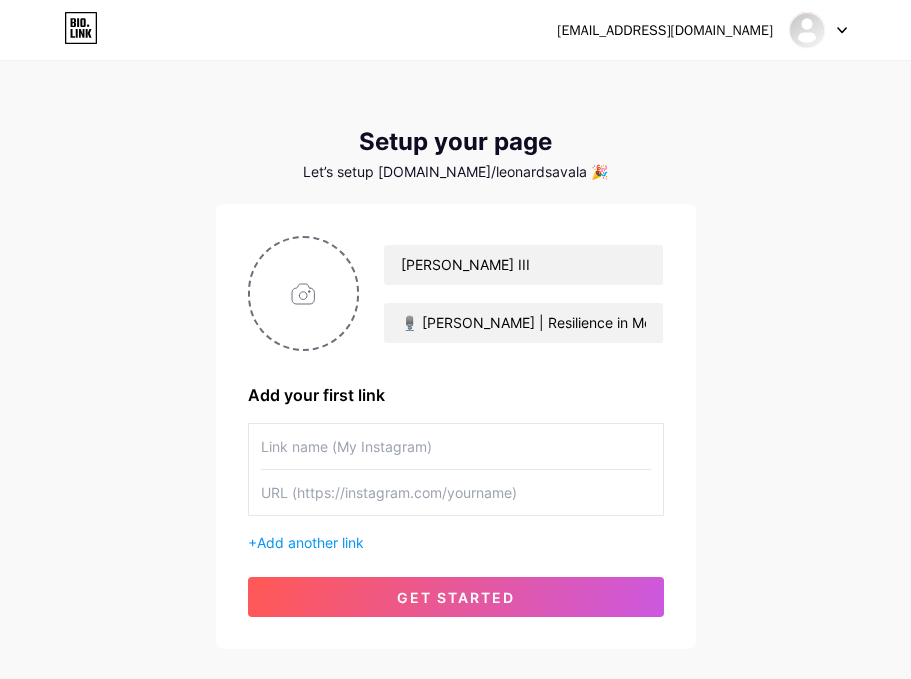 click on "[PERSON_NAME]     🎙️ [PERSON_NAME] | Resilience in Motion 📍 [GEOGRAPHIC_DATA] | 📚 [PERSON_NAME] | 🎤 Speaker | ✍️ Author | 🔬 Survivor  Stage 4 [MEDICAL_DATA] survivor turned scholar, storyteller, and visionary. From shelters and setbacks to [GEOGRAPHIC_DATA], [US_STATE][GEOGRAPHIC_DATA], and now [GEOGRAPHIC_DATA]—I’ve walked the long road, and I’m still climbing.  👣 I move in silence, but leave loud footprints. 🧠 I write code for life: principles, purpose, and presence. 🔥 My mission? Empower first-gen minds, reprogram inherited scripts, and leave behind tools for" at bounding box center [456, 293] 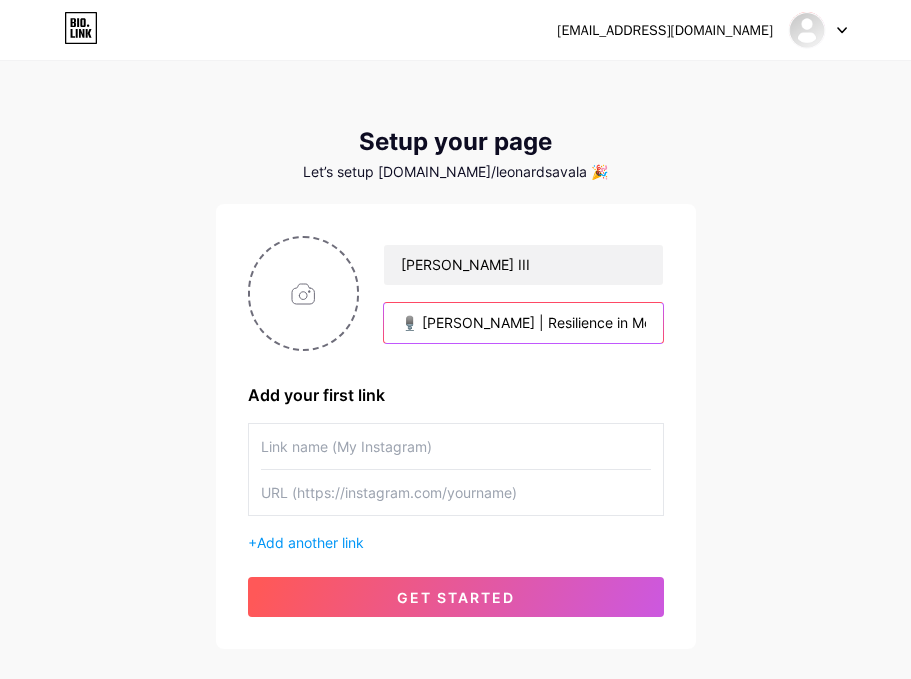 click on "🎙️ [PERSON_NAME] | Resilience in Motion 📍 [GEOGRAPHIC_DATA] | 📚 [PERSON_NAME] | 🎤 Speaker | ✍️ Author | 🔬 Survivor  Stage 4 [MEDICAL_DATA] survivor turned scholar, storyteller, and visionary. From shelters and setbacks to [GEOGRAPHIC_DATA], [US_STATE][GEOGRAPHIC_DATA], and now [GEOGRAPHIC_DATA]—I’ve walked the long road, and I’m still climbing.  👣 I move in silence, but leave loud footprints. 🧠 I write code for life: principles, purpose, and presence. 🔥 My mission? Empower first-gen minds, reprogram inherited scripts, and leave behind tools for" at bounding box center (523, 323) 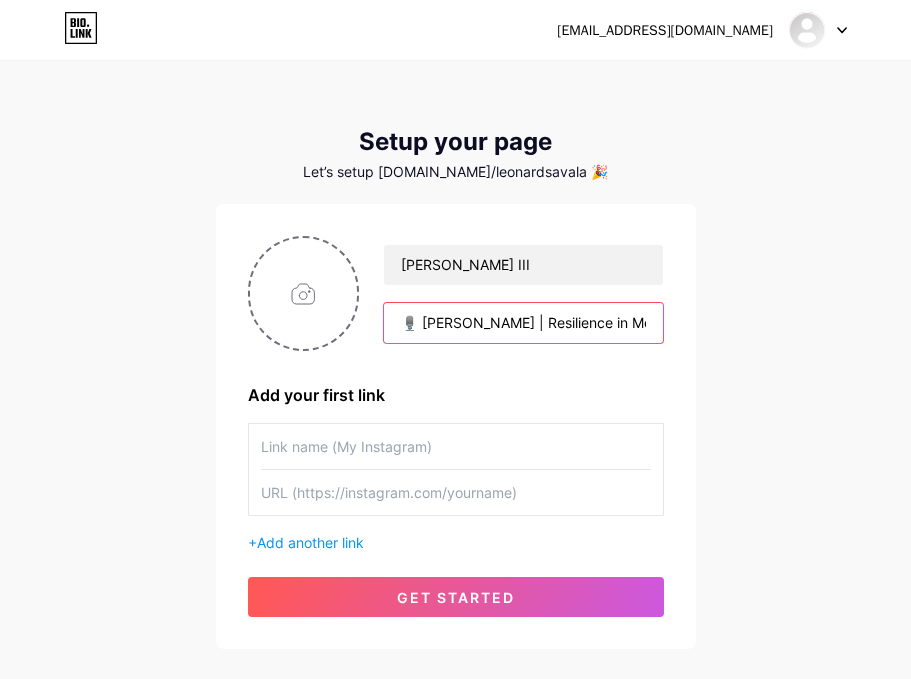 drag, startPoint x: 599, startPoint y: 325, endPoint x: 671, endPoint y: 333, distance: 72.443085 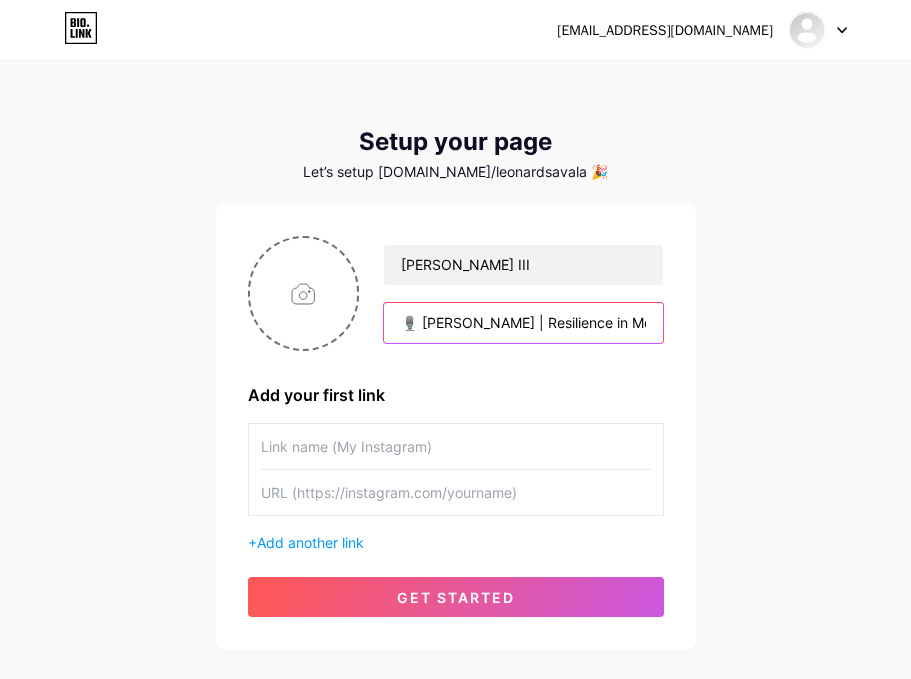 click on "[PERSON_NAME]     🎙️ [PERSON_NAME] | Resilience in Motion 📍 [GEOGRAPHIC_DATA] | 📚 [PERSON_NAME] | 🎤 Speaker | ✍️ Author | 🔬 Survivor  Stage 4 [MEDICAL_DATA] survivor turned scholar, storyteller, and visionary. From shelters and setbacks to [GEOGRAPHIC_DATA], [US_STATE][GEOGRAPHIC_DATA], and now [GEOGRAPHIC_DATA]—I’ve walked the long road, and I’m still climbing.  👣 I move in silence, but leave loud footprints. 🧠 I write code for life: principles, purpose, and presence. 🔥 My mission? Empower first-gen minds, reprogram inherited scripts, and leave behind tools for     Add your first link
+  Add another link     get started" at bounding box center (456, 426) 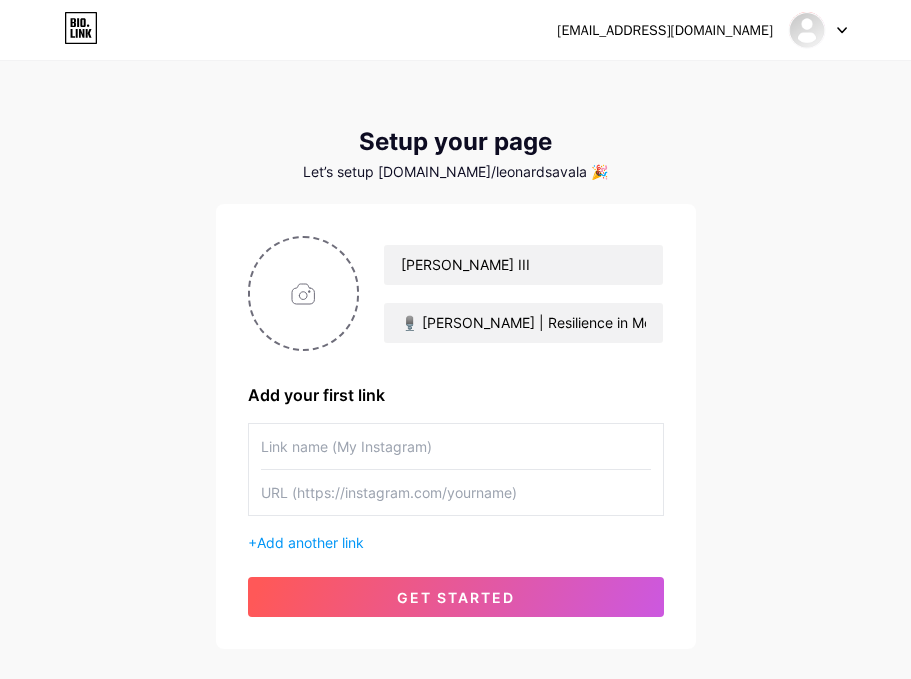 click on "🎙️ [PERSON_NAME] | Resilience in Motion 📍 [GEOGRAPHIC_DATA] | 📚 [PERSON_NAME] | 🎤 Speaker | ✍️ Author | 🔬 Survivor  Stage 4 [MEDICAL_DATA] survivor turned scholar, storyteller, and visionary. From shelters and setbacks to [GEOGRAPHIC_DATA], [US_STATE][GEOGRAPHIC_DATA], and now [GEOGRAPHIC_DATA]—I’ve walked the long road, and I’m still climbing.  👣 I move in silence, but leave loud footprints. 🧠 I write code for life: principles, purpose, and presence. 🔥 My mission? Empower first-gen minds, reprogram inherited scripts, and leave behind tools for" at bounding box center (523, 323) 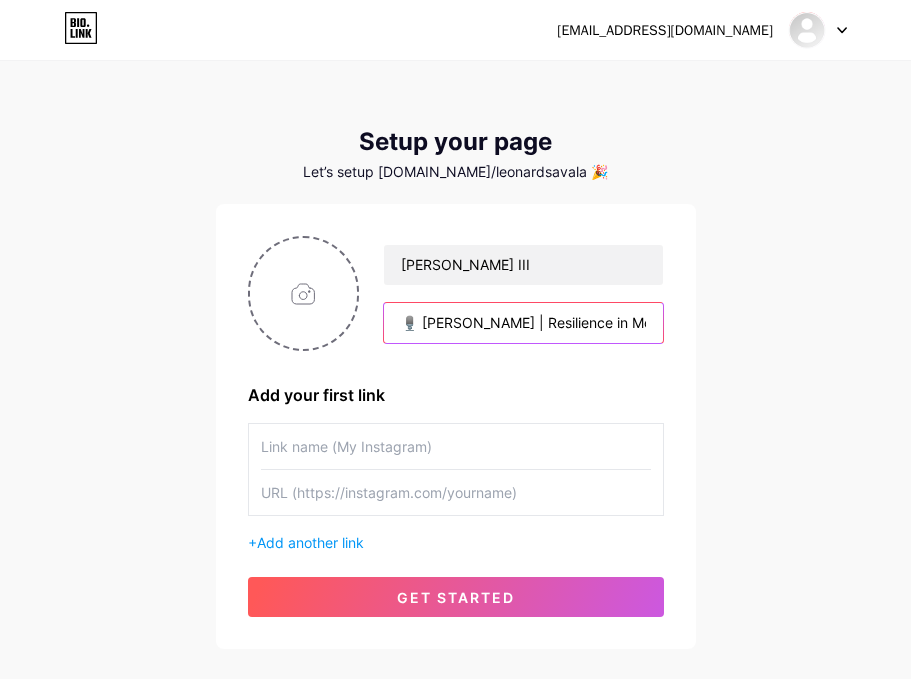 click on "🎙️ [PERSON_NAME] | Resilience in Motion 📍 [GEOGRAPHIC_DATA] | 📚 [PERSON_NAME] | 🎤 Speaker | ✍️ Author | 🔬 Survivor  Stage 4 [MEDICAL_DATA] survivor turned scholar, storyteller, and visionary. From shelters and setbacks to [GEOGRAPHIC_DATA], [US_STATE][GEOGRAPHIC_DATA], and now [GEOGRAPHIC_DATA]—I’ve walked the long road, and I’m still climbing.  👣 I move in silence, but leave loud footprints. 🧠 I write code for life: principles, purpose, and presence. 🔥 My mission? Empower first-gen minds, reprogram inherited scripts, and leave behind tools for" at bounding box center (523, 323) 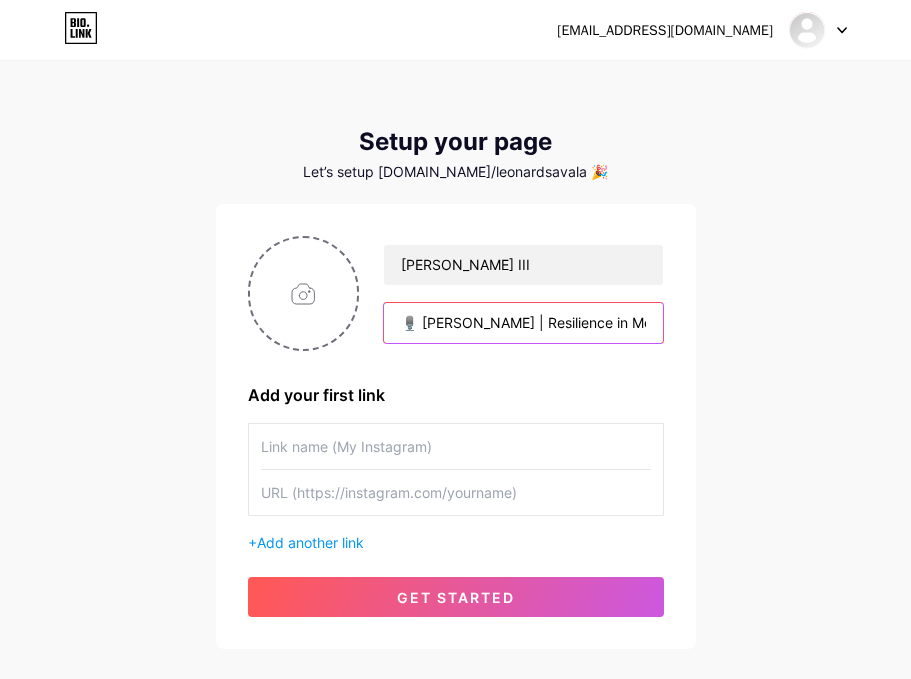 drag, startPoint x: 651, startPoint y: 322, endPoint x: 419, endPoint y: 321, distance: 232.00215 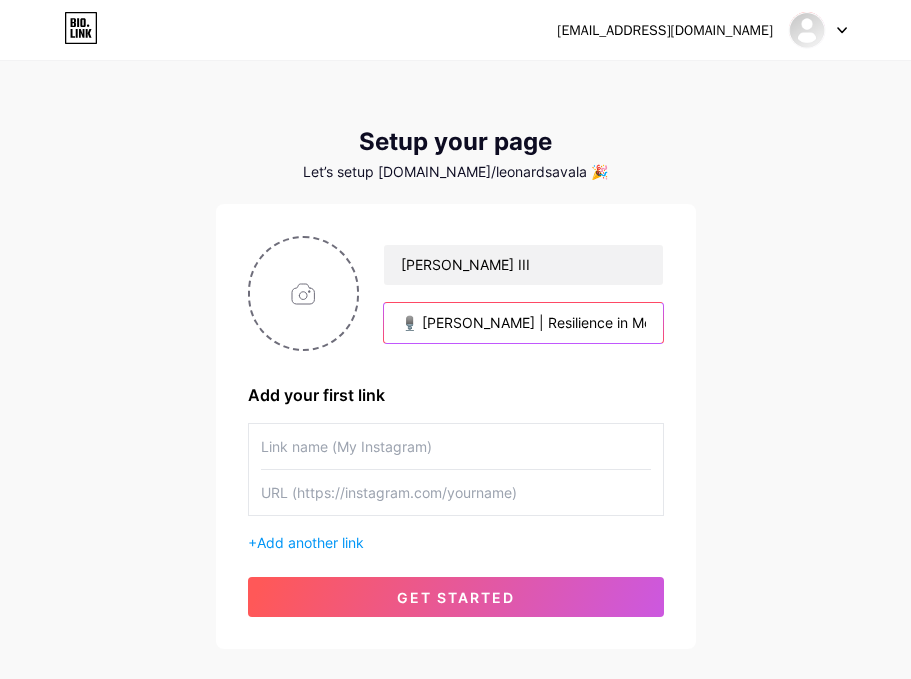 click on "🎙️ [PERSON_NAME] | Resilience in Motion 📍 [GEOGRAPHIC_DATA] | 📚 [PERSON_NAME] | 🎤 Speaker | ✍️ Author | 🔬 Survivor  Stage 4 [MEDICAL_DATA] survivor turned scholar, storyteller, and visionary. From shelters and setbacks to [GEOGRAPHIC_DATA], [US_STATE][GEOGRAPHIC_DATA], and now [GEOGRAPHIC_DATA]—I’ve walked the long road, and I’m still climbing.  👣 I move in silence, but leave loud footprints. 🧠 I write code for life: principles, purpose, and presence. 🔥 My mission? Empower first-gen minds, reprogram inherited scripts, and leave behind tools for" at bounding box center (523, 323) 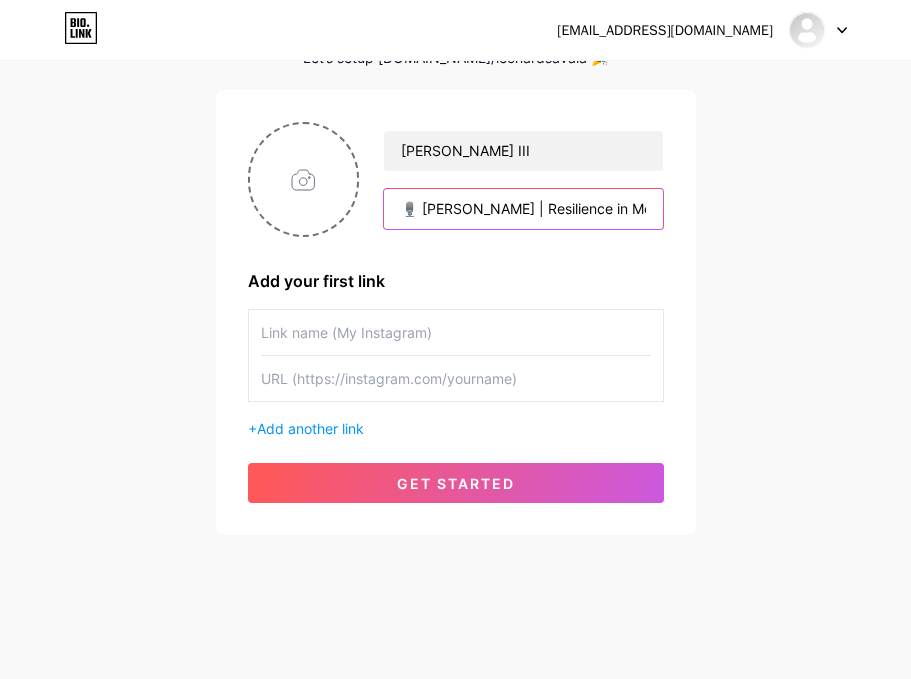 scroll, scrollTop: 114, scrollLeft: 0, axis: vertical 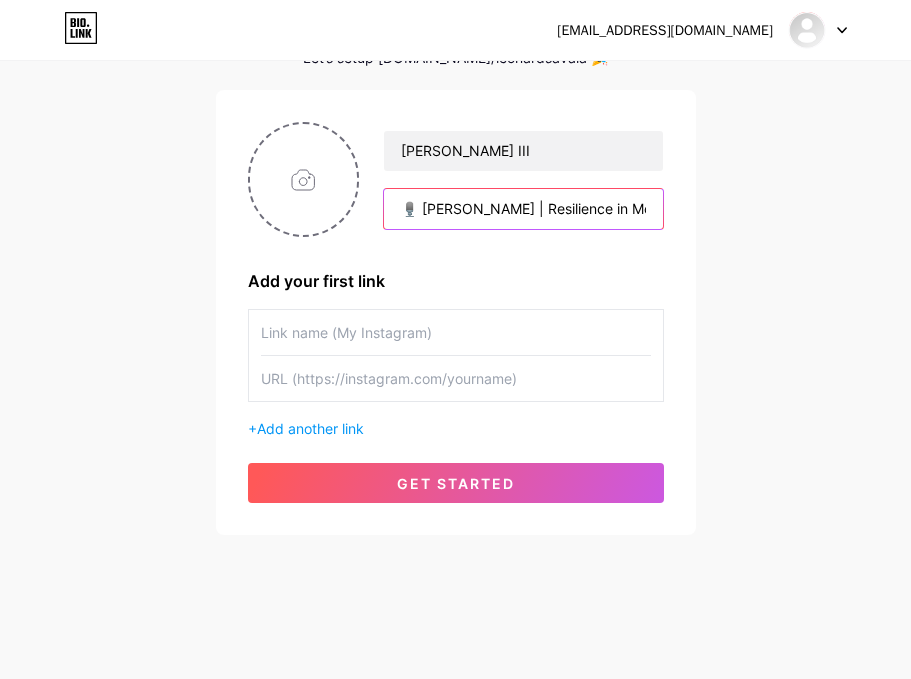 type on "🎙️ [PERSON_NAME] | Resilience in Motion 📍 [GEOGRAPHIC_DATA] | 📚 [PERSON_NAME] | 🎤 Speaker | ✍️ Author | 🔬 Survivor  Stage 4 [MEDICAL_DATA] survivor turned scholar, storyteller, and visionary. From shelters and setbacks to [GEOGRAPHIC_DATA], [US_STATE][GEOGRAPHIC_DATA], and now [GEOGRAPHIC_DATA]—I’ve walked the long road, and I’m still climbing.  👣 I move in silence, but leave loud footprints. 🧠 I write code for life: principles, purpose, and presence." 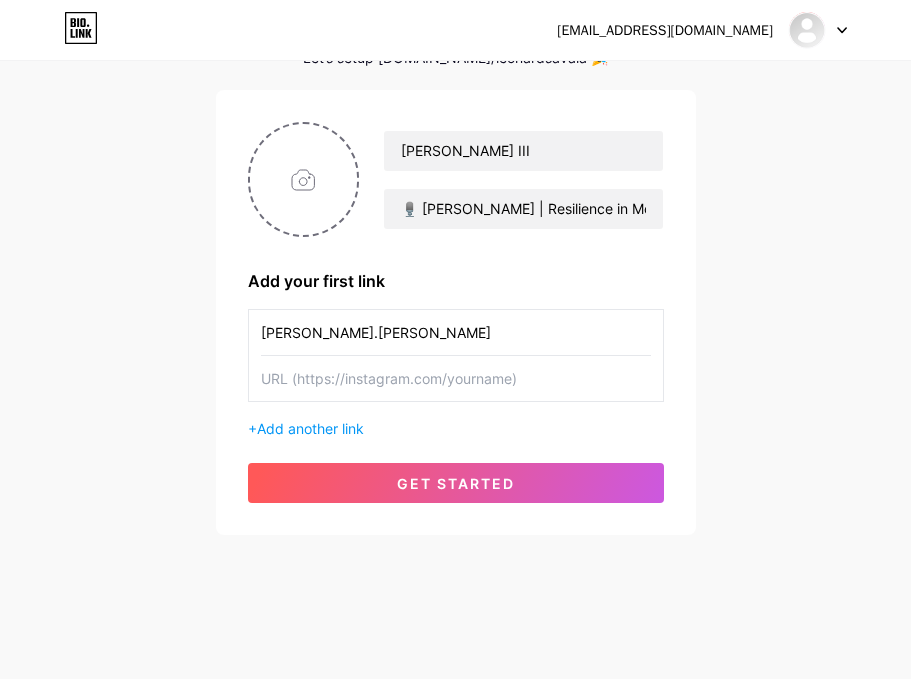 type on "[PERSON_NAME].[PERSON_NAME]" 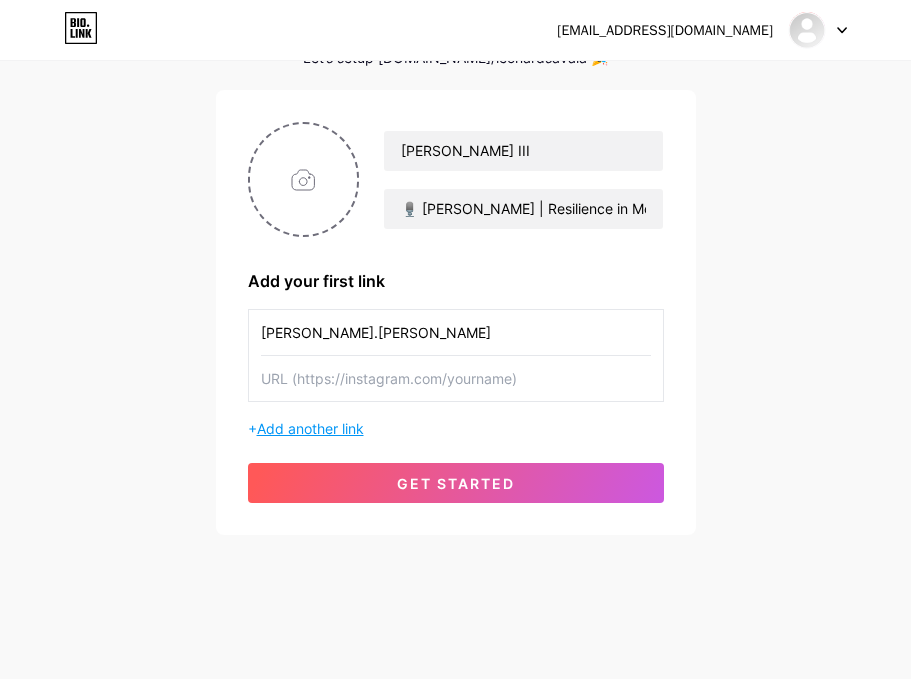 click on "Add another link" at bounding box center (310, 428) 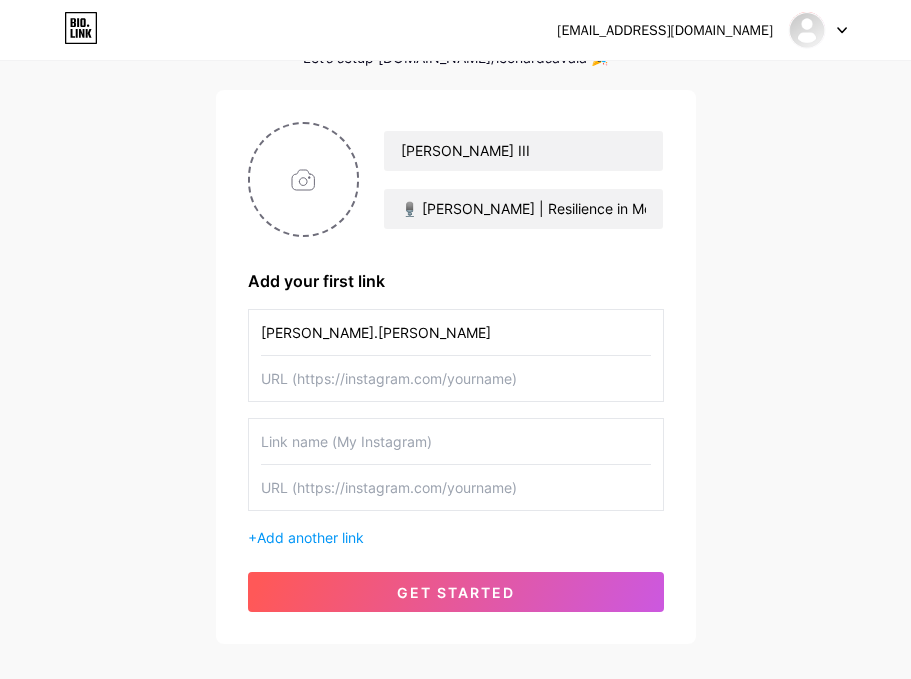 click at bounding box center [456, 378] 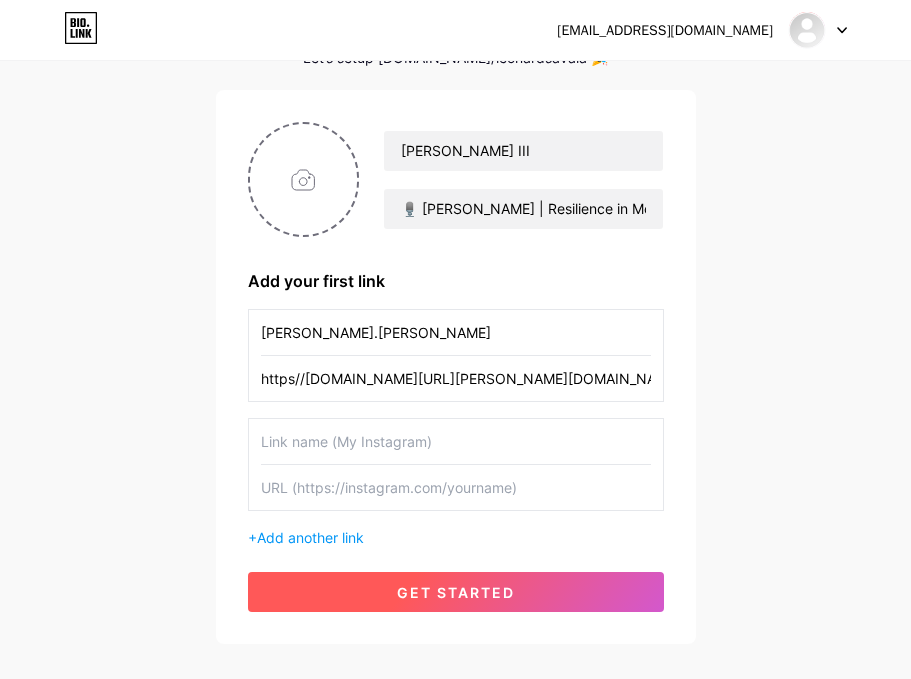 type on "https//[DOMAIN_NAME][URL][PERSON_NAME][DOMAIN_NAME][PERSON_NAME]" 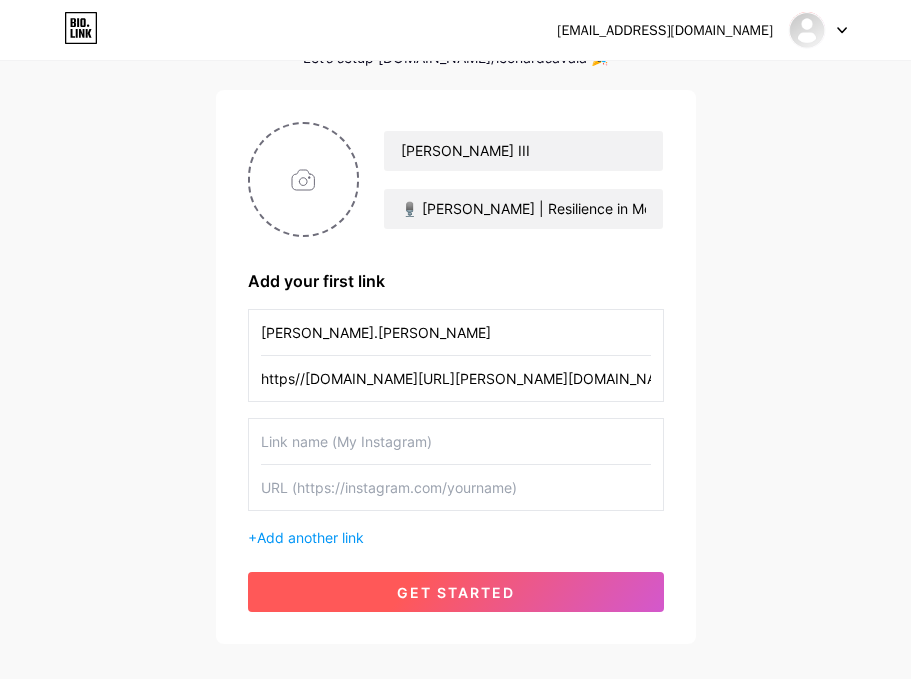 click on "get started" at bounding box center [456, 592] 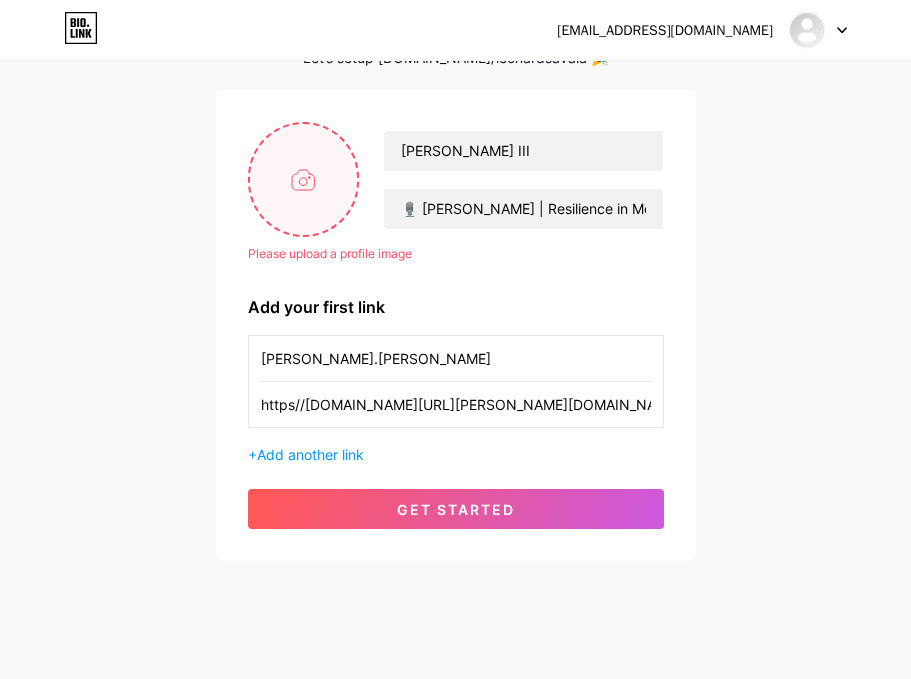 click at bounding box center (304, 179) 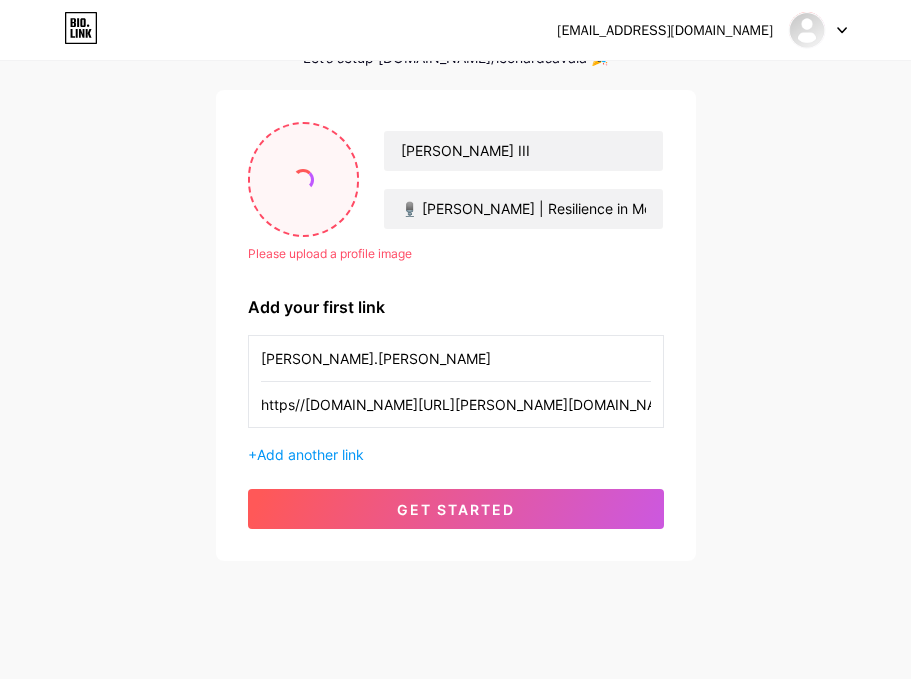 click at bounding box center (304, 179) 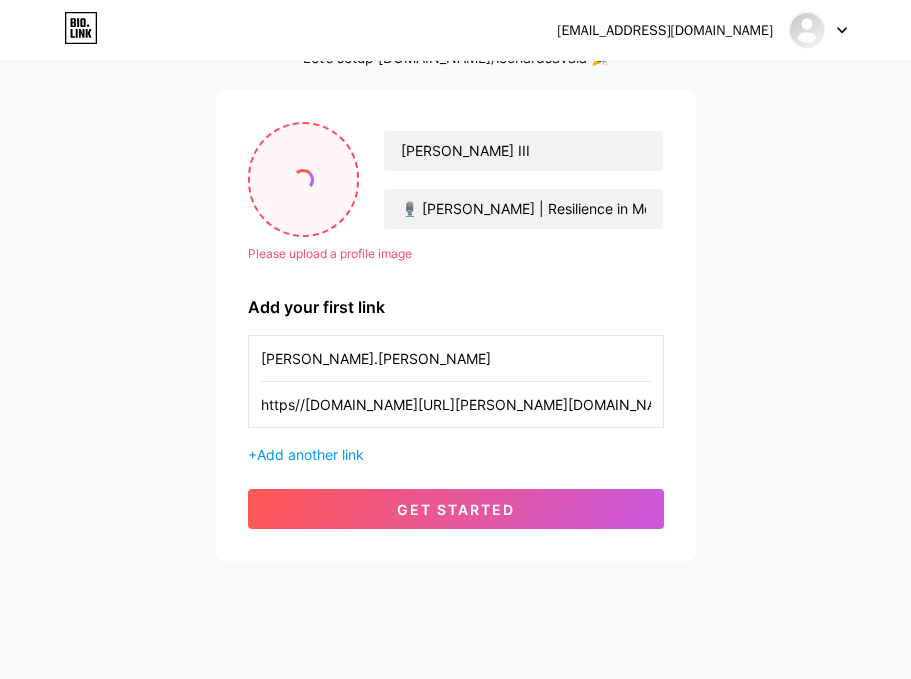 type on "C:\fakepath\image000000 2.jpeg" 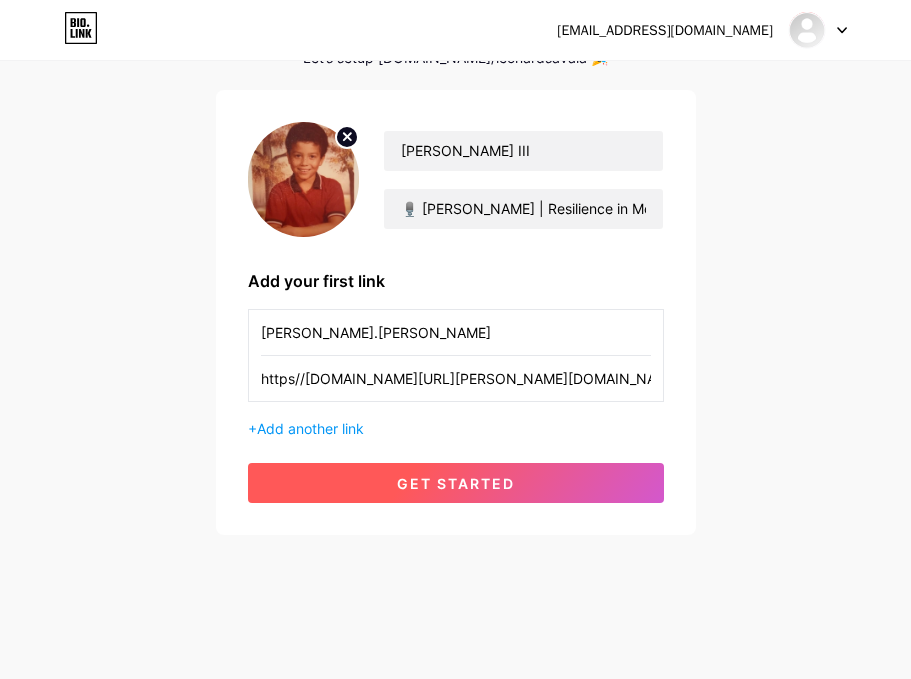 click on "get started" at bounding box center [456, 483] 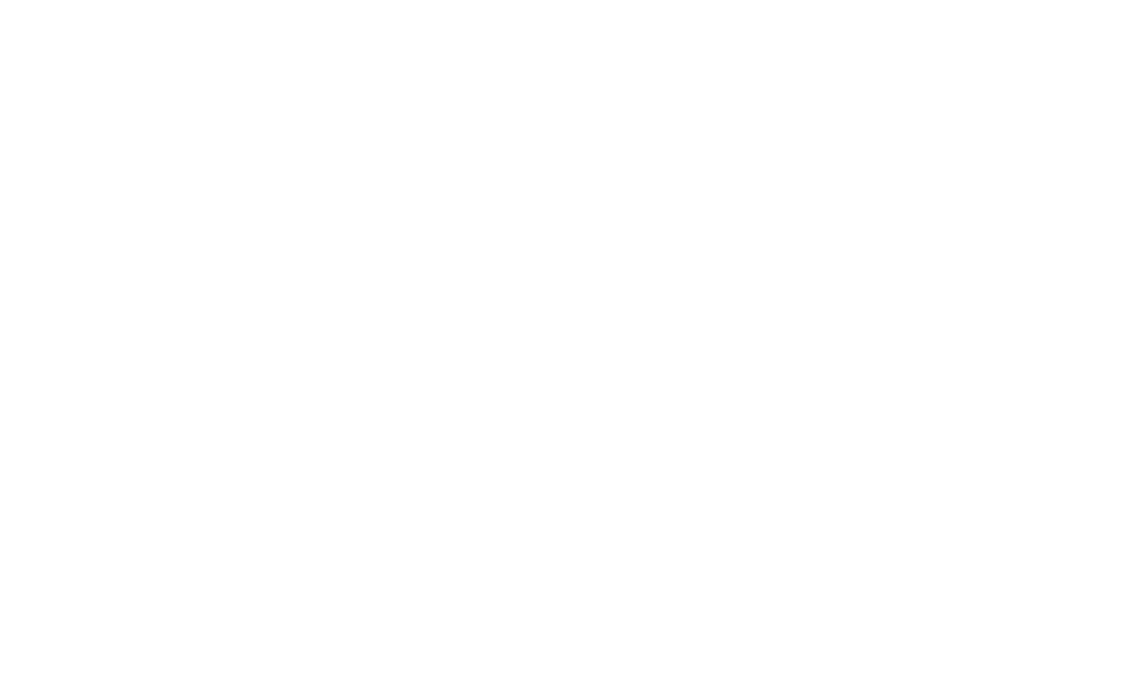 scroll, scrollTop: 0, scrollLeft: 0, axis: both 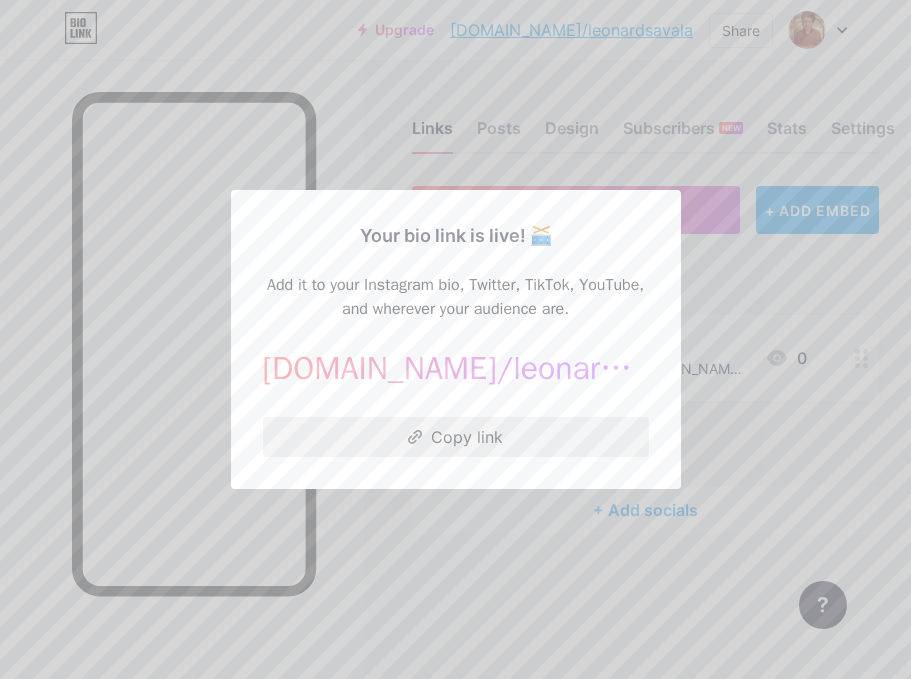 click on "Copy link" at bounding box center (456, 437) 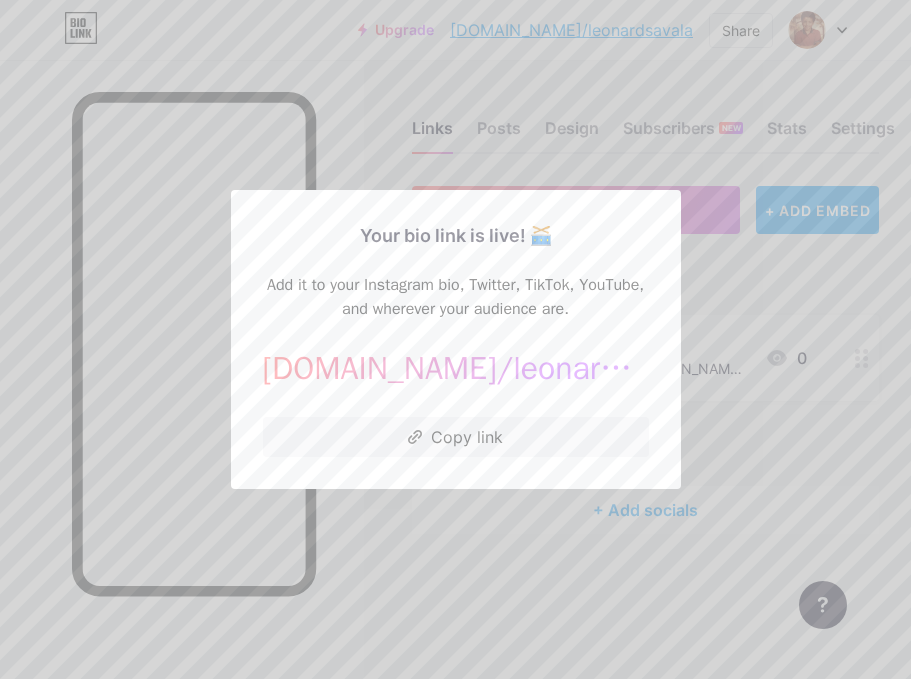 click at bounding box center [455, 339] 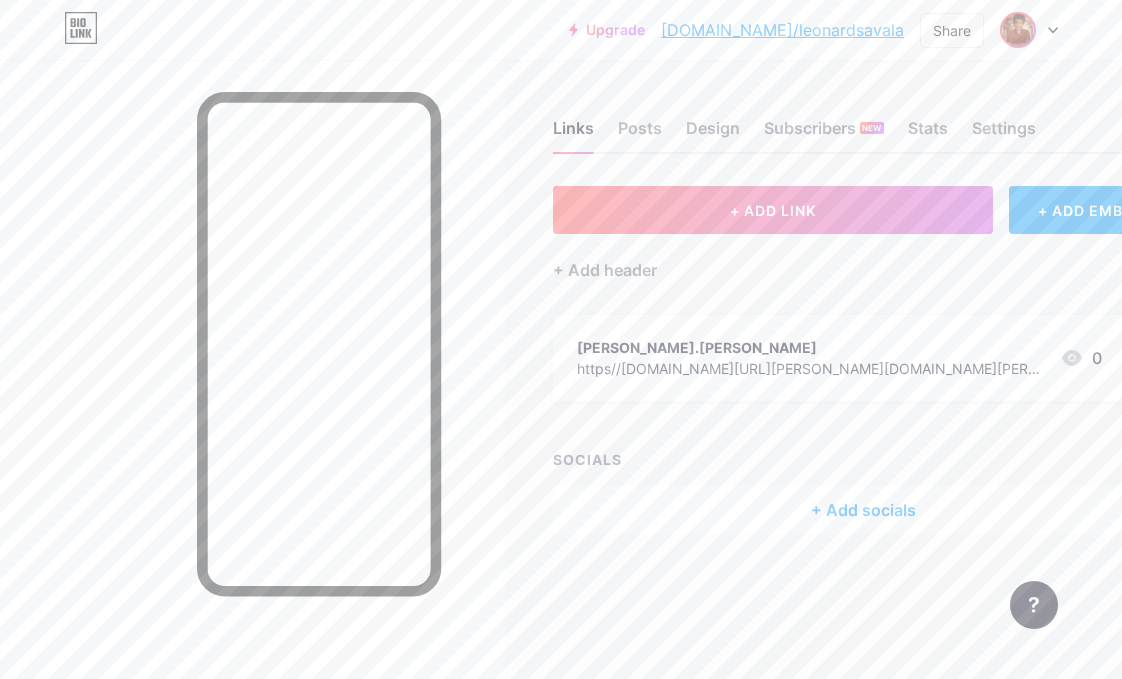 click at bounding box center [1018, 30] 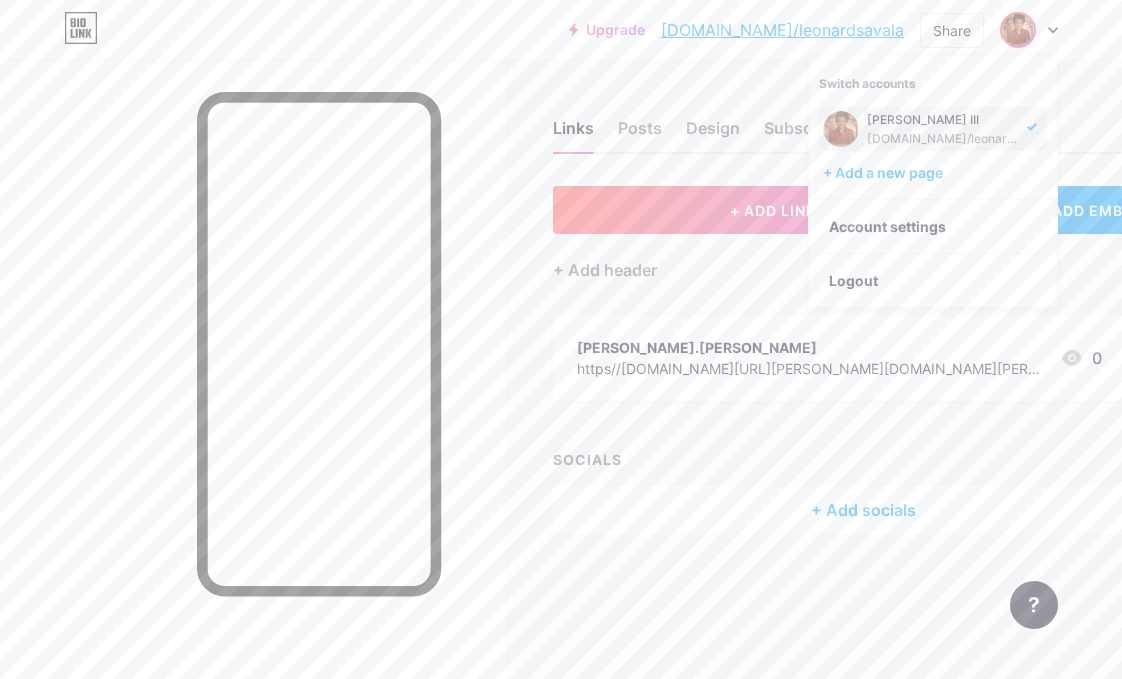 click 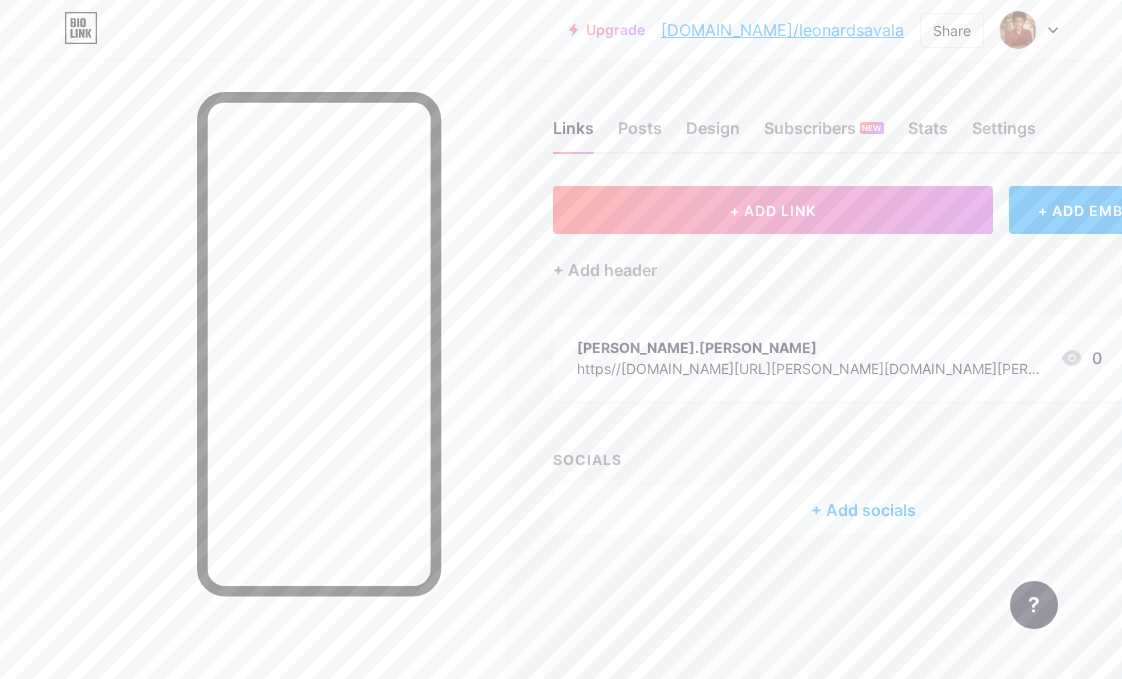 click 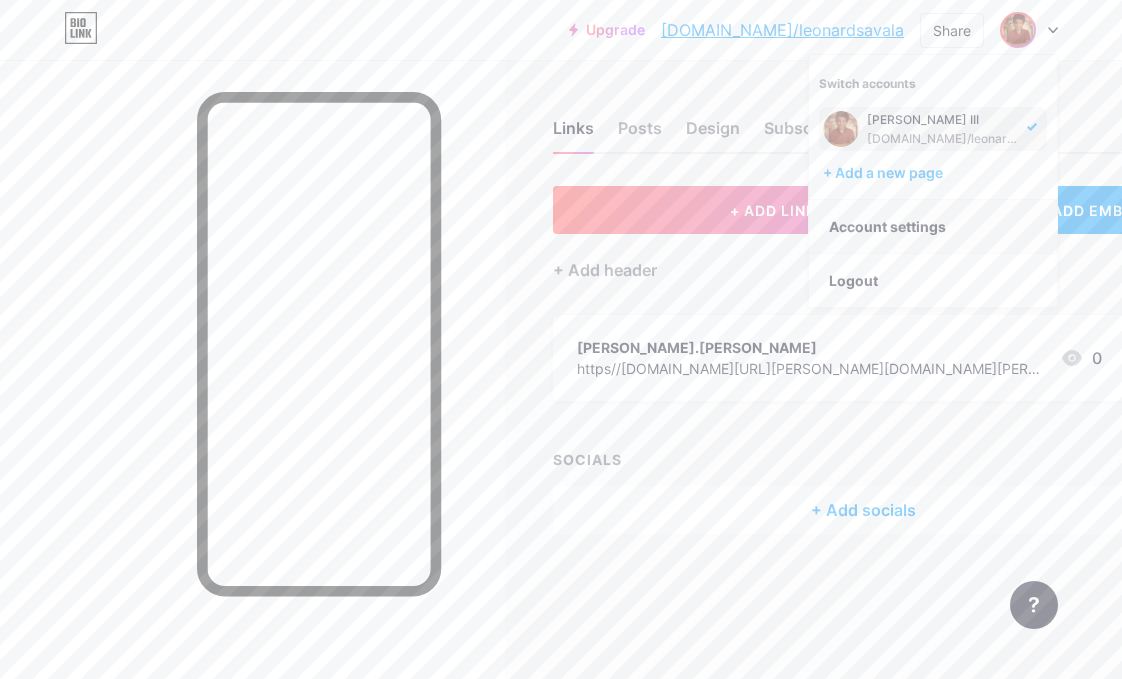 click on "Account settings" at bounding box center (933, 227) 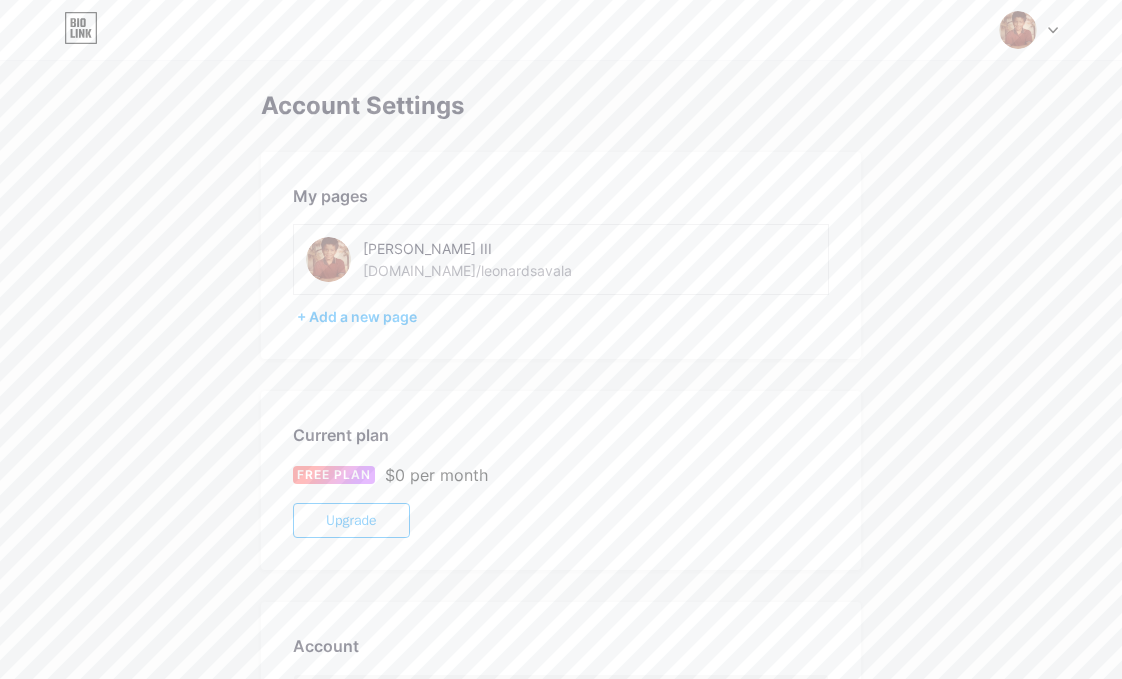 click at bounding box center [328, 259] 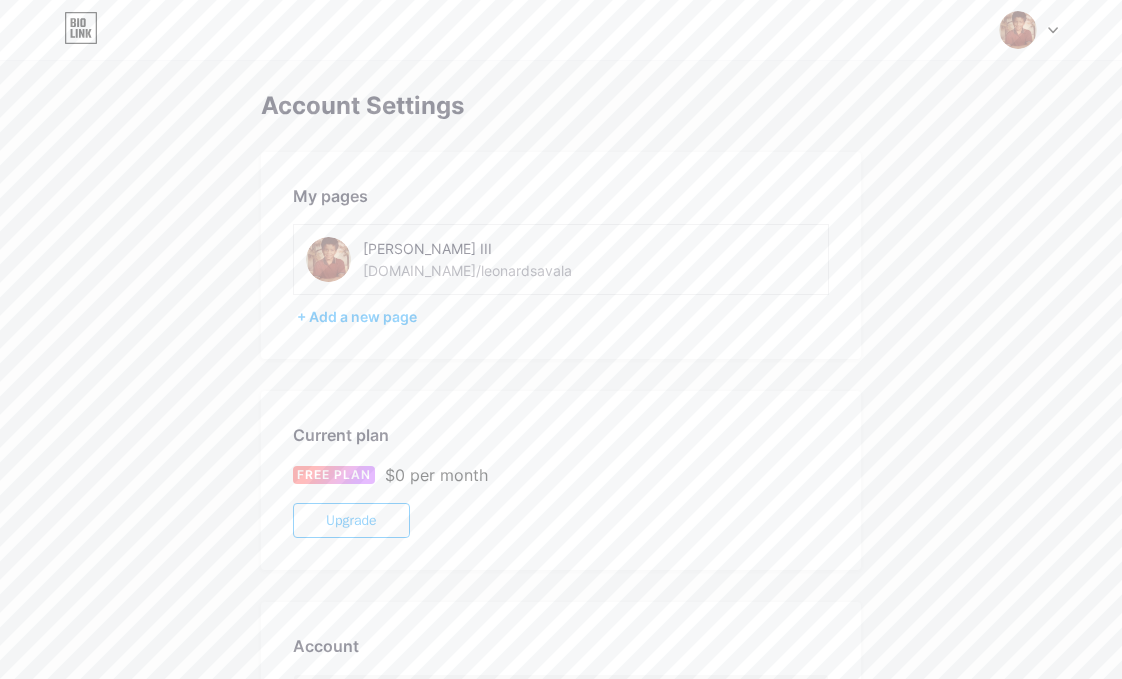 scroll, scrollTop: 0, scrollLeft: 0, axis: both 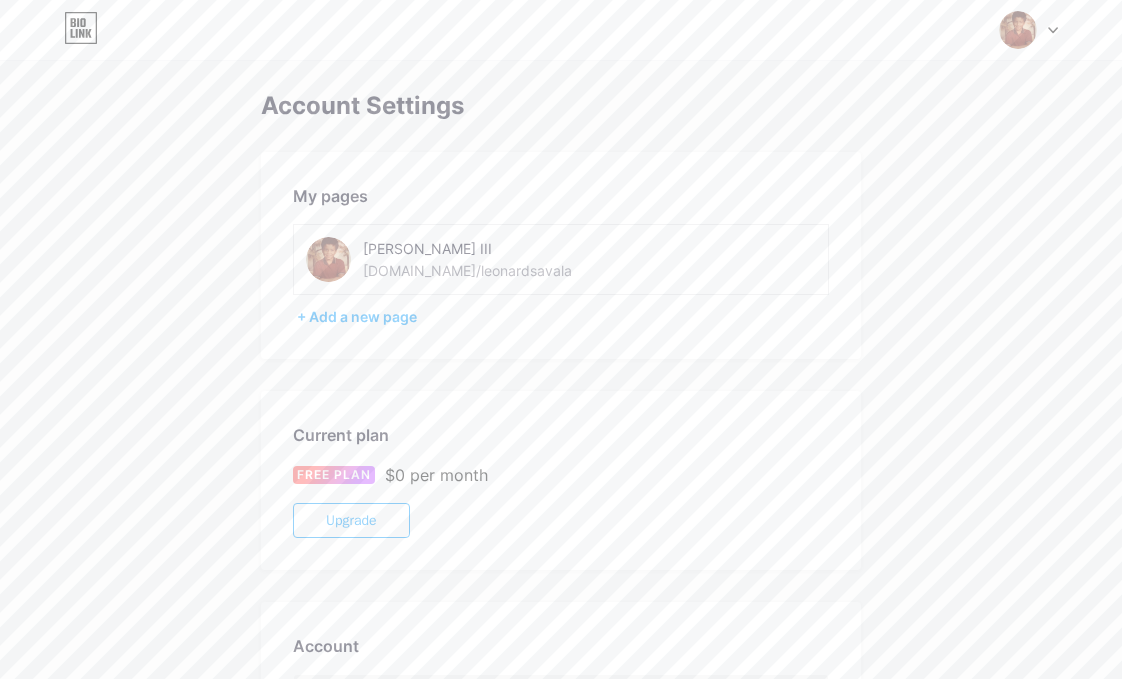 click at bounding box center [1018, 30] 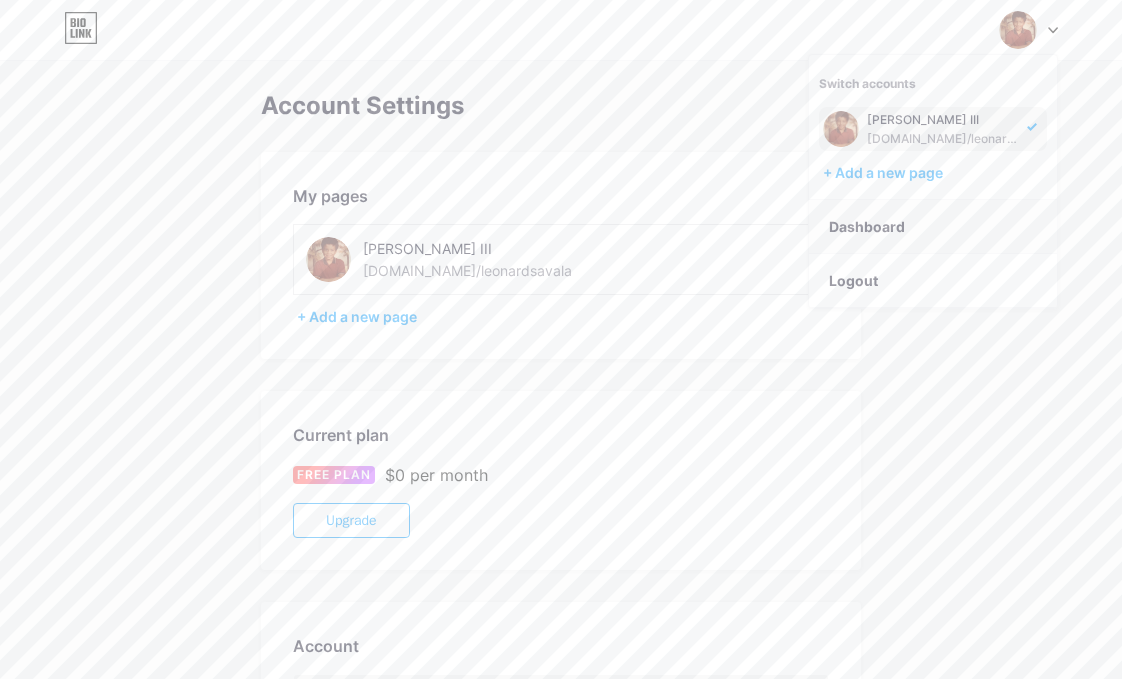 click on "Dashboard" at bounding box center [933, 227] 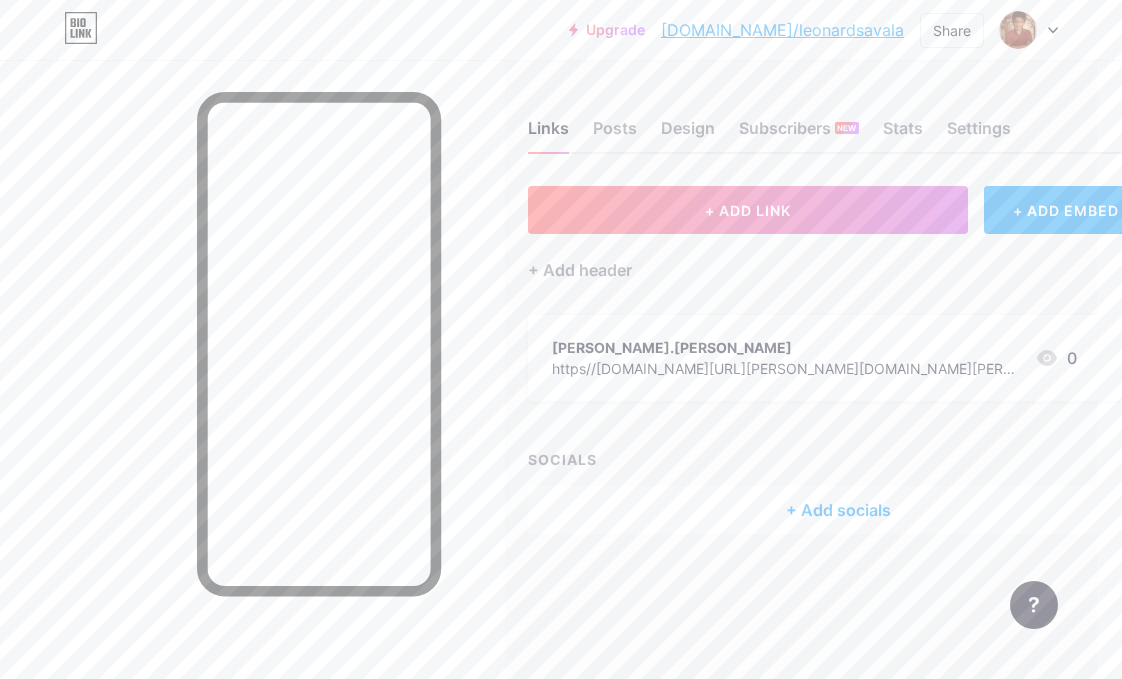 scroll, scrollTop: 0, scrollLeft: 0, axis: both 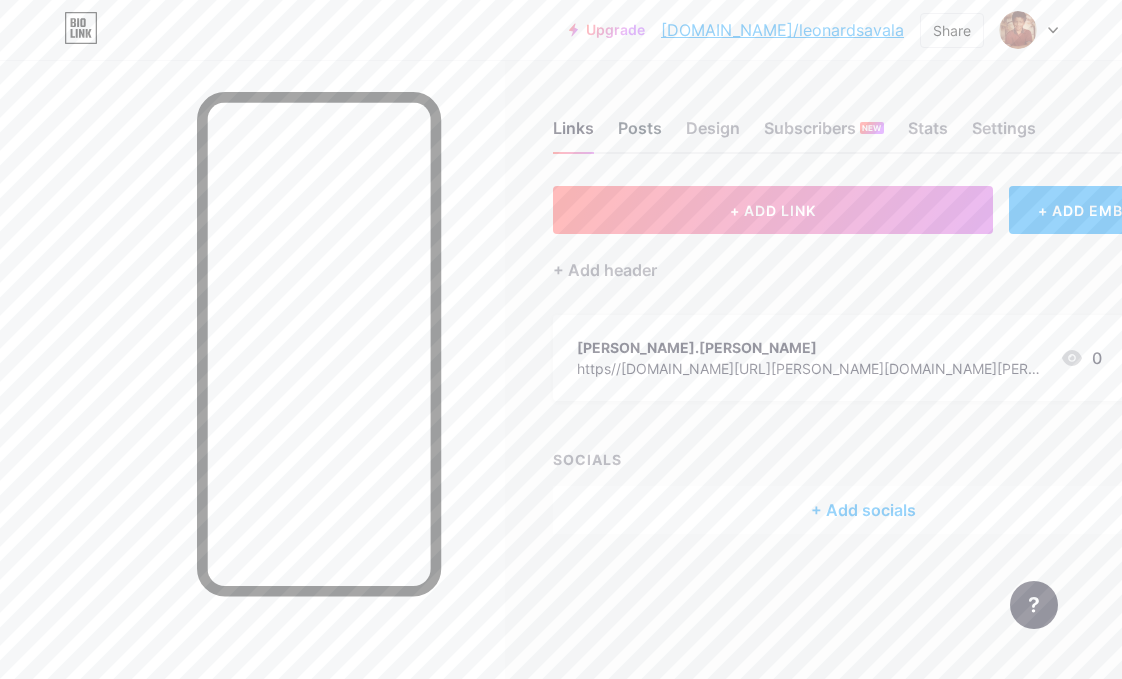 click on "Posts" at bounding box center (640, 134) 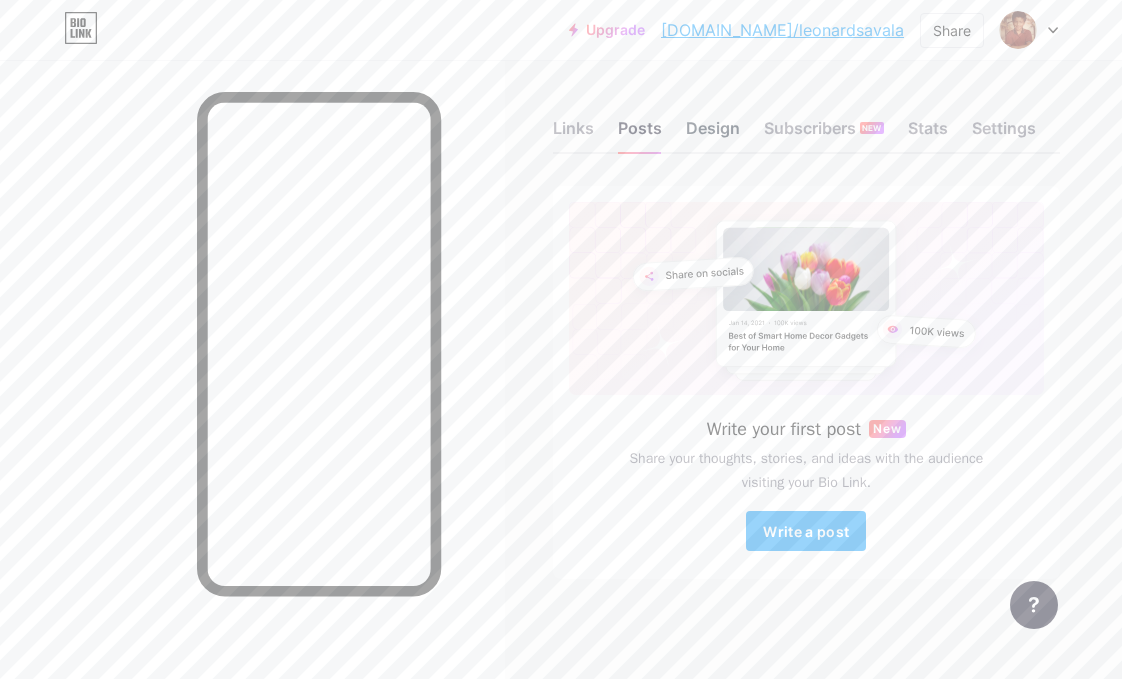 click on "Design" at bounding box center (713, 134) 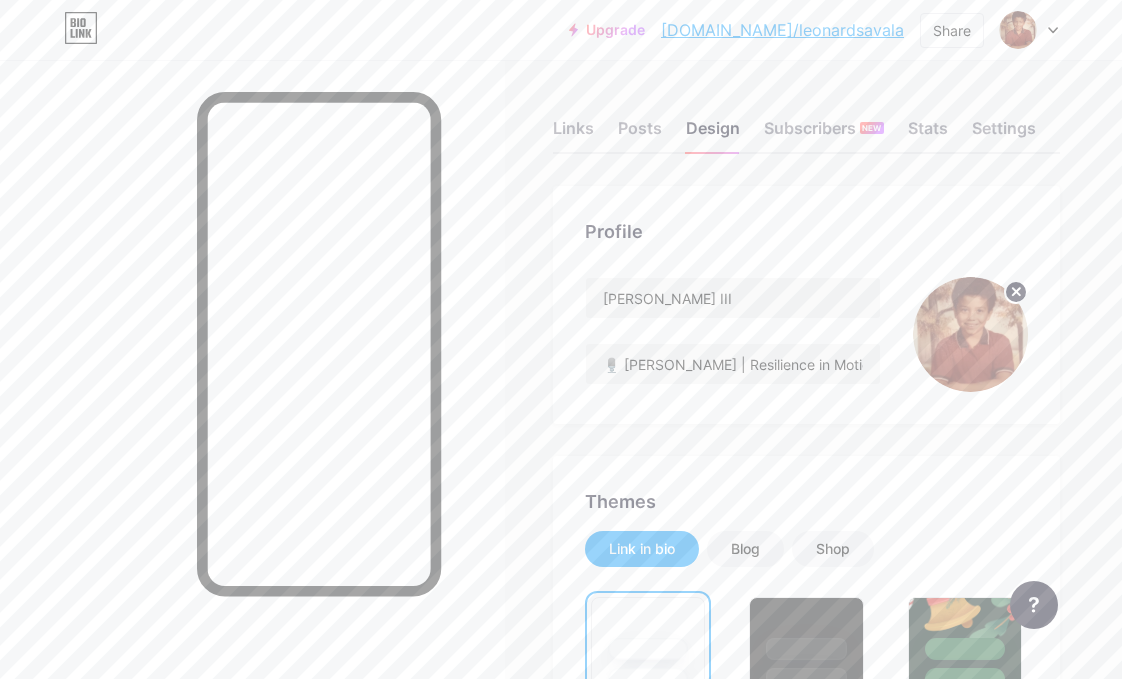 click at bounding box center (970, 334) 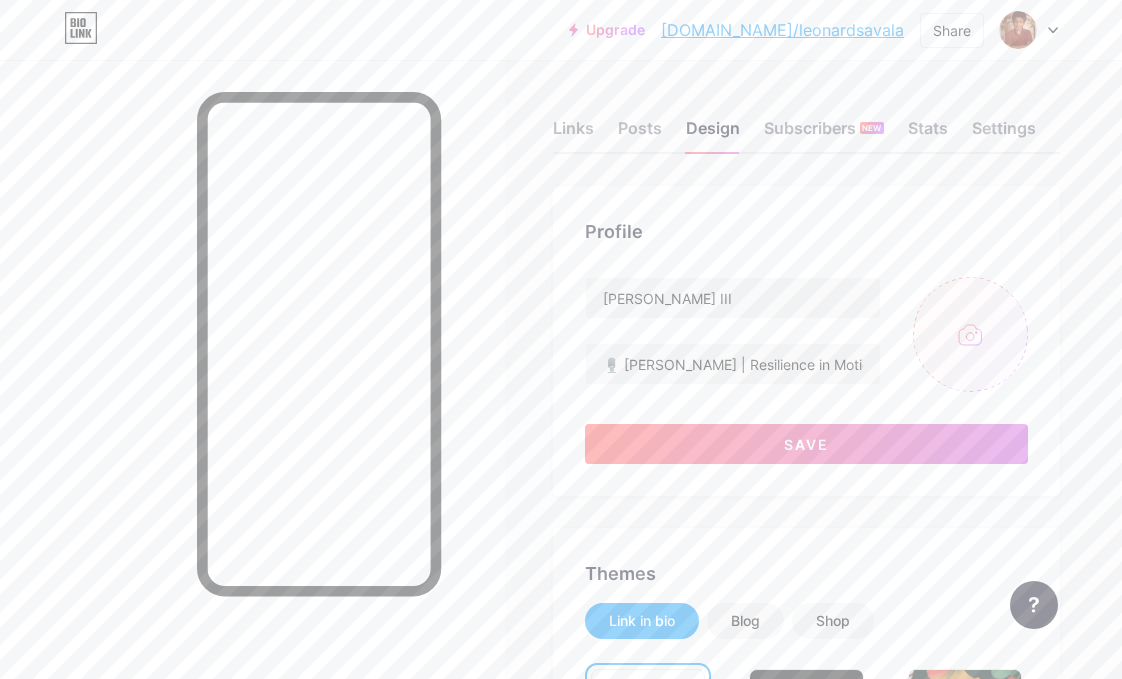 click at bounding box center (970, 334) 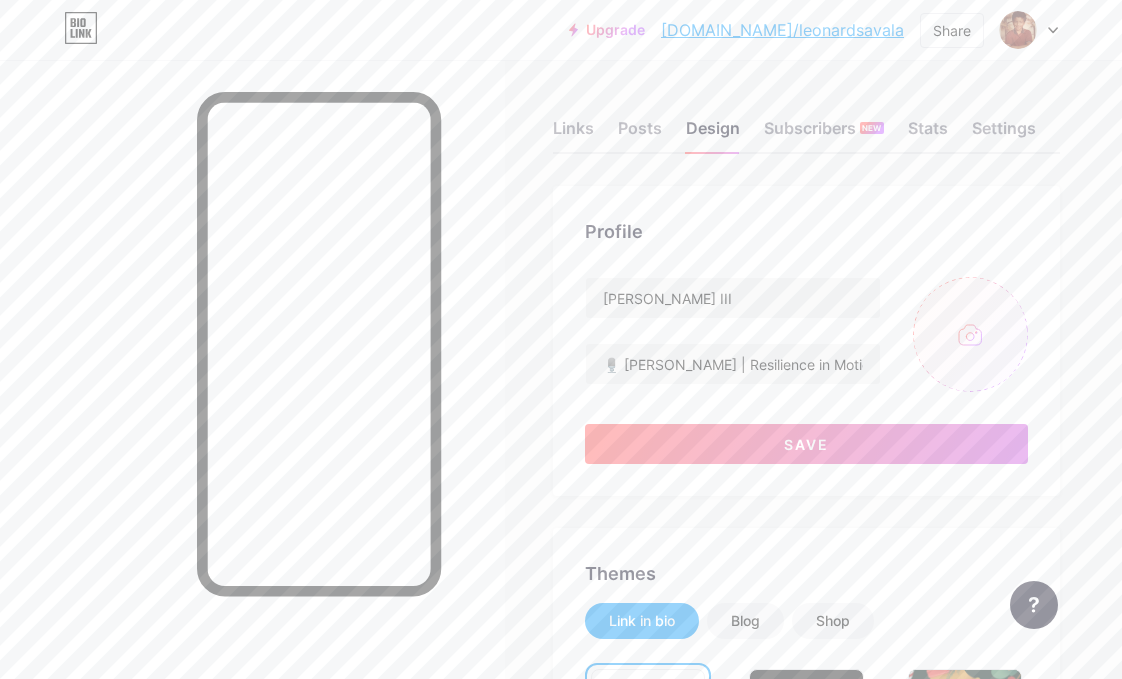 type on "C:\fakepath\Screenshot [DATE] 6.15.38 PM.png" 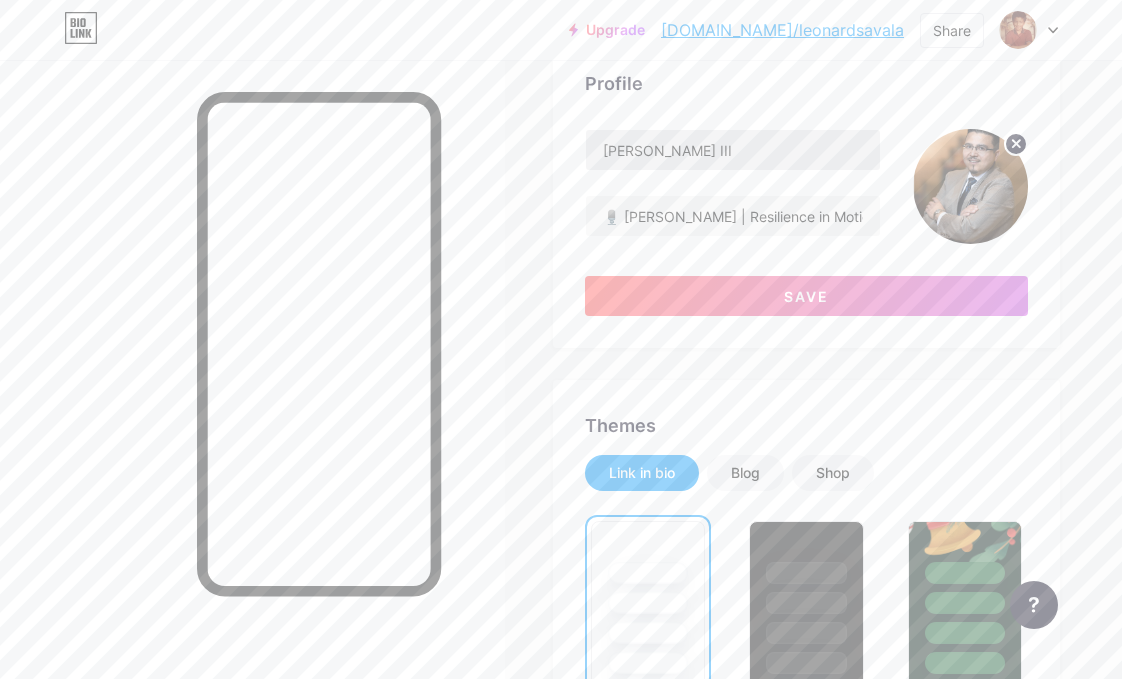 scroll, scrollTop: 159, scrollLeft: 0, axis: vertical 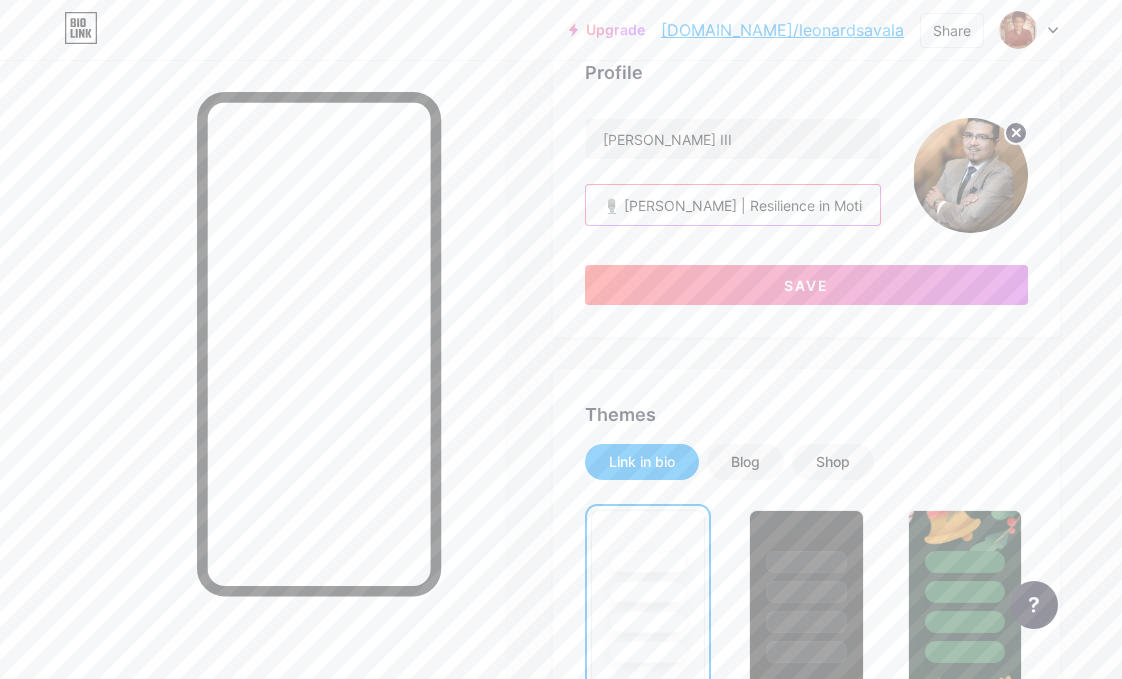 click on "🎙️ [PERSON_NAME] | Resilience in Motion 📍 [GEOGRAPHIC_DATA] | 📚 [PERSON_NAME] | 🎤 Speaker | ✍️ Author | 🔬 Survivor  Stage 4 [MEDICAL_DATA] survivor turned scholar, storyteller, and visionary. From shelters and setbacks to [GEOGRAPHIC_DATA], [US_STATE][GEOGRAPHIC_DATA], and now [GEOGRAPHIC_DATA]—I’ve walked the long road, and I’m still climbing.  👣 I move in silence, but leave loud footprints. 🧠 I write code for life: principles, purpose, and presence." at bounding box center [733, 205] 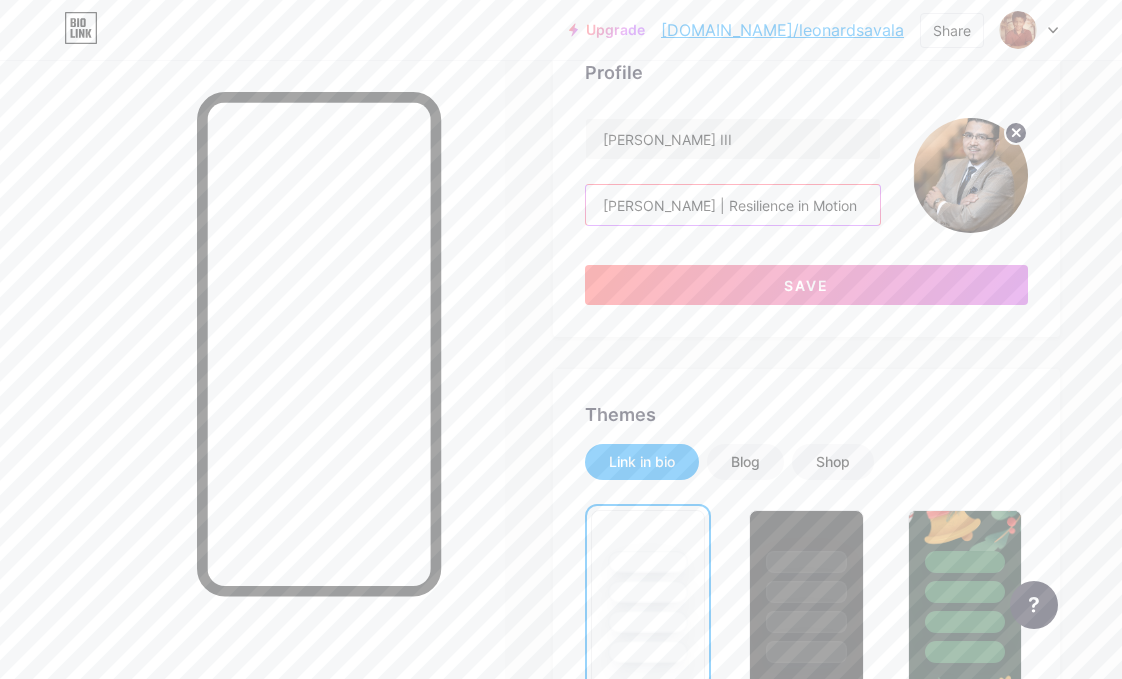 click on "[PERSON_NAME] | Resilience in Motion 📍 [GEOGRAPHIC_DATA] | 📚 [PERSON_NAME] | 🎤 Speaker | ✍️ Author | 🔬 Survivor  Stage 4 [MEDICAL_DATA] survivor turned scholar, storyteller, and visionary. From shelters and setbacks to [GEOGRAPHIC_DATA], [US_STATE][GEOGRAPHIC_DATA], and now [GEOGRAPHIC_DATA]—I’ve walked the long road, and I’m still climbing.  👣 I move in silence, but leave loud footprints. 🧠 I write code for life: principles, purpose, and presence." at bounding box center (733, 205) 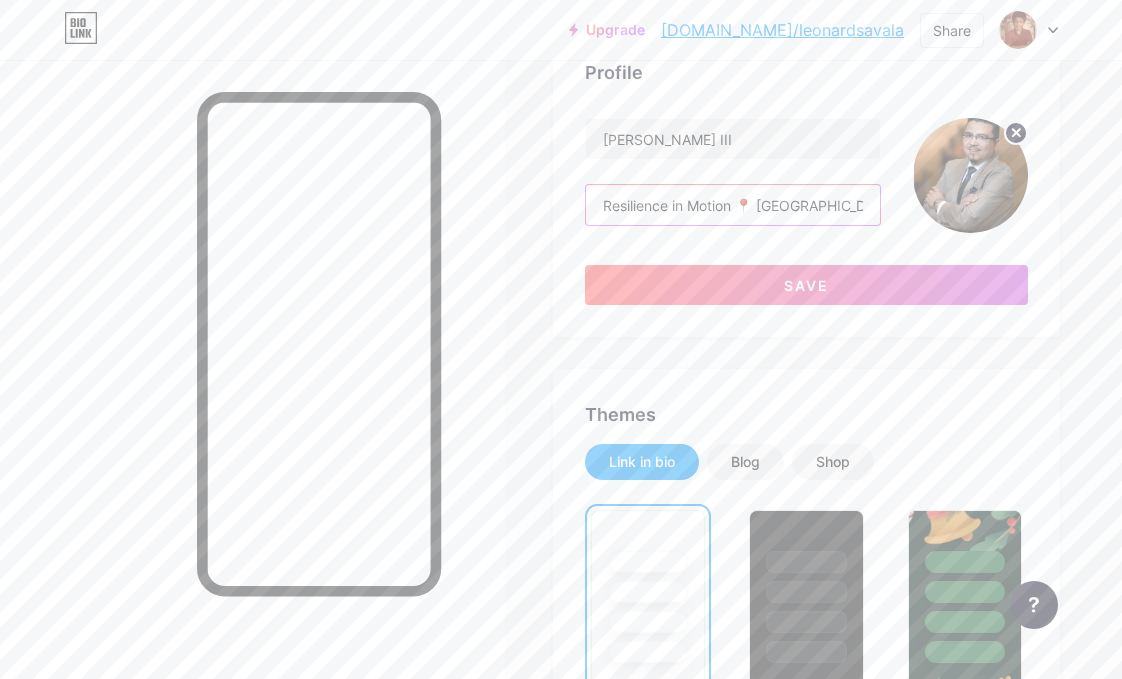 click on "Resilience in Motion 📍 [GEOGRAPHIC_DATA] | 📚 [PERSON_NAME] | 🎤 Speaker | ✍️ Author | 🔬 Survivor  Stage 4 [MEDICAL_DATA] survivor turned scholar, storyteller, and visionary. From shelters and setbacks to [GEOGRAPHIC_DATA], [US_STATE][GEOGRAPHIC_DATA], and now [GEOGRAPHIC_DATA]—I’ve walked the long road, and I’m still climbing.  👣 I move in silence, but leave loud footprints. 🧠 I write code for life: principles, purpose, and presence." at bounding box center (733, 205) 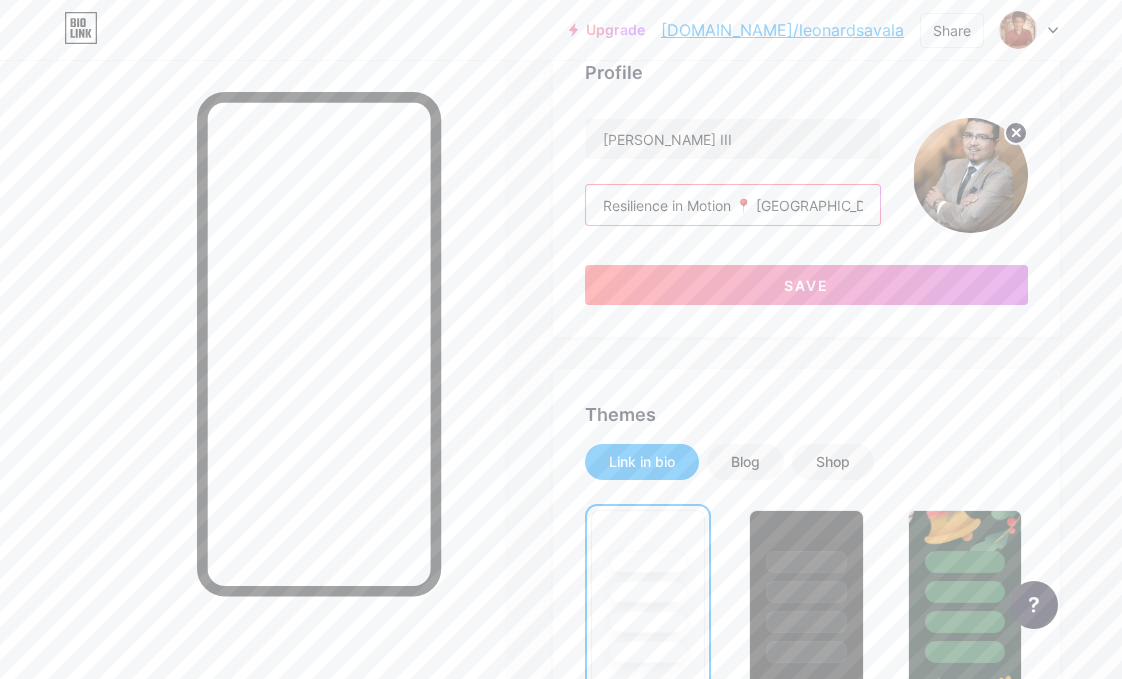 drag, startPoint x: 828, startPoint y: 205, endPoint x: 794, endPoint y: 208, distance: 34.132095 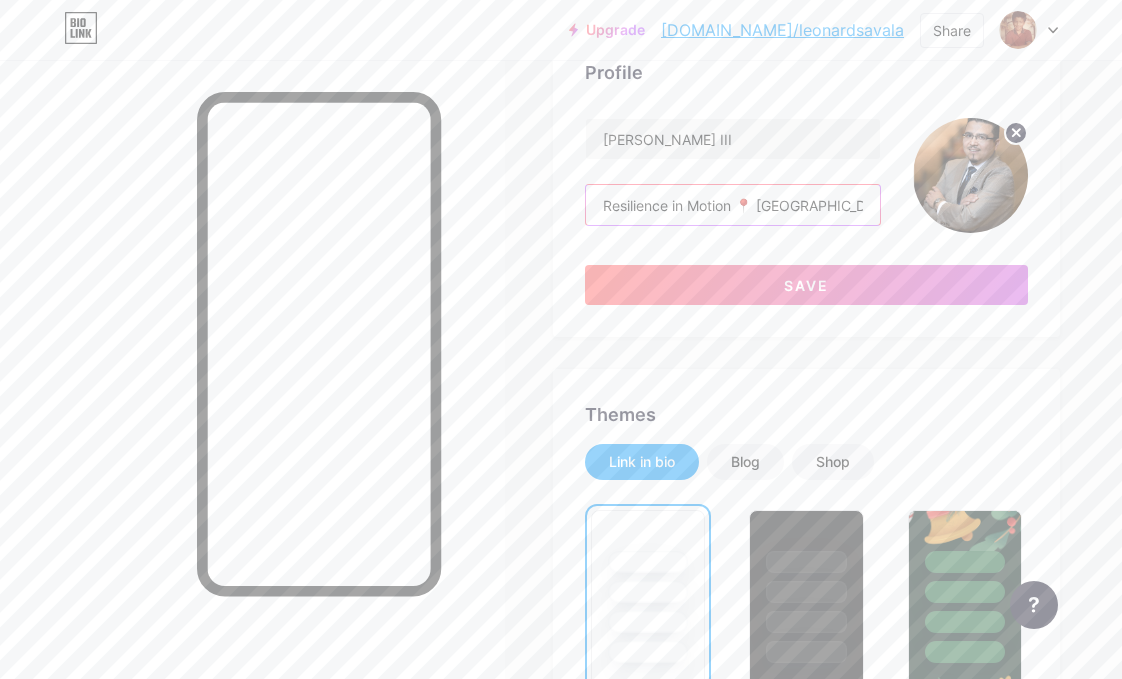 click on "Resilience in Motion 📍 [GEOGRAPHIC_DATA] | 📚 [PERSON_NAME] | 🎤 Speaker | ✍️ Author | 🔬 Survivor  Stage 4 [MEDICAL_DATA] survivor turned scholar, storyteller, and visionary. From shelters and setbacks to [GEOGRAPHIC_DATA], [US_STATE][GEOGRAPHIC_DATA], and now [GEOGRAPHIC_DATA]—I’ve walked the long road, and I’m still climbing.  👣 I move in silence, but leave loud footprints. 🧠 I write code for life: principles, purpose, and presence." at bounding box center [733, 205] 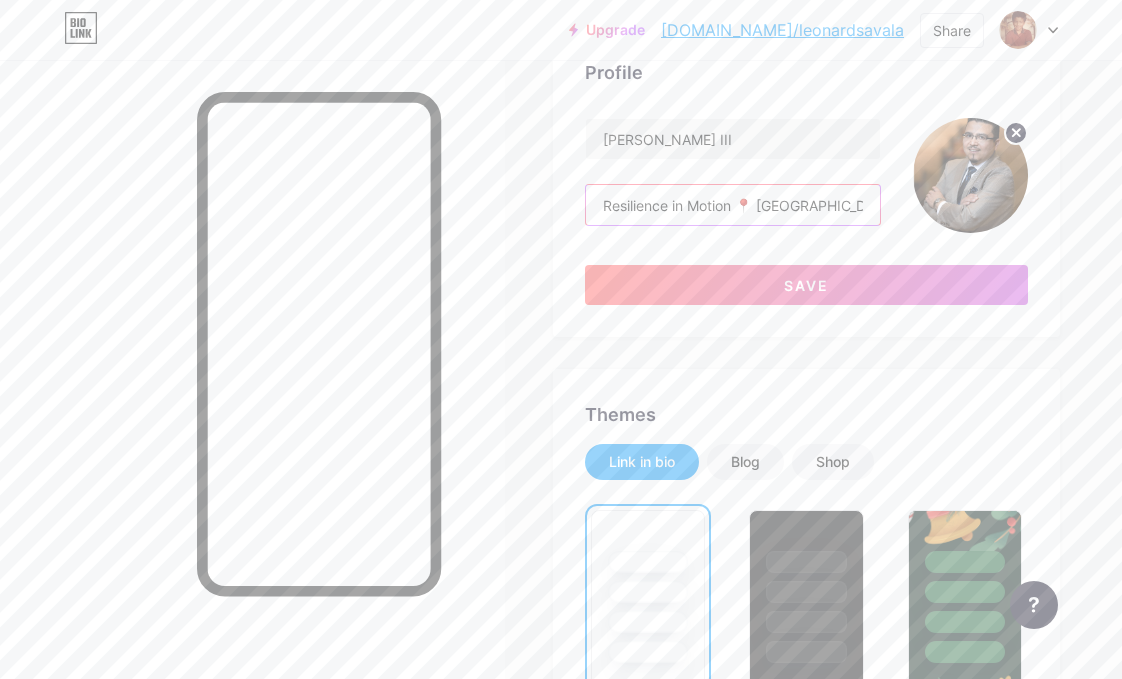 drag, startPoint x: 834, startPoint y: 201, endPoint x: 819, endPoint y: 203, distance: 15.132746 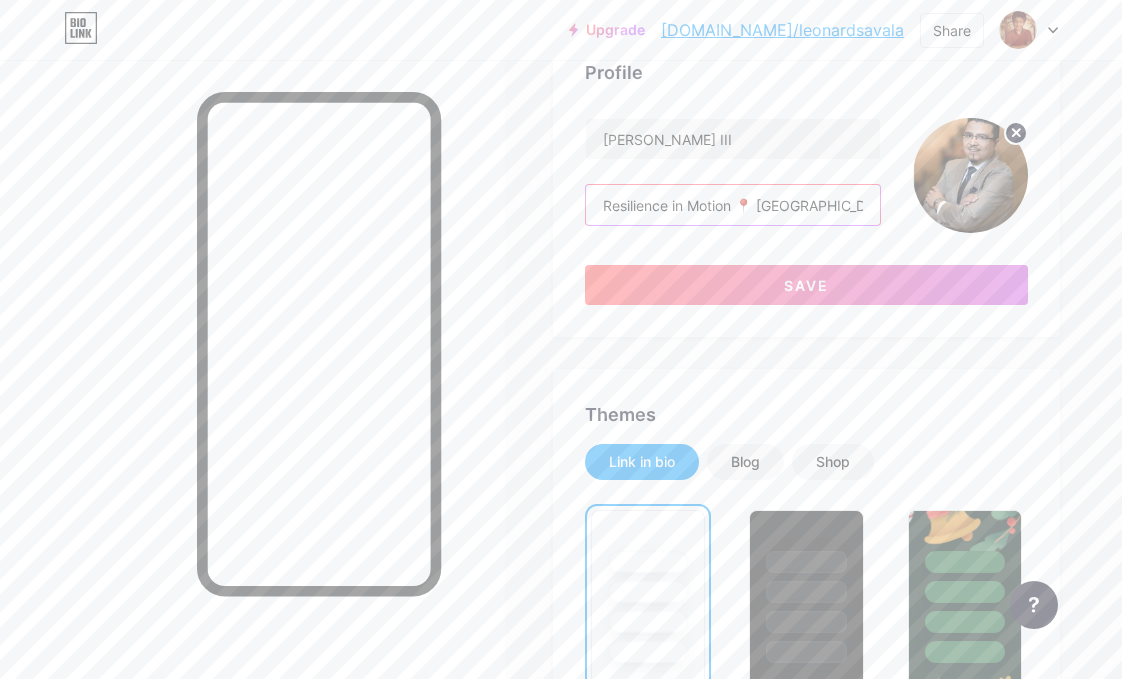click on "Resilience in Motion 📍 [GEOGRAPHIC_DATA] | 🎤 Speaker | ✍️ Author | 🔬 Survivor  Stage 4 [MEDICAL_DATA] survivor turned scholar, storyteller, and visionary. From shelters and setbacks to [GEOGRAPHIC_DATA], [US_STATE][GEOGRAPHIC_DATA], and now [GEOGRAPHIC_DATA]—I’ve walked the long road, and I’m still climbing.  👣 I move in silence, but leave loud footprints. 🧠 I write code for life: principles, purpose, and presence." at bounding box center (733, 205) 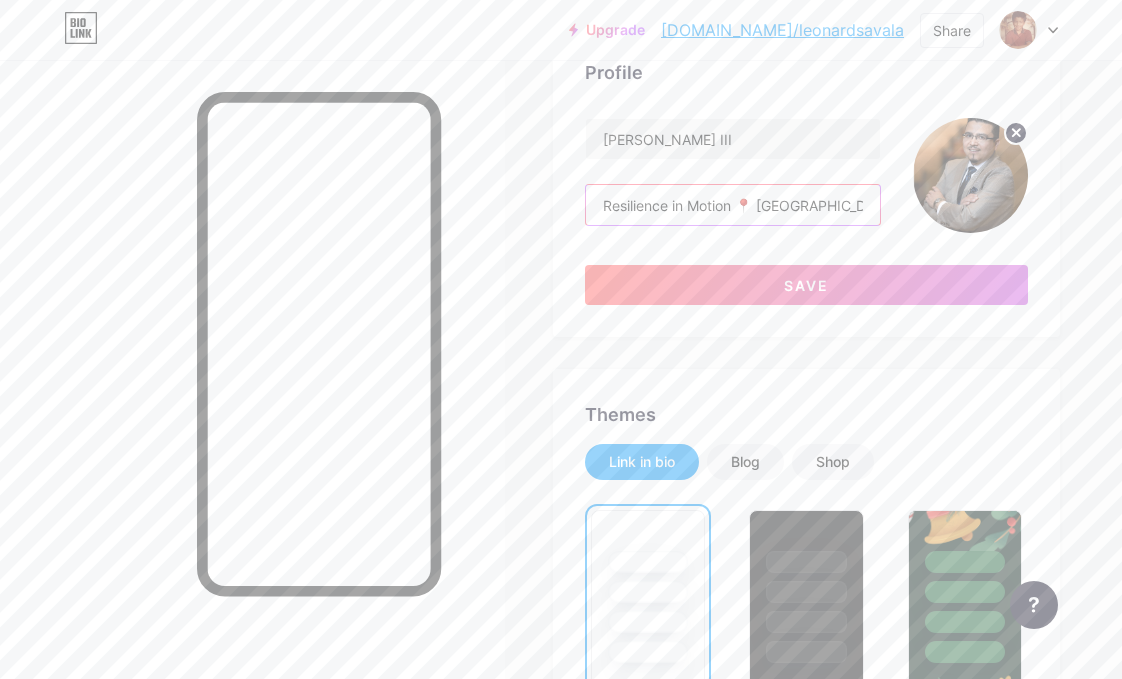 drag, startPoint x: 854, startPoint y: 208, endPoint x: 820, endPoint y: 200, distance: 34.928497 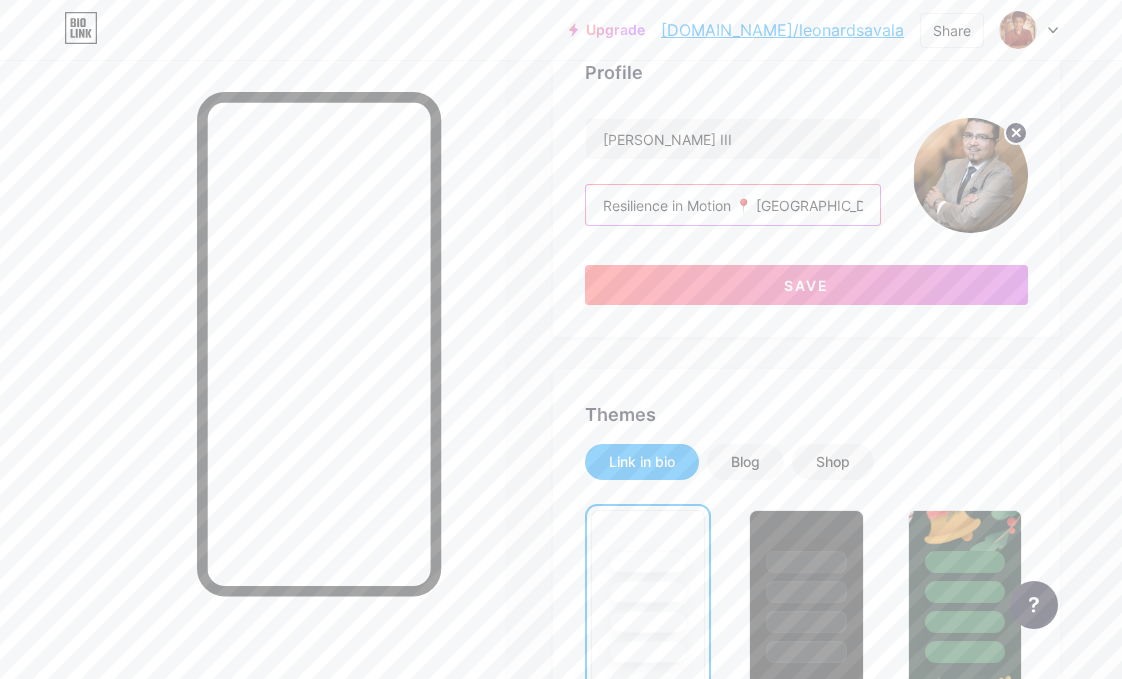 click on "Resilience in Motion 📍 [GEOGRAPHIC_DATA] | 🎤 Speaker | ✍️ Author | 🔬 Survivor  Stage 4 [MEDICAL_DATA] survivor turned scholar, storyteller, and visionary. From shelters and setbacks to [GEOGRAPHIC_DATA], [US_STATE][GEOGRAPHIC_DATA], and now [GEOGRAPHIC_DATA]—I’ve walked the long road, and I’m still climbing.  👣 I move in silence, but leave loud footprints. 🧠 I write code for life: principles, purpose, and presence." at bounding box center [733, 205] 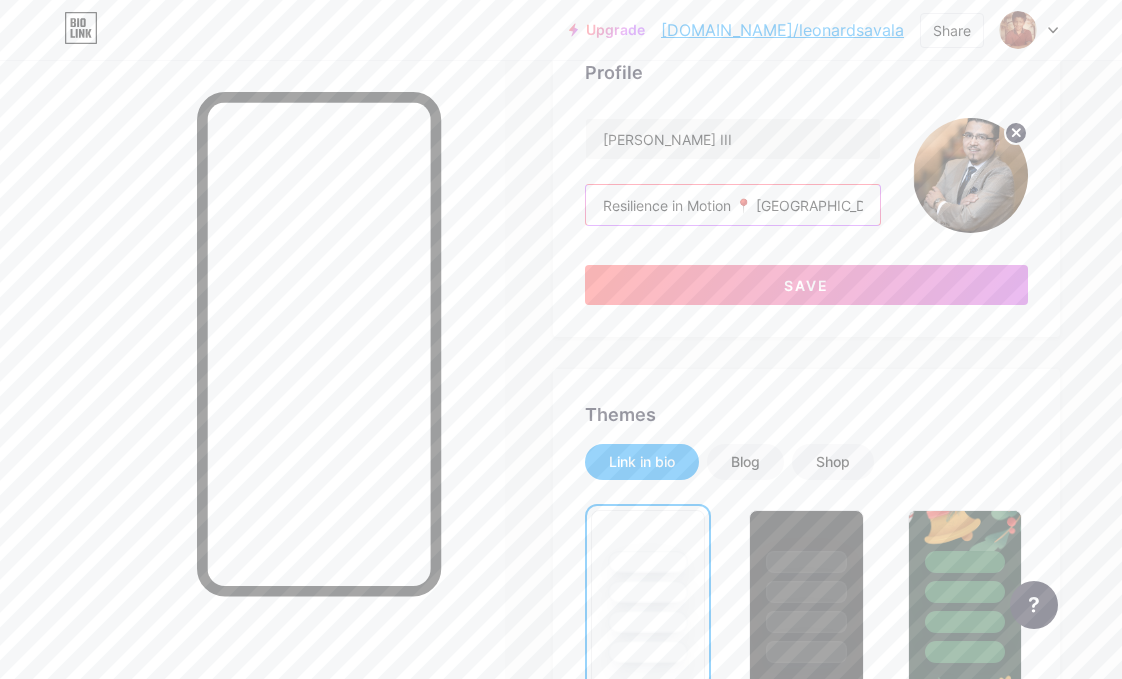 drag, startPoint x: 844, startPoint y: 207, endPoint x: 829, endPoint y: 210, distance: 15.297058 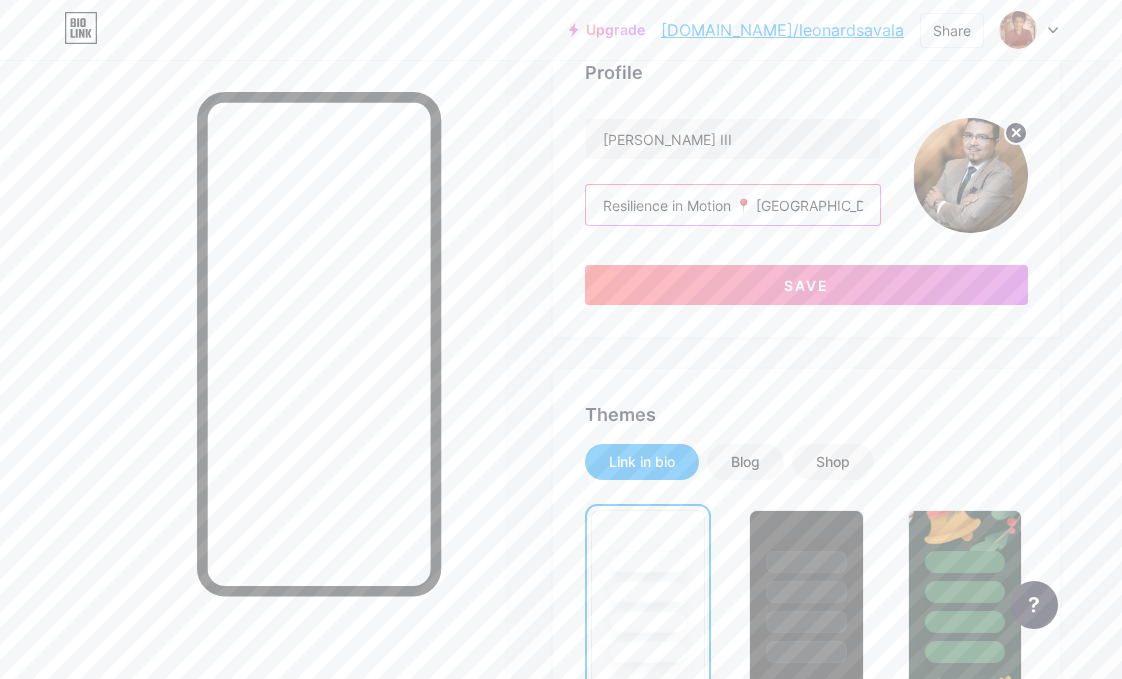 click on "Resilience in Motion 📍 [GEOGRAPHIC_DATA] | 🎤 Speaker | ✍️ Author | 🔬 Survivor  Stage 4 [MEDICAL_DATA] survivor turned scholar, storyteller, and visionary. From shelters and setbacks to [GEOGRAPHIC_DATA], [US_STATE][GEOGRAPHIC_DATA], and now [GEOGRAPHIC_DATA]—I’ve walked the long road, and I’m still climbing.  👣 I move in silence, but leave loud footprints. 🧠 I write code for life: principles, purpose, and presence." at bounding box center [733, 205] 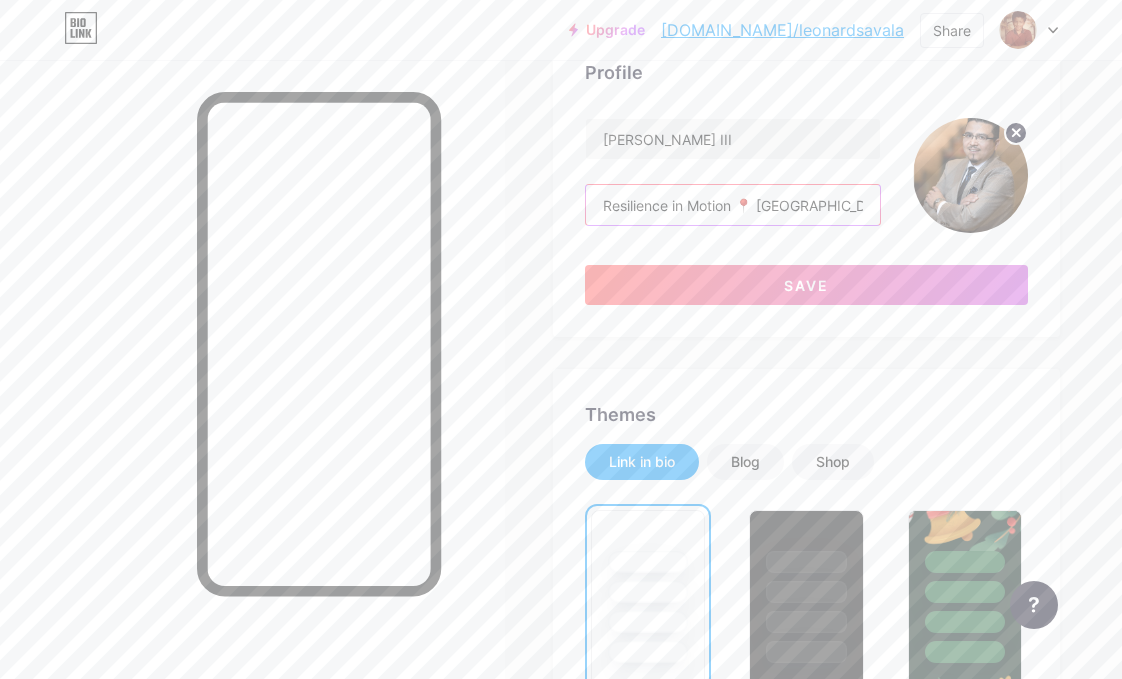 click on "Resilience in Motion 📍 [GEOGRAPHIC_DATA] | 🎤 Speaker | ✍️ Author | 🔬 Survivor  Stage 4 [MEDICAL_DATA] survivor turned scholar, storyteller, and visionary. From shelters and setbacks to, [US_STATE][GEOGRAPHIC_DATA], and now [GEOGRAPHIC_DATA]—I’ve walked the long road, and I’m still climbing.  👣 I move in silence, but leave loud footprints. 🧠 I write code for life: principles, purpose, and presence." at bounding box center [733, 205] 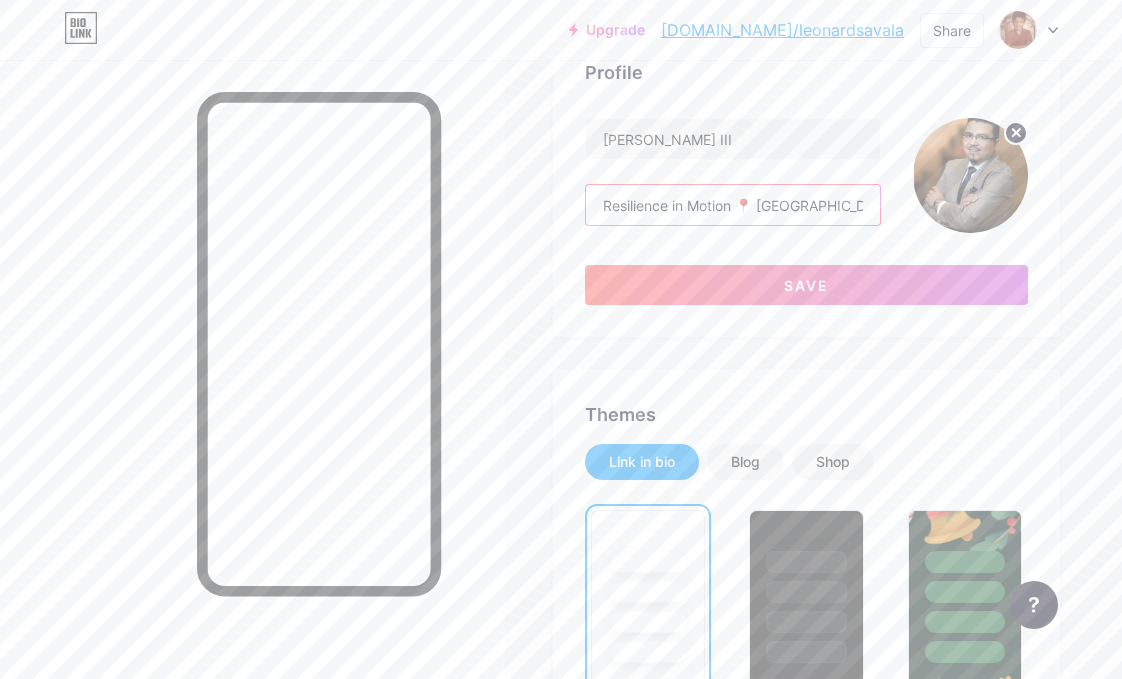 click on "Resilience in Motion 📍 [GEOGRAPHIC_DATA] | 🎤 Speaker | ✍️ Author | 🔬 Survivor  Stage 4 [MEDICAL_DATA] survivor turned scholar, storyteller, and visionary. From shelters and setbacks to, [US_STATE][GEOGRAPHIC_DATA], and now [GEOGRAPHIC_DATA]—I’ve walked the long road, and I’m still climbing.  👣 I move in silence, but leave loud footprints. 🧠 I write code for life: principles, purpose, and presence." at bounding box center [733, 205] 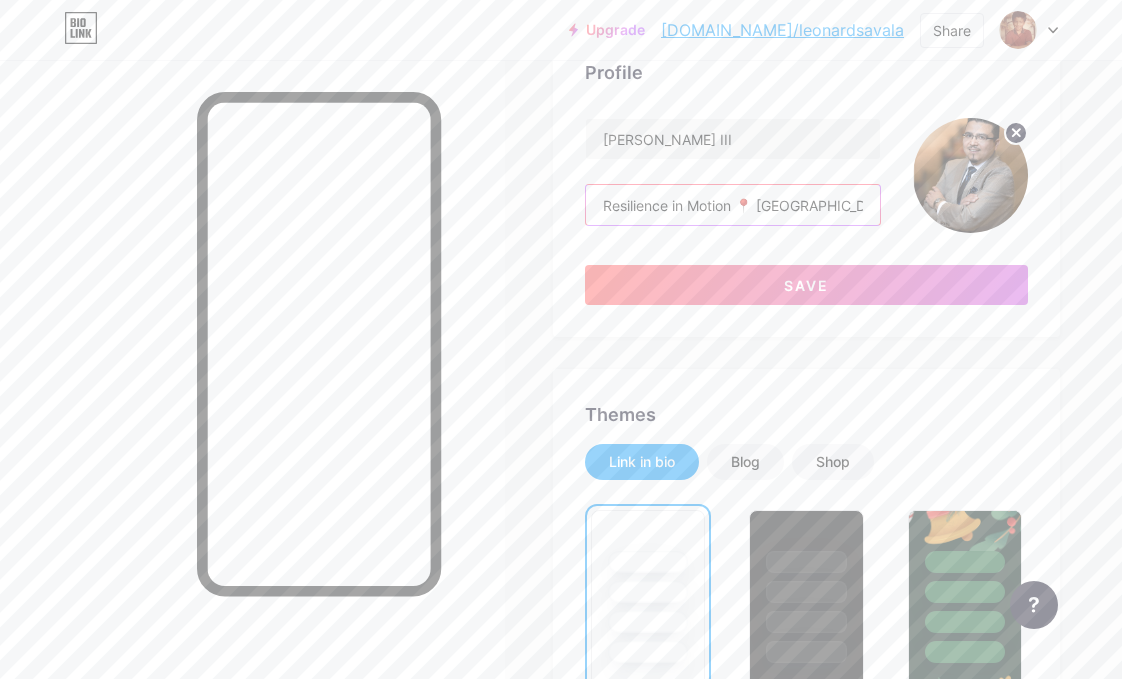 click on "Resilience in Motion 📍 [GEOGRAPHIC_DATA] | 🎤 Speaker | ✍️ Author | 🔬 Survivor  Stage 4 [MEDICAL_DATA] survivor turned scholar, storyteller, and visionary. [US_STATE][GEOGRAPHIC_DATA], and now [GEOGRAPHIC_DATA]—I’ve walked the [GEOGRAPHIC_DATA], and I’m still climbing.  👣 I move in silence, but leave loud footprints. 🧠 I write code for life: principles, purpose, and presence." at bounding box center [733, 205] 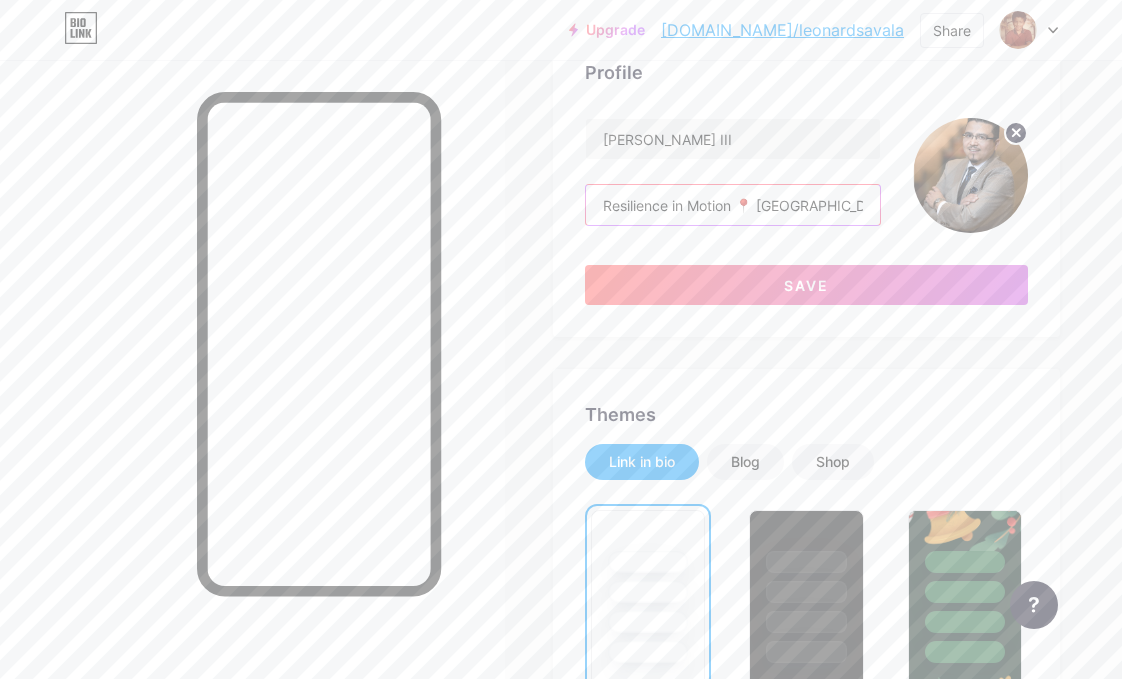 click on "Resilience in Motion 📍 [GEOGRAPHIC_DATA] | 🎤 Speaker | ✍️ Author | 🔬 Survivor  Stage 4 [MEDICAL_DATA] survivor turned scholar, storyteller, and visionary. [US_STATE][GEOGRAPHIC_DATA], and now [GEOGRAPHIC_DATA]—I’ve walked the [GEOGRAPHIC_DATA], and I’m still climbing.  👣 I move in silence, but leave loud footprints. 🧠 I write code for life: principles, purpose, and presence." at bounding box center [733, 205] 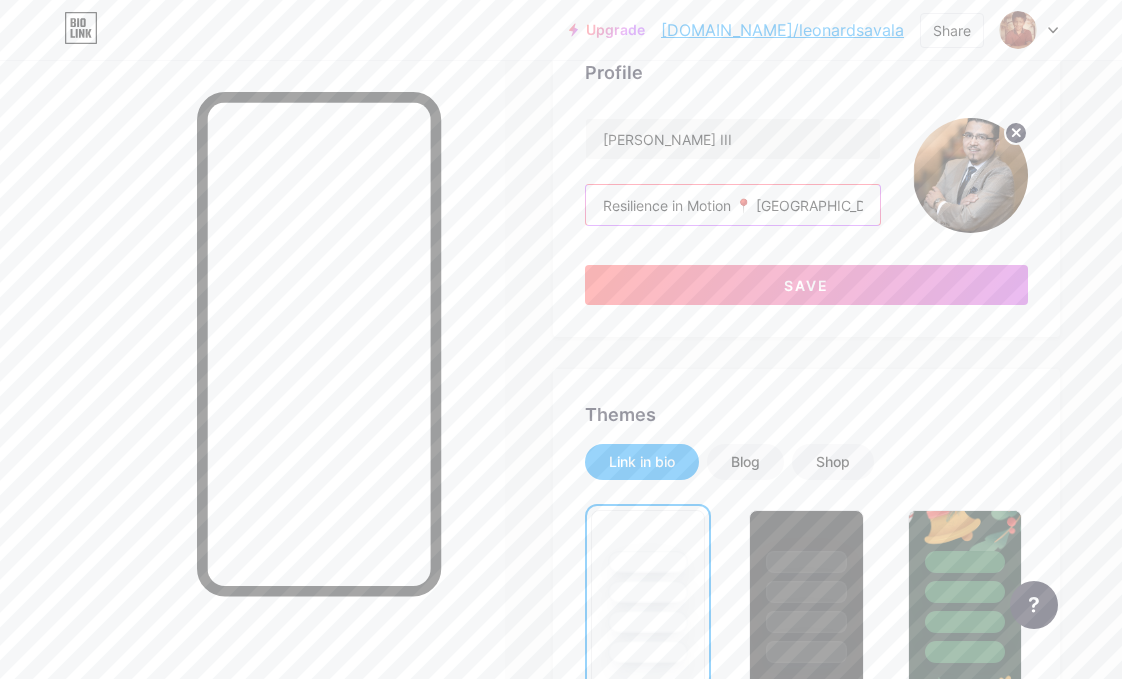 drag, startPoint x: 620, startPoint y: 206, endPoint x: 828, endPoint y: 215, distance: 208.19463 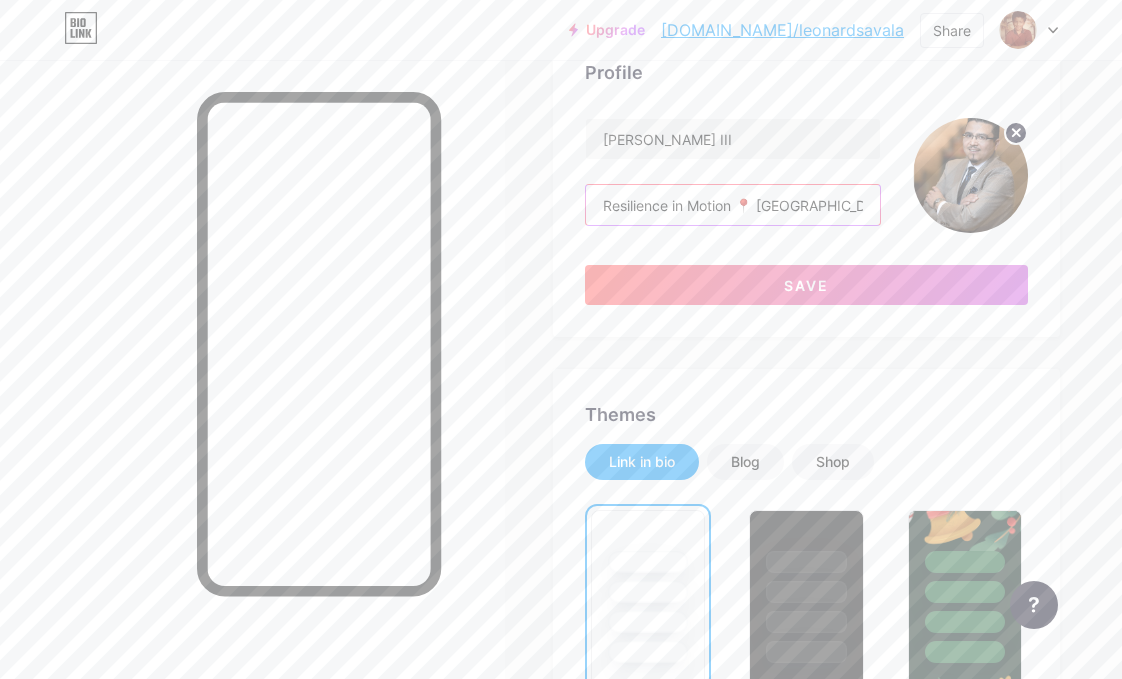 click on "Resilience in Motion 📍 [GEOGRAPHIC_DATA] | 🎤 Speaker | ✍️ Author | 🔬 Survivor  Stage 4 [MEDICAL_DATA] survivor turned scholar, storyteller, and visionary. [US_STATE][GEOGRAPHIC_DATA], and now [GEOGRAPHIC_DATA]—I’ve walked the [GEOGRAPHIC_DATA], and I’m still climbing.  👣 I move in silence, but leave loud footprints. 🧠 I write code for life: principles, purpose, and presence." at bounding box center (733, 205) 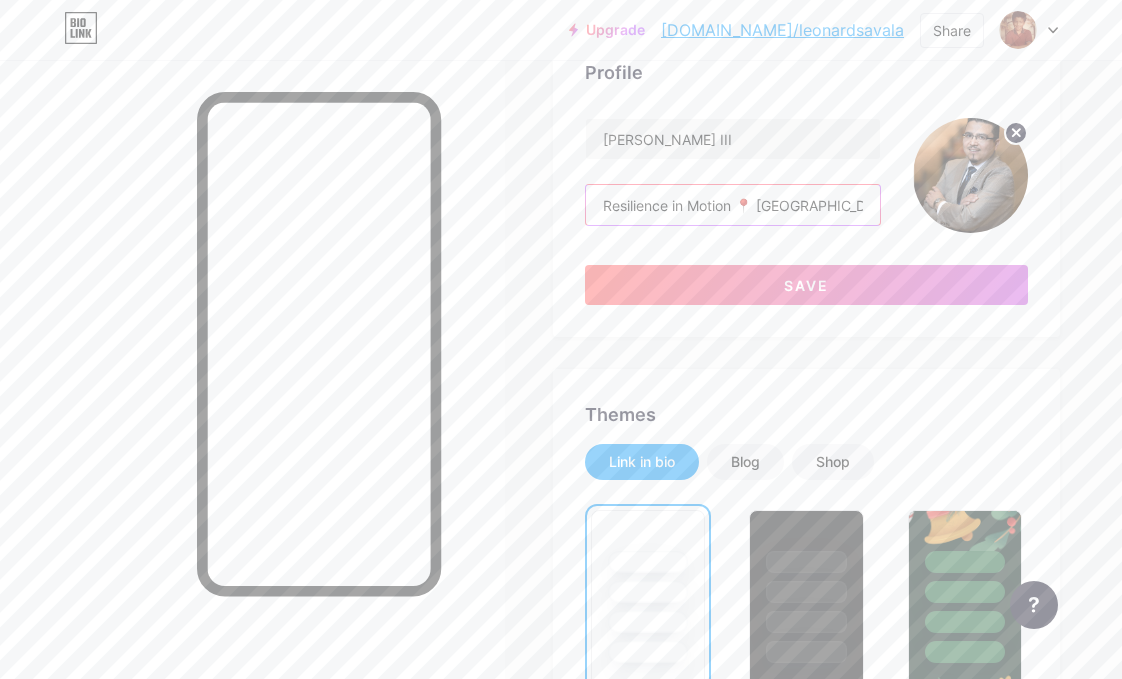 click on "Resilience in Motion 📍 [GEOGRAPHIC_DATA] | 🎤 Speaker | ✍️ Author | 🔬 Survivor  Stage 4 [MEDICAL_DATA] survivor turned scholar, storyteller, and visionary. [US_STATE][GEOGRAPHIC_DATA], and now [GEOGRAPHIC_DATA]—I’ve walked the [GEOGRAPHIC_DATA], and I’m still climbing.  👣 I move in silence, but leave loud footprints. 🧠 I write code for life: principles, purpose, and presence." at bounding box center [733, 205] 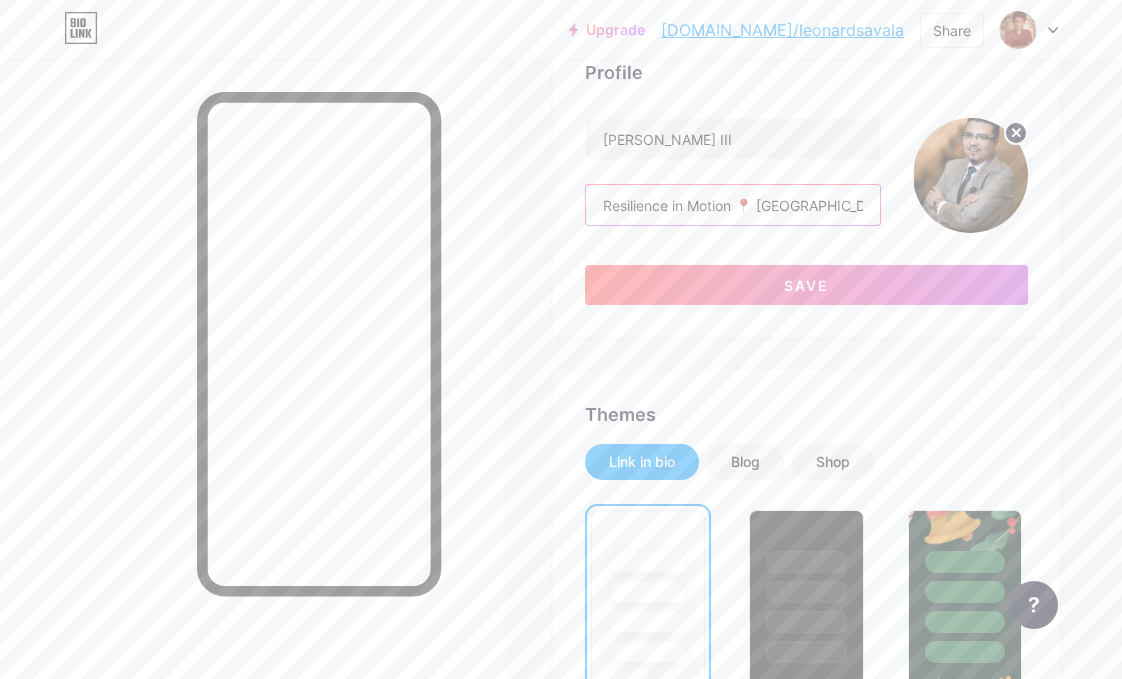 click on "Resilience in Motion 📍 [GEOGRAPHIC_DATA] | 🎤 Speaker | ✍️ Author | 🔬 Survivor  Stage 4 [MEDICAL_DATA] survivor turned scholar, storyteller, and visionary. [US_STATE][GEOGRAPHIC_DATA], and now [GEOGRAPHIC_DATA]—I’ve walked the [GEOGRAPHIC_DATA], and I’m still climbing.  👣 I move in silence, but leave loud footprints. 🧠 I write code for life: principles, purpose, and presence." at bounding box center (733, 205) 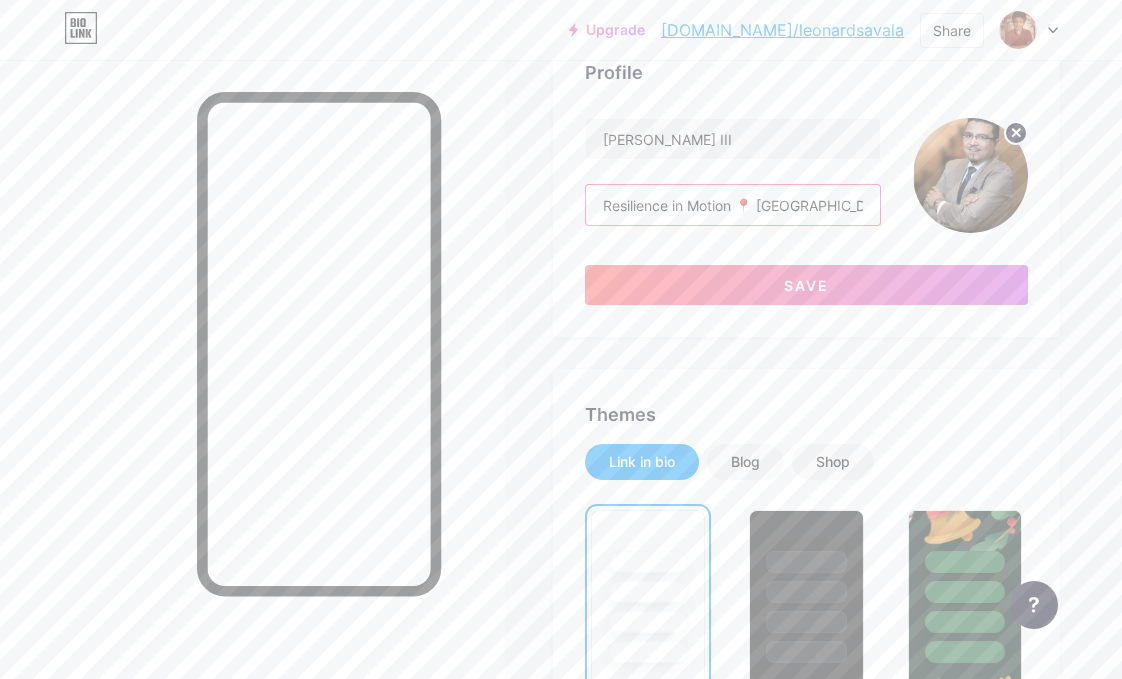 click on "Resilience in Motion 📍 [GEOGRAPHIC_DATA] | 🎤 Speaker | ✍️ Author | 🔬 Survivor  Stage 4 [MEDICAL_DATA] survivor turned scholar, storyteller, and visionary. [US_STATE][GEOGRAPHIC_DATA], and noI’ve walked the long road, and I’m still climbing.  👣 I move in silence, but leave loud footprints. 🧠 I write code for life: principles, purpose, and presence." at bounding box center [733, 205] 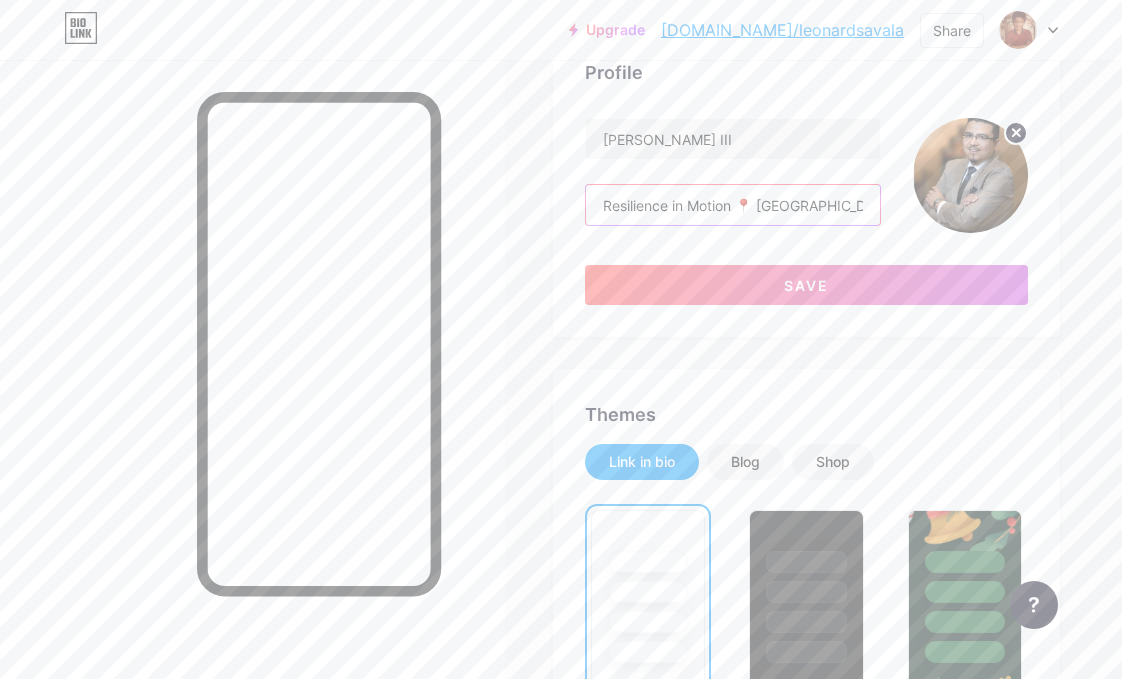 click on "Resilience in Motion 📍 [GEOGRAPHIC_DATA] | 🎤 Speaker | ✍️ Author | 🔬 Survivor  Stage 4 [MEDICAL_DATA] survivor turned scholar, storyteller, and visionary. [US_STATE][GEOGRAPHIC_DATA], and noI’ve walked the long road, and I’m still climbing.  👣 I move in silence, but leave loud footprints. 🧠 I write code for life: principles, purpose, and presence." at bounding box center (733, 205) 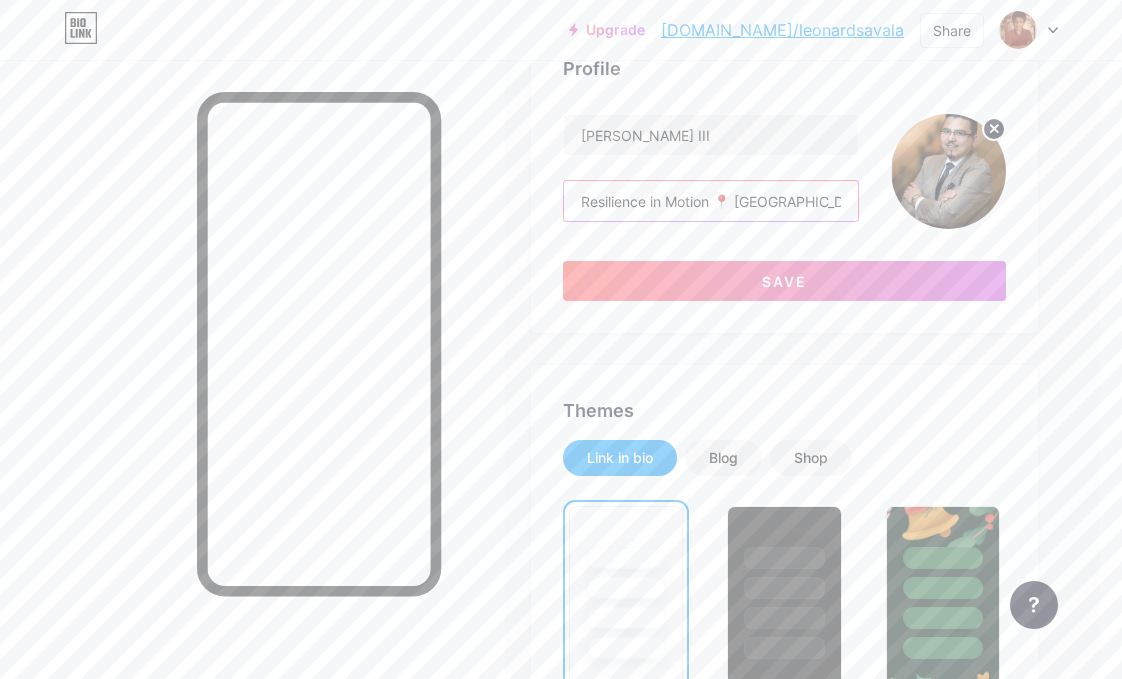 scroll, scrollTop: 163, scrollLeft: 24, axis: both 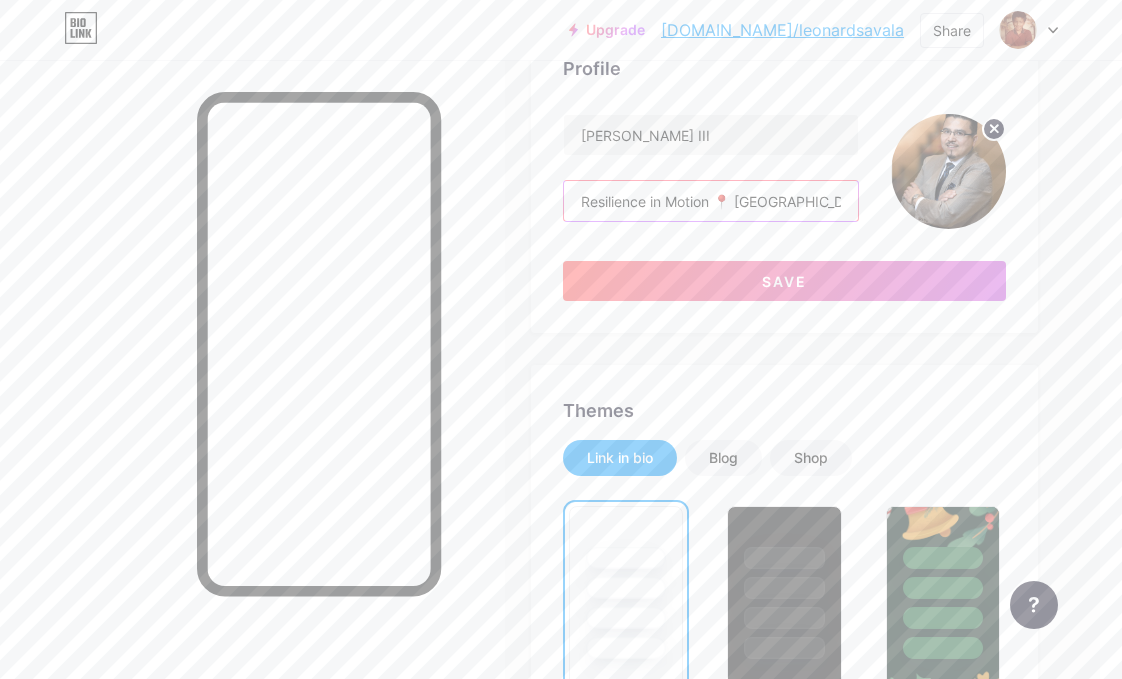 click on "Resilience in Motion 📍 [GEOGRAPHIC_DATA] | 🎤 Speaker | ✍️ Author | 🔬 Survivor  Stage 4 [MEDICAL_DATA] survivor turned scholar, storyteller, and visionary. I’ve walked the long road, and I’m still climbing.  👣 I move in silence, but leave loud footprints. 🧠 I write code for life: principles, purpose, and presence." at bounding box center [711, 201] 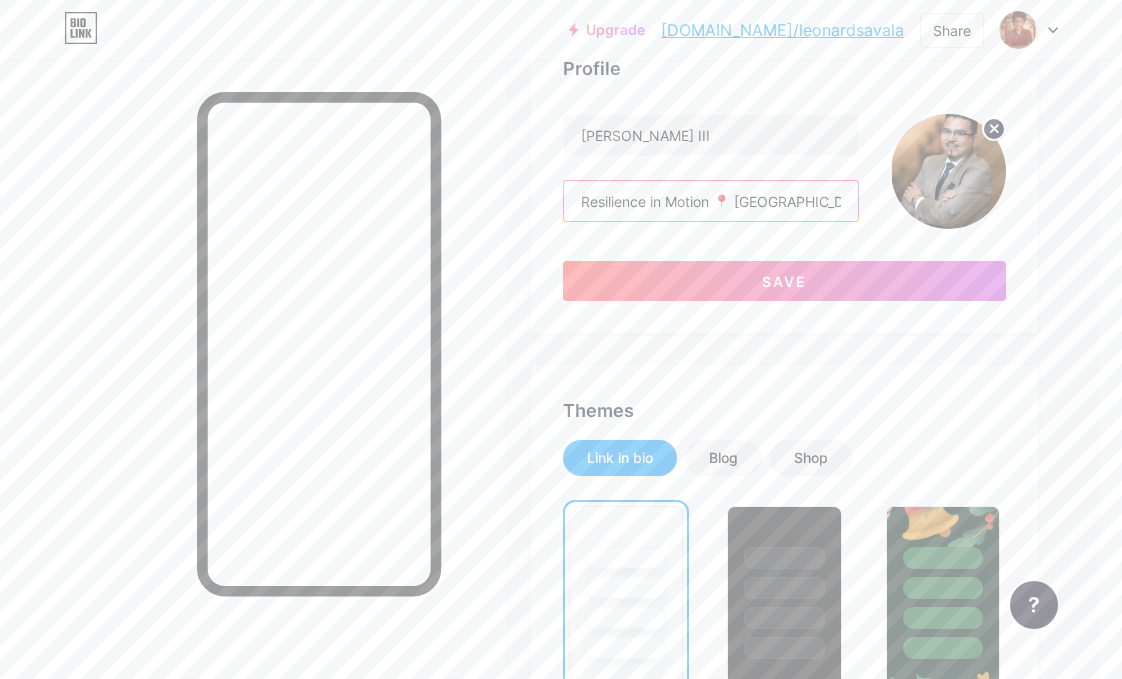 drag, startPoint x: 835, startPoint y: 206, endPoint x: 797, endPoint y: 204, distance: 38.052597 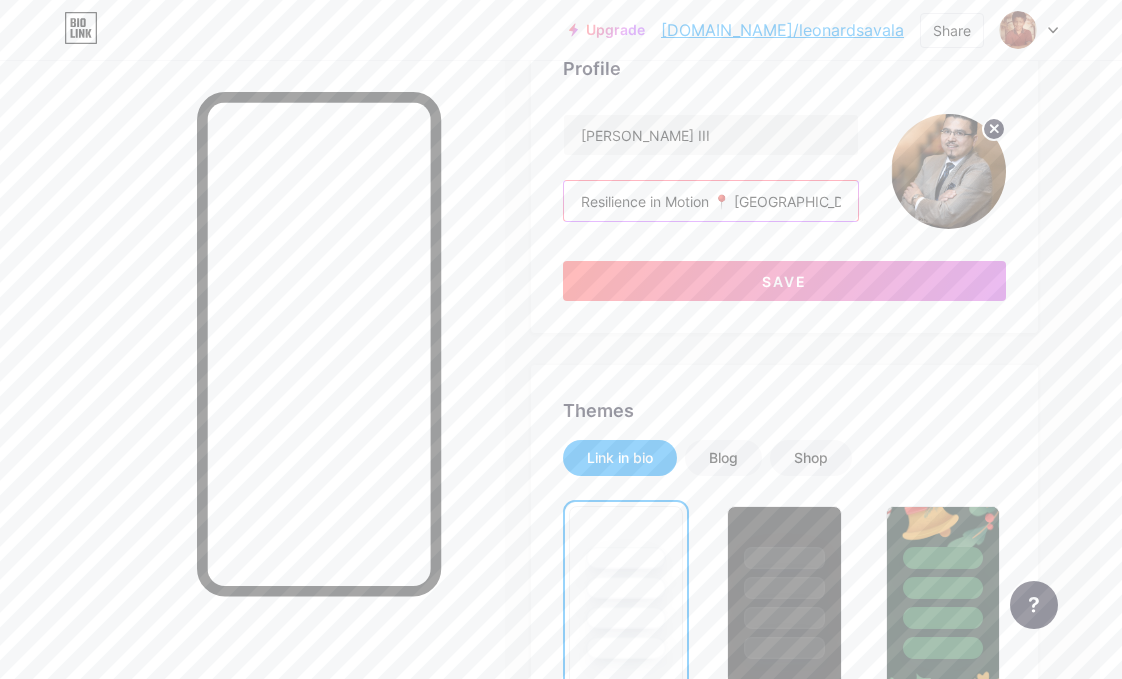 click on "Resilience in Motion 📍 [GEOGRAPHIC_DATA] | 🎤 Speaker | ✍️ Author | 🔬 Survivor  Stage 4 [MEDICAL_DATA] survivor turned scholar, storyteller, and visionary. I’ve walked the long road, and I’m still climbing. I move in silence, but leave loud footprints. 🧠 I write code for life: principles, purpose, and presence." at bounding box center (711, 201) 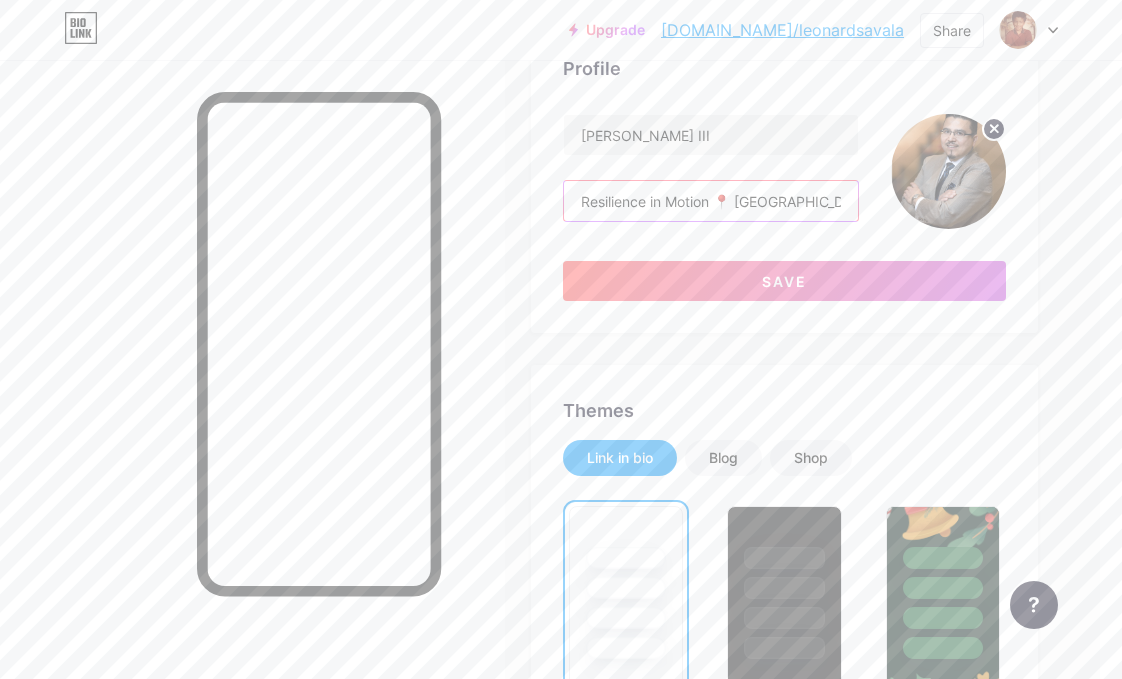 drag, startPoint x: 833, startPoint y: 206, endPoint x: 787, endPoint y: 205, distance: 46.010868 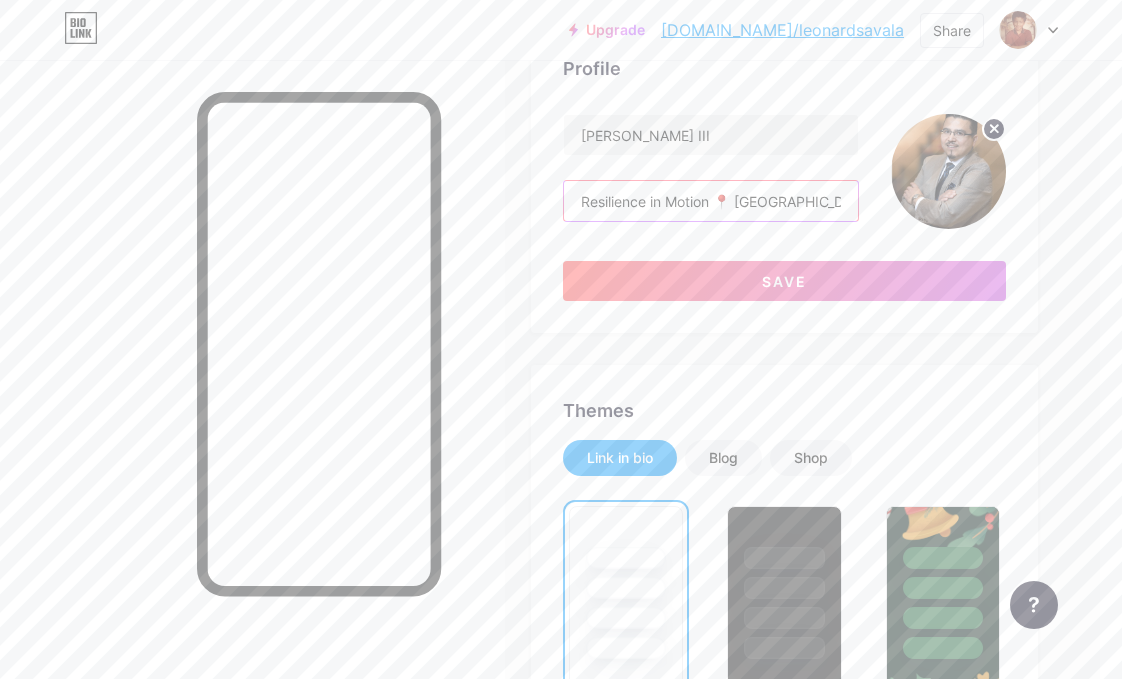 click on "Resilience in Motion 📍 [GEOGRAPHIC_DATA] | 🎤 Speaker | ✍️ Author | 🔬 Survivor  Stage 4 [MEDICAL_DATA] survivor turned scholar, storyteller, and visionary. I’ve walked the long road, and I’m still climbing. I move in silence, but leave loud footprints. 🧠 I write code for life: principles, purpose, and presence." at bounding box center [711, 201] 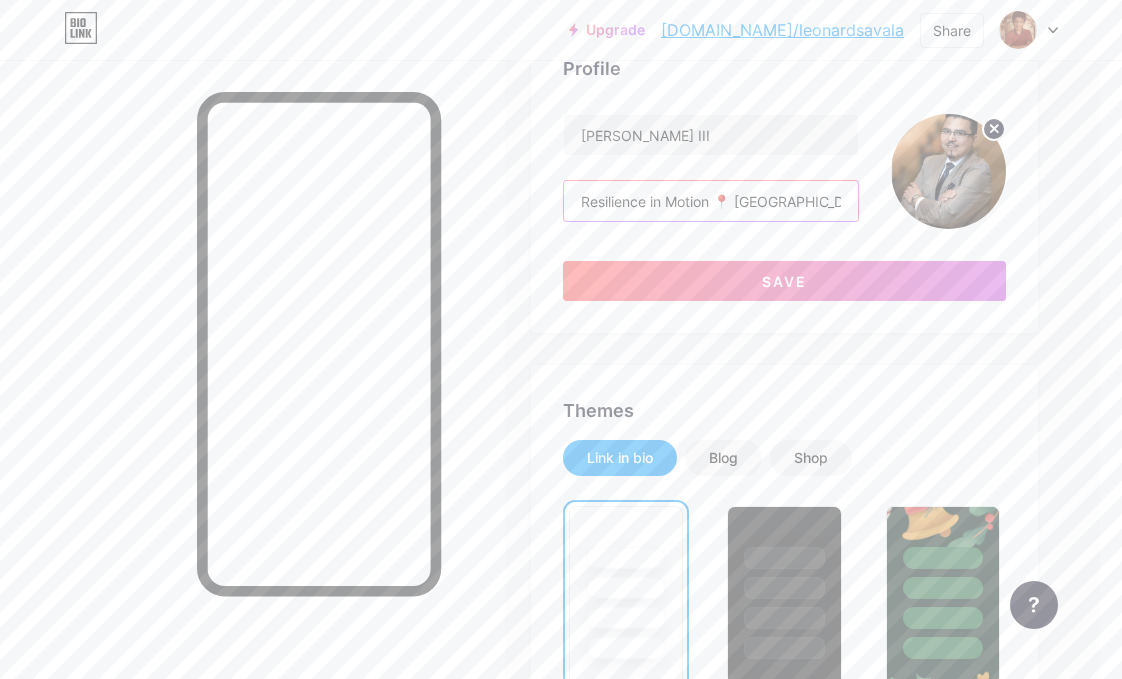 drag, startPoint x: 637, startPoint y: 202, endPoint x: 981, endPoint y: 251, distance: 347.4723 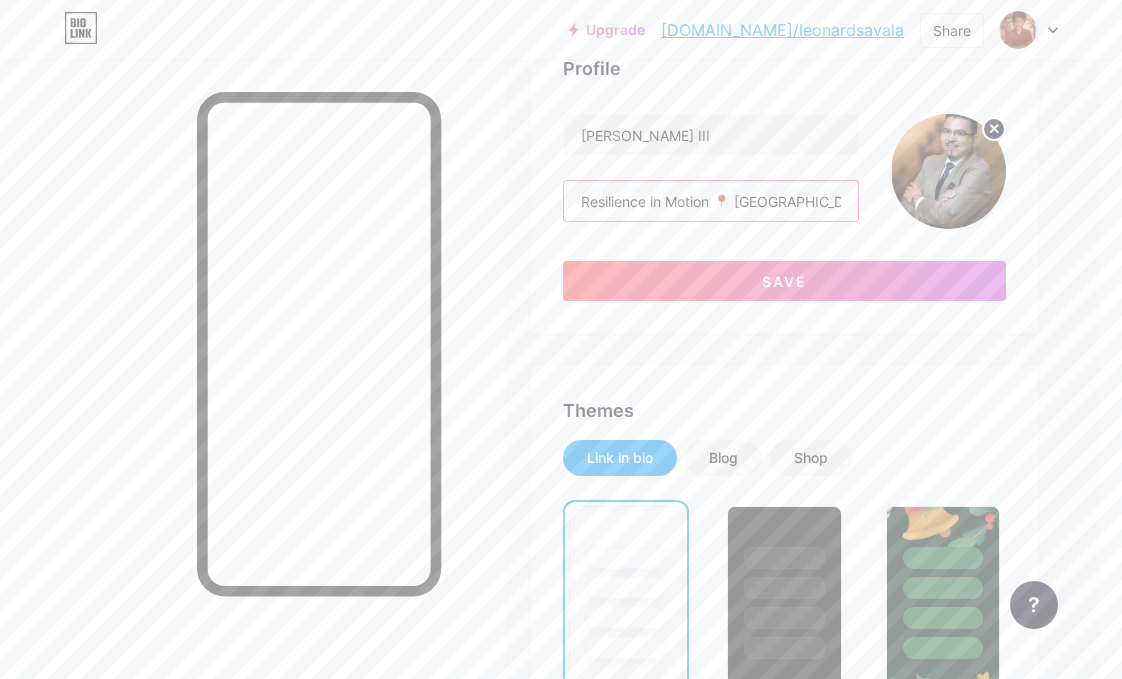 click on "[PERSON_NAME]     Resilience in Motion 📍 [GEOGRAPHIC_DATA] | 🎤 Speaker | ✍️ Author | 🔬 Survivor  Stage 4 [MEDICAL_DATA] survivor turned scholar, storyteller, and visionary. I’ve walked the long road, and I’m still climbing. I move in silence, but leave loud footprints. 🧠 I write code for life: principles, purpose, and presence.                   Save" at bounding box center [784, 207] 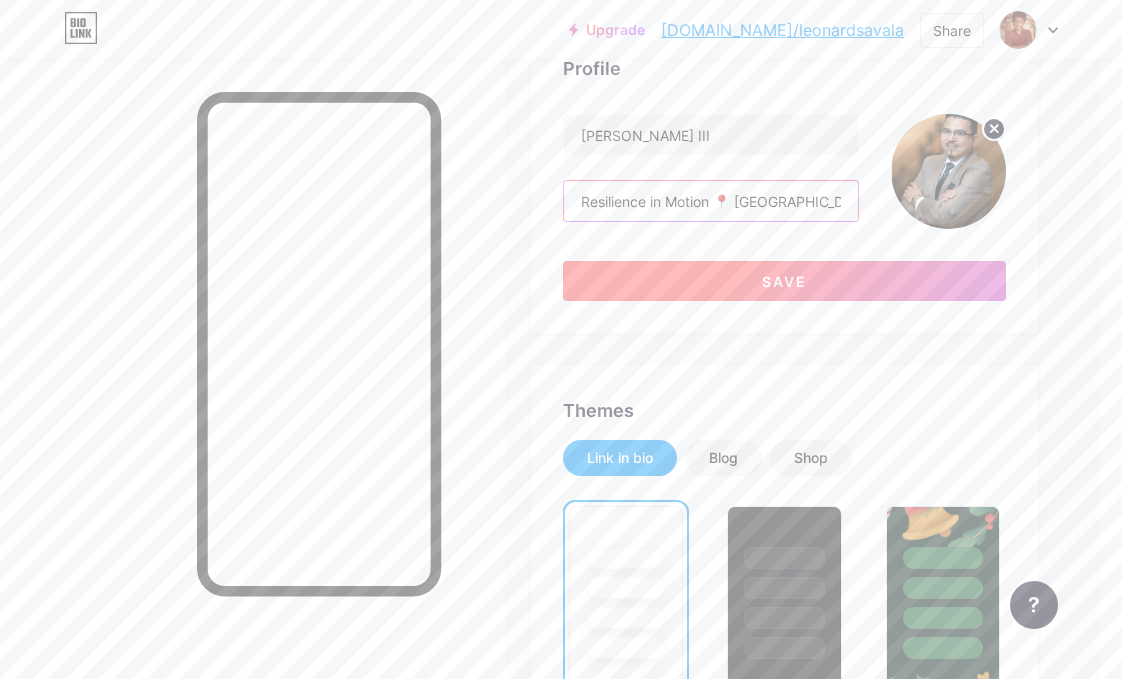 type on "Resilience in Motion 📍 [GEOGRAPHIC_DATA] | 🎤 Speaker | ✍️ Author | 🔬 Survivor  Stage 4 [MEDICAL_DATA] survivor turned scholar, storyteller, and visionary. I’ve walked the long road, and I’m still climbing." 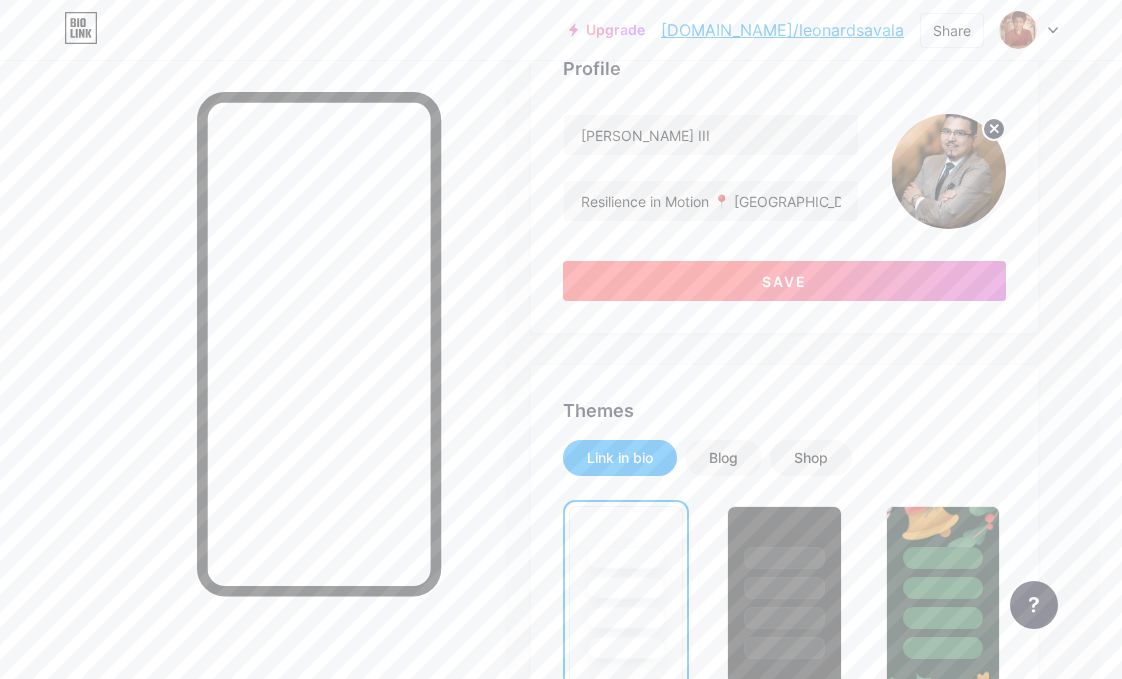 click on "Save" at bounding box center (784, 281) 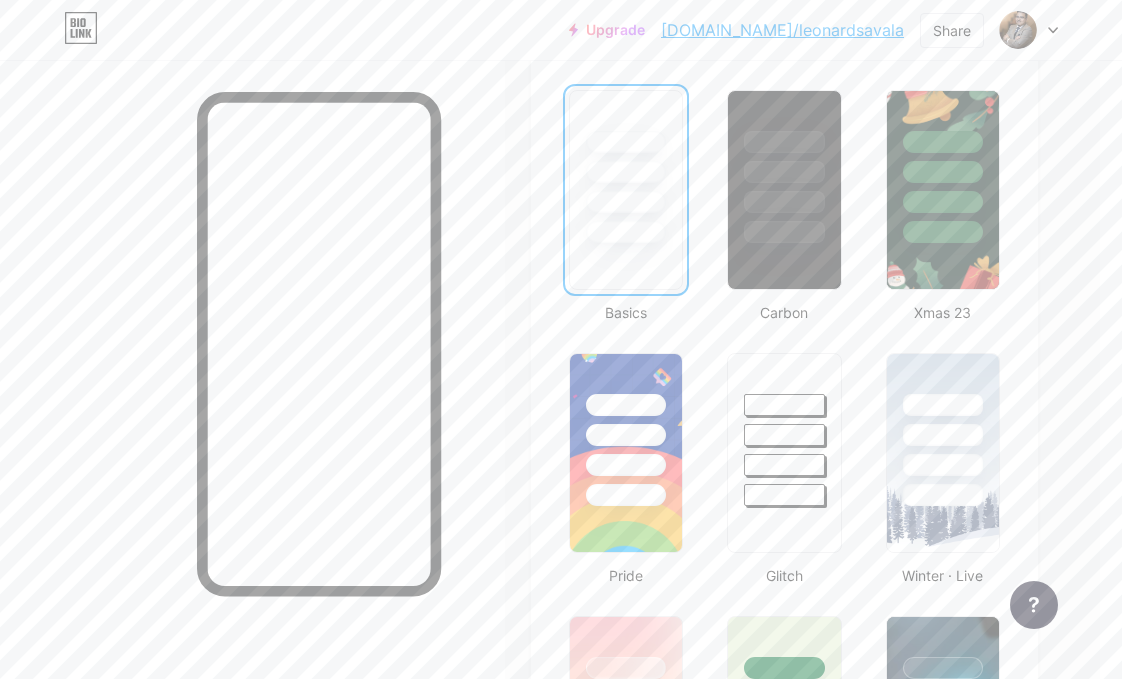 scroll, scrollTop: 530, scrollLeft: 24, axis: both 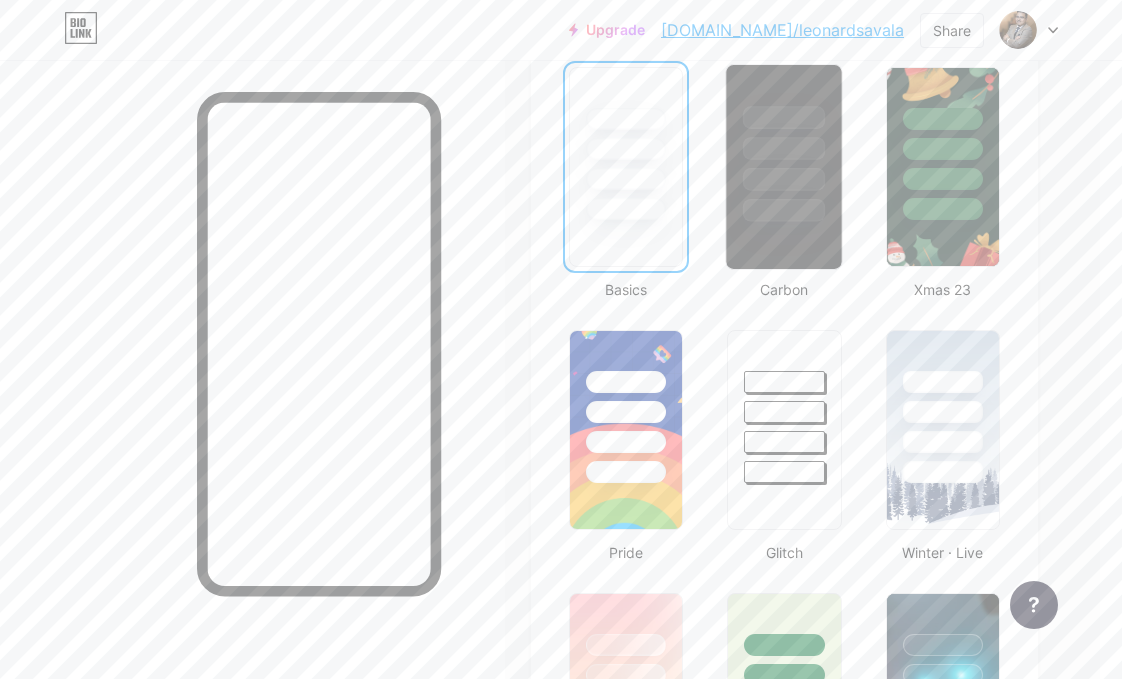 click at bounding box center (785, 167) 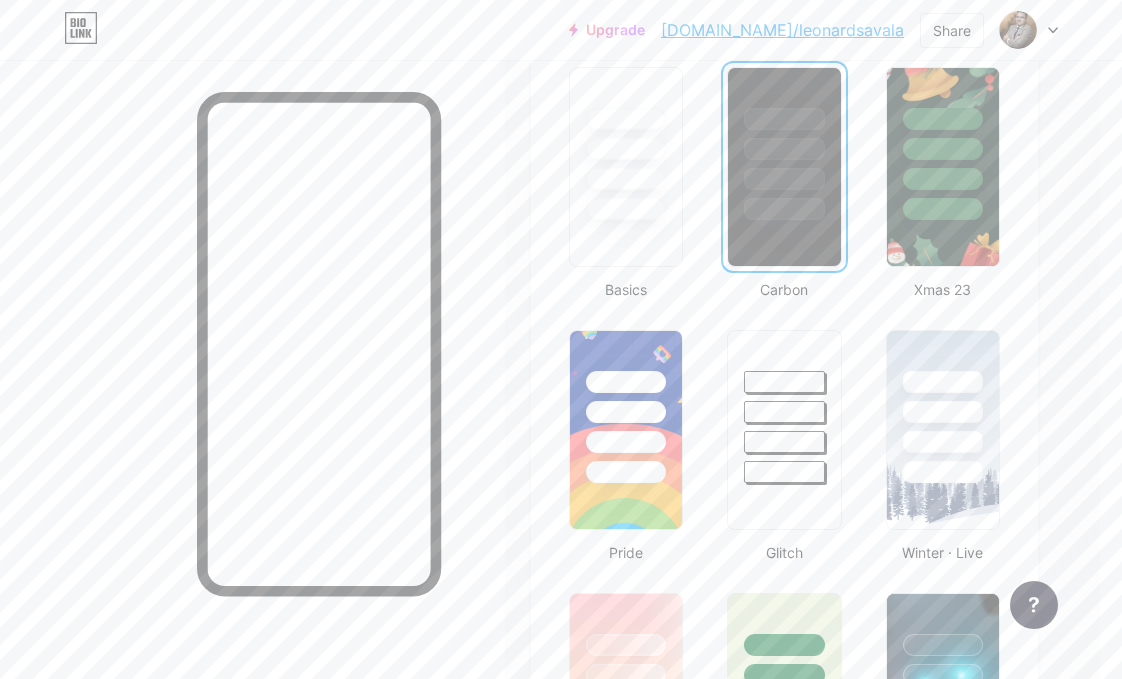 click at bounding box center [784, 167] 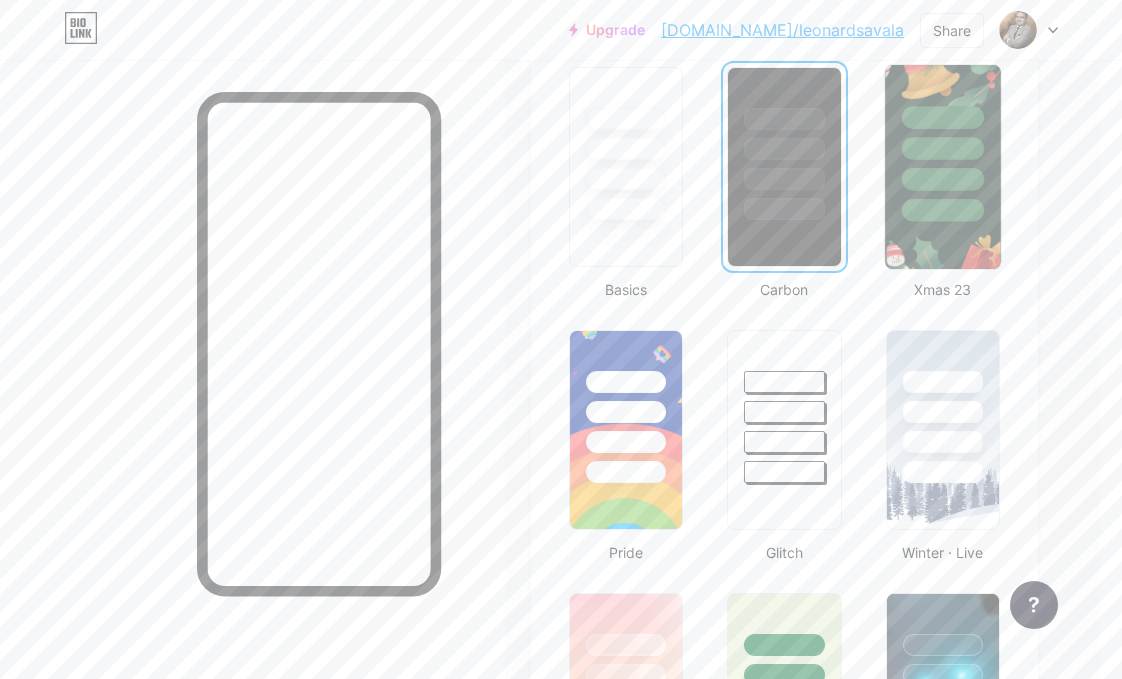 click at bounding box center (943, 167) 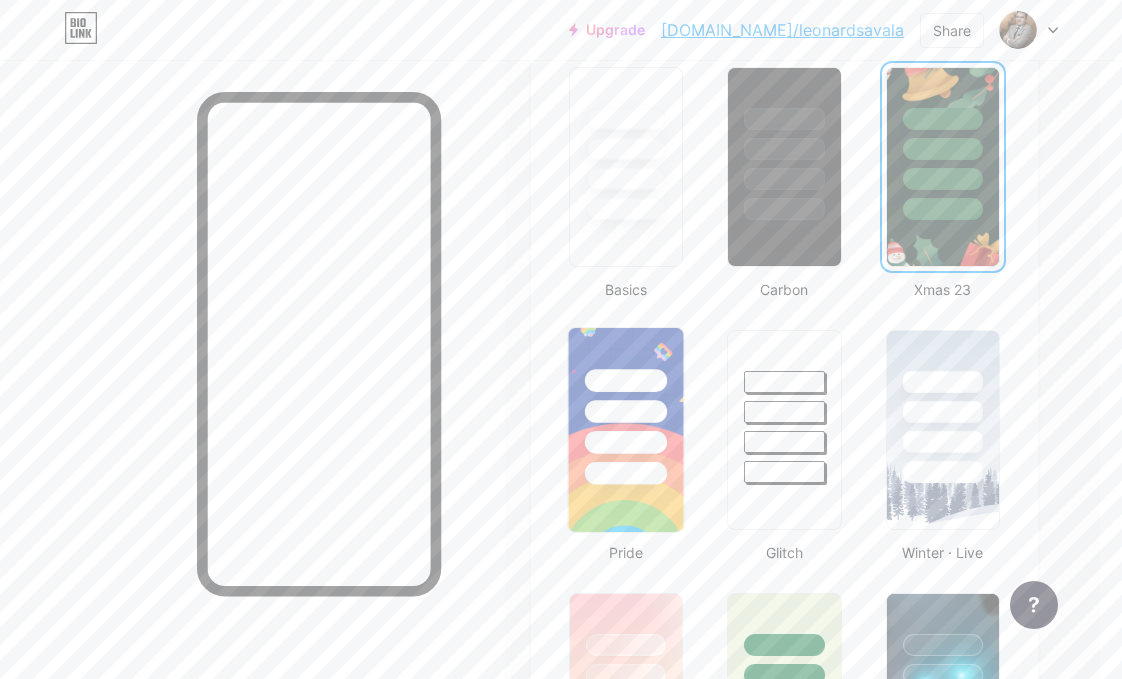 click at bounding box center [626, 442] 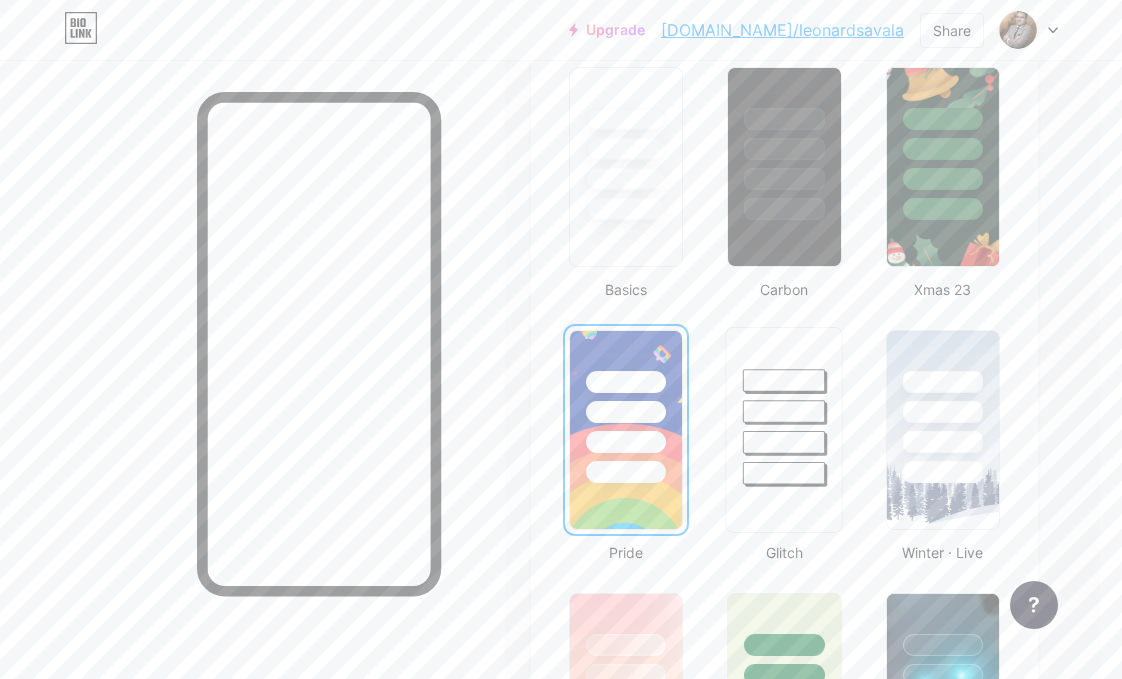 click at bounding box center [784, 442] 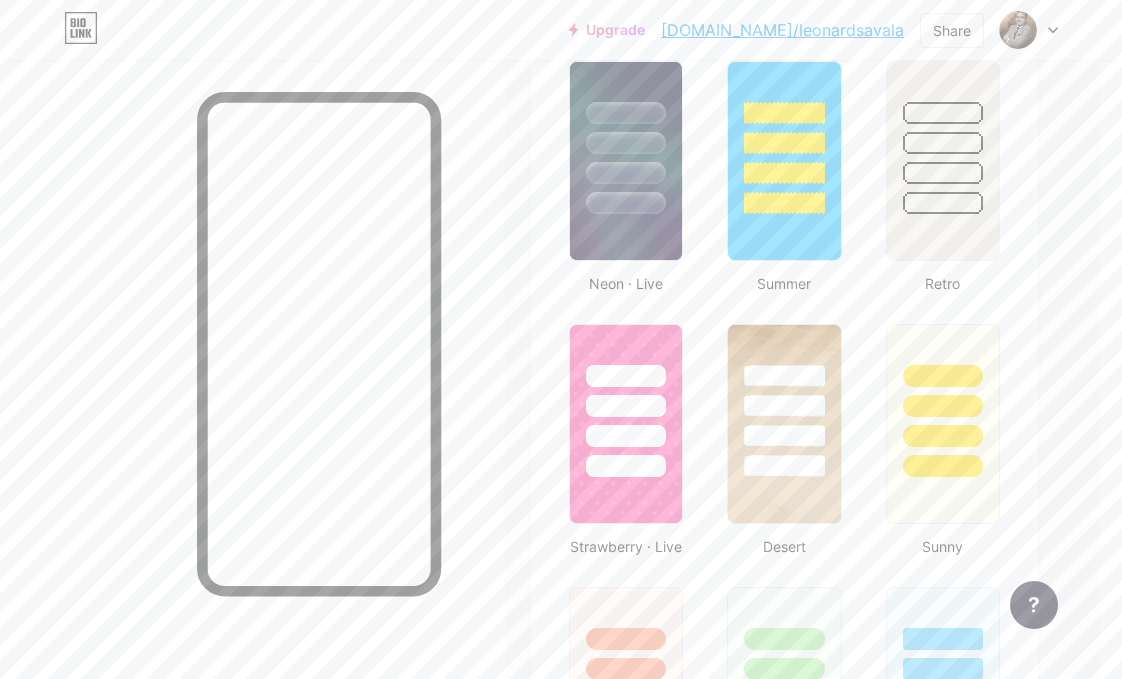 scroll, scrollTop: 1318, scrollLeft: 23, axis: both 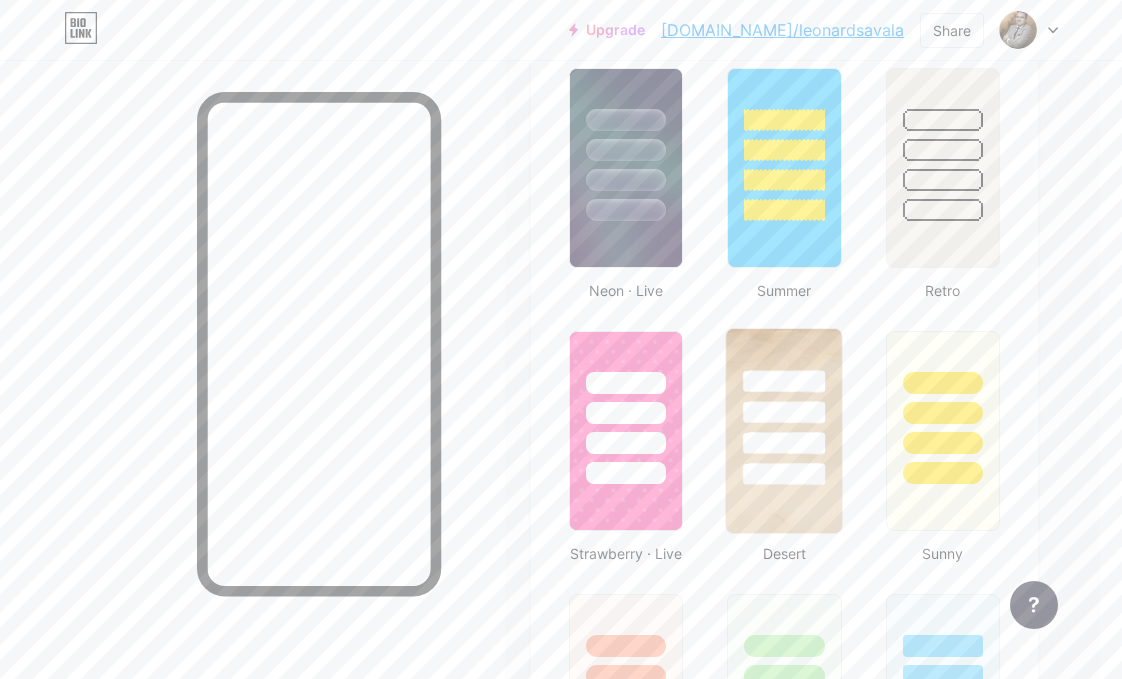click at bounding box center [785, 431] 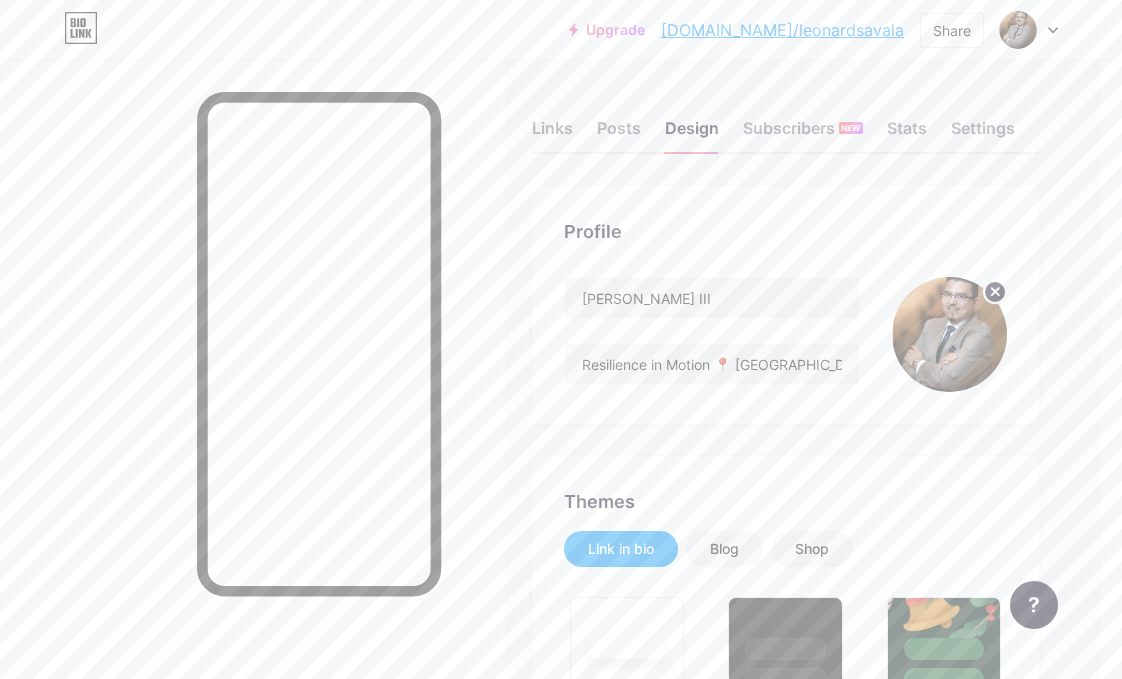scroll, scrollTop: 0, scrollLeft: 21, axis: horizontal 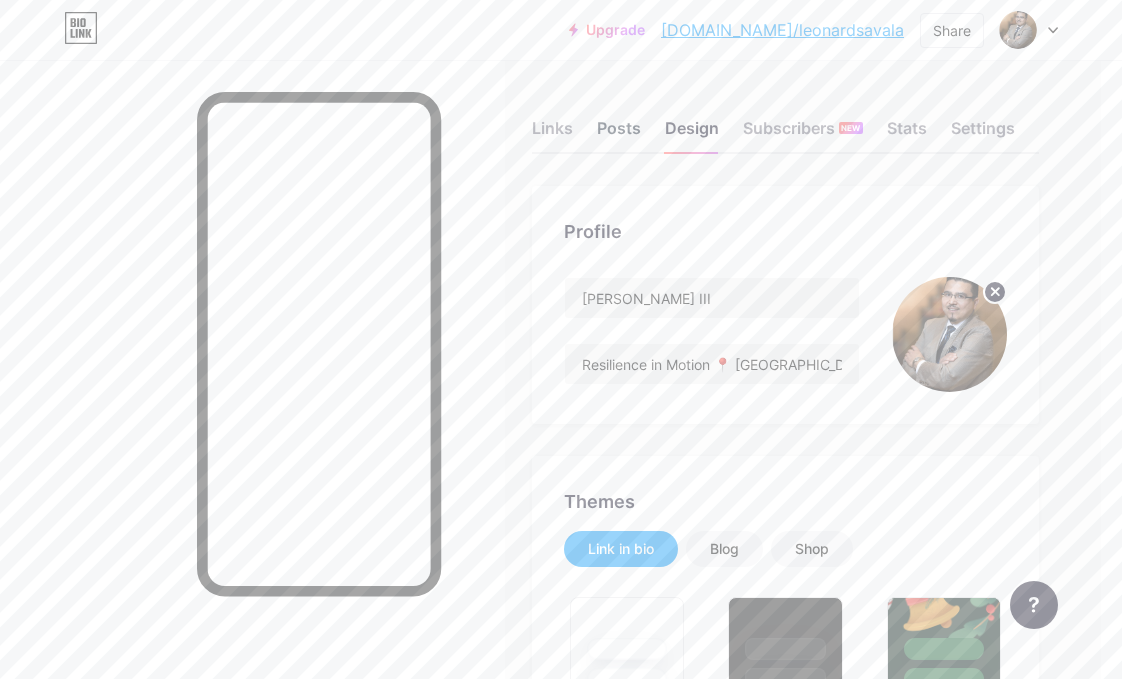 click on "Posts" at bounding box center (619, 134) 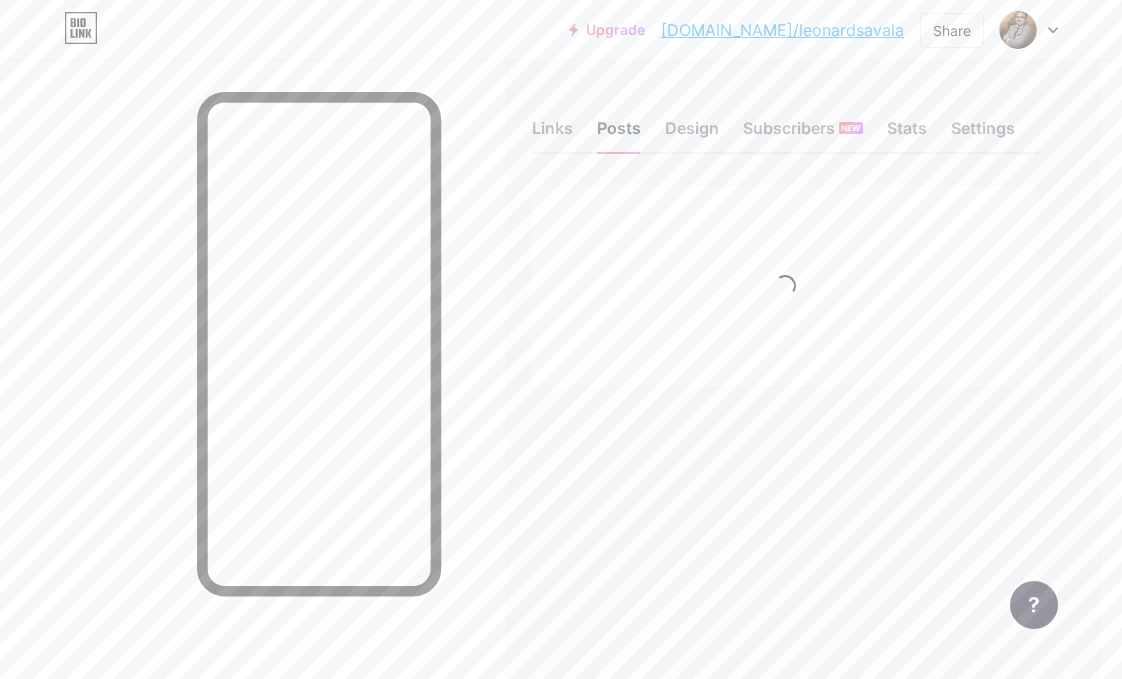 scroll, scrollTop: 0, scrollLeft: 0, axis: both 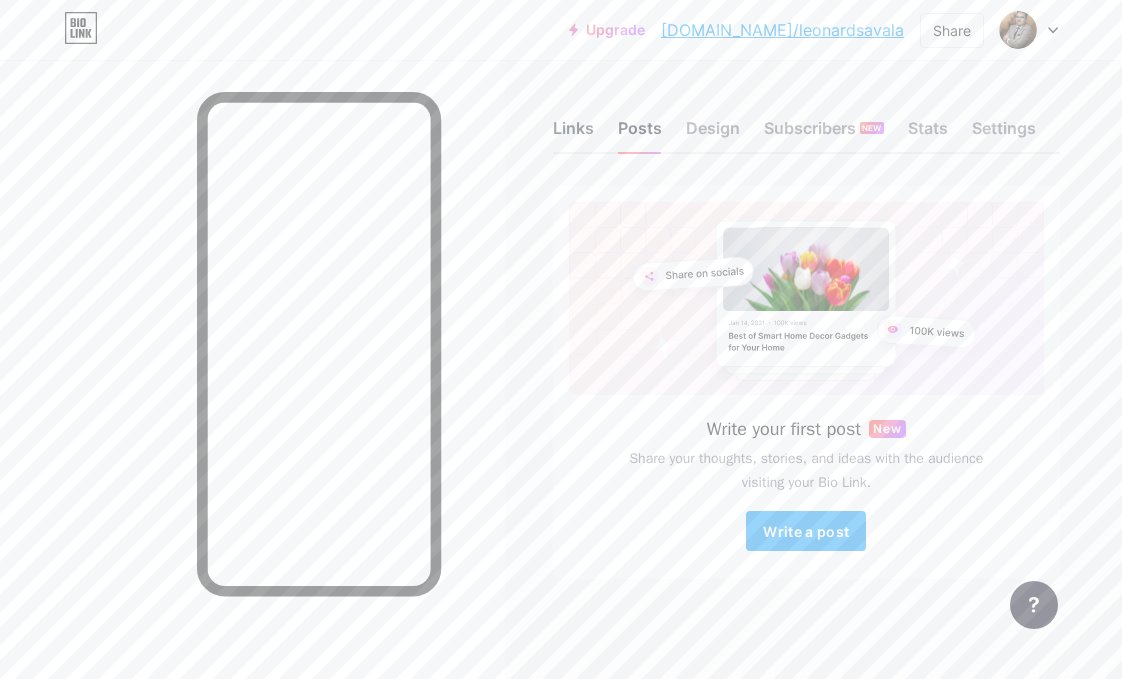 click on "Links" at bounding box center (573, 134) 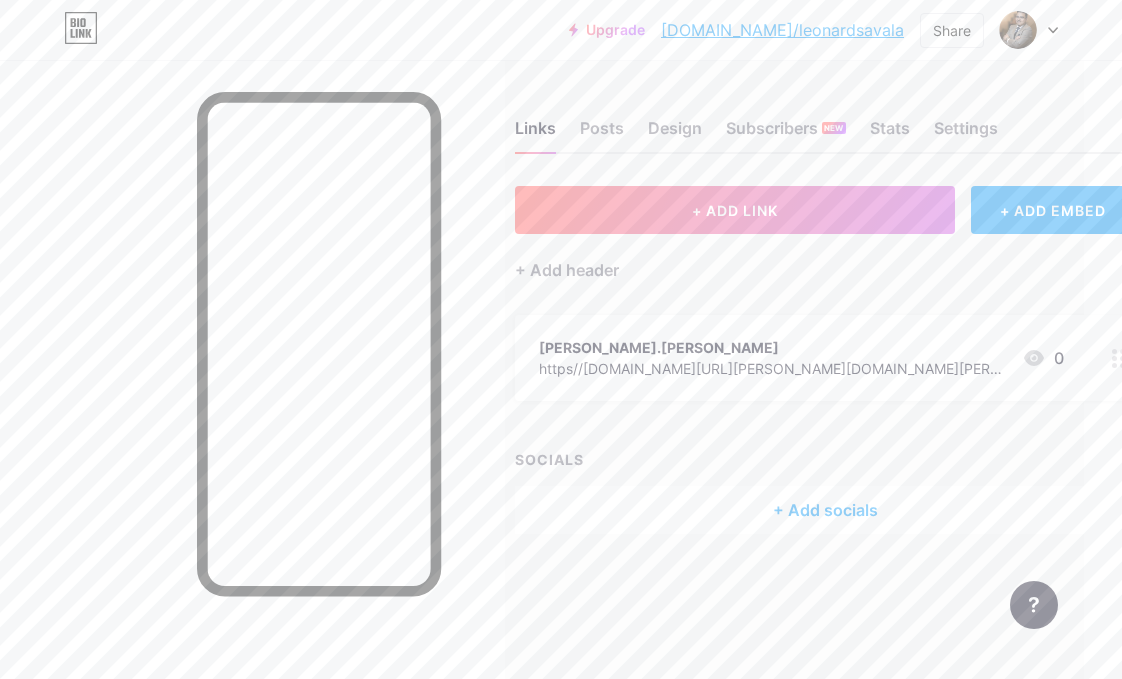 scroll, scrollTop: 0, scrollLeft: 0, axis: both 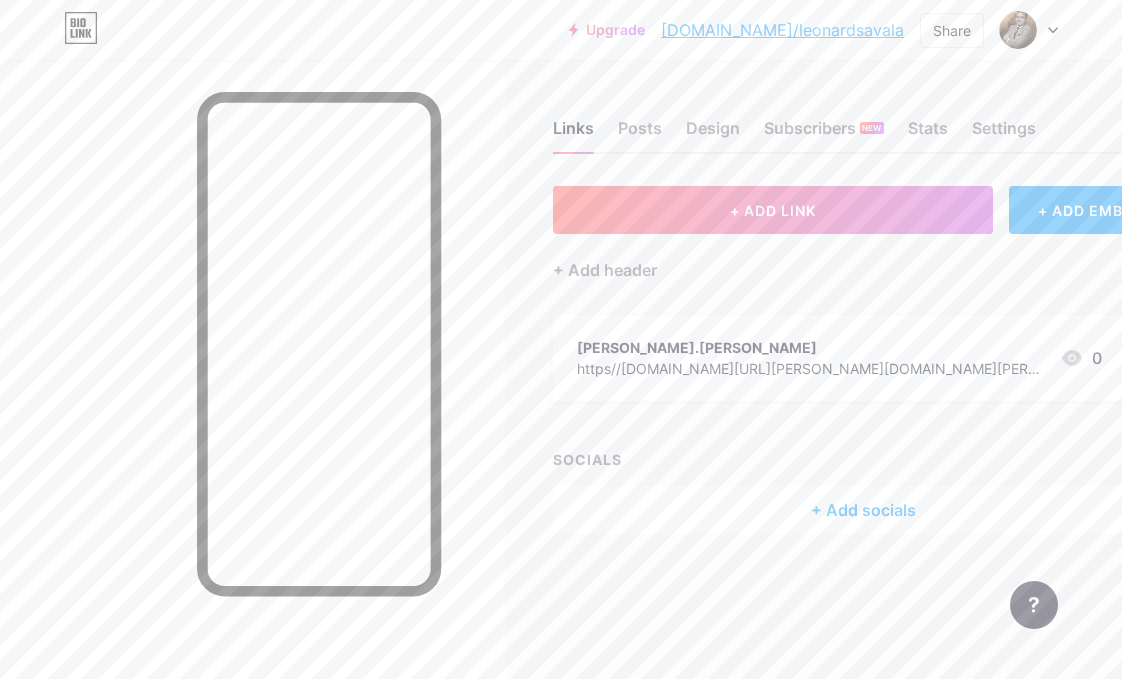 click on "+ Add socials" at bounding box center (863, 510) 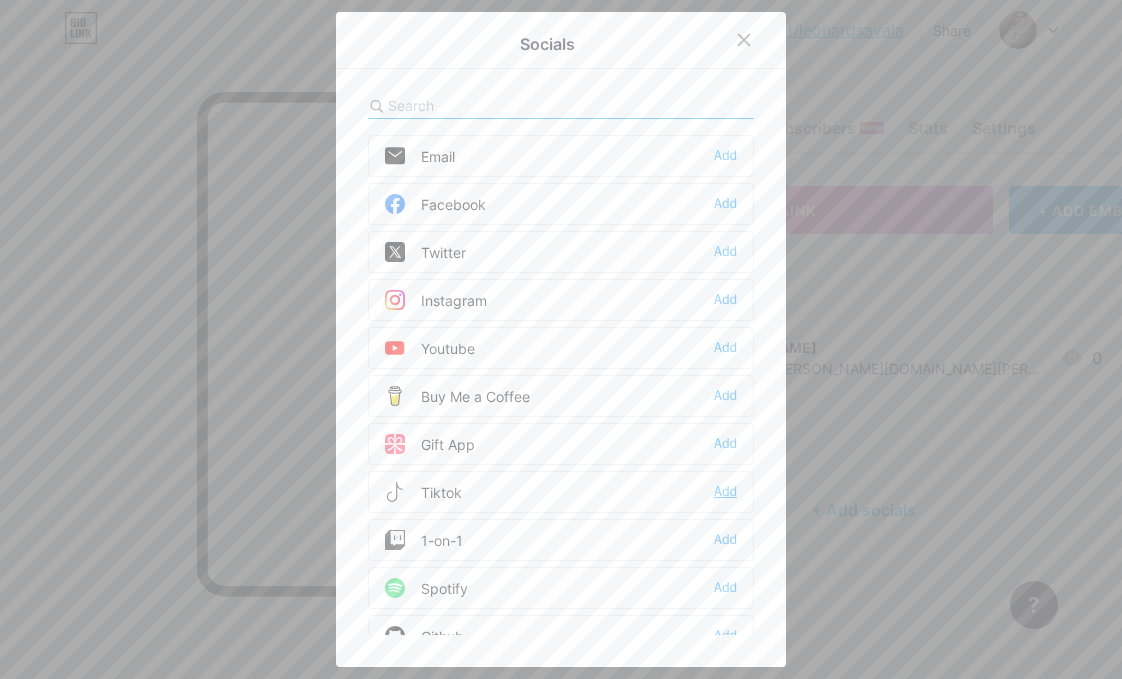 click on "Add" at bounding box center [725, 492] 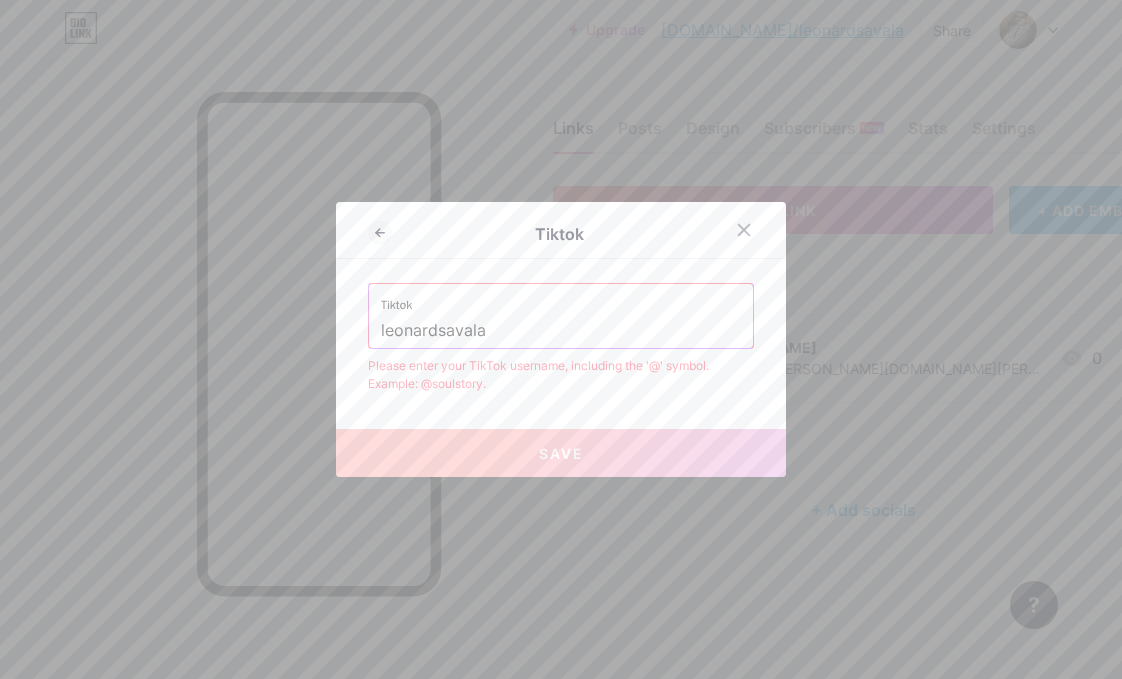 click on "Tiktok" at bounding box center (561, 299) 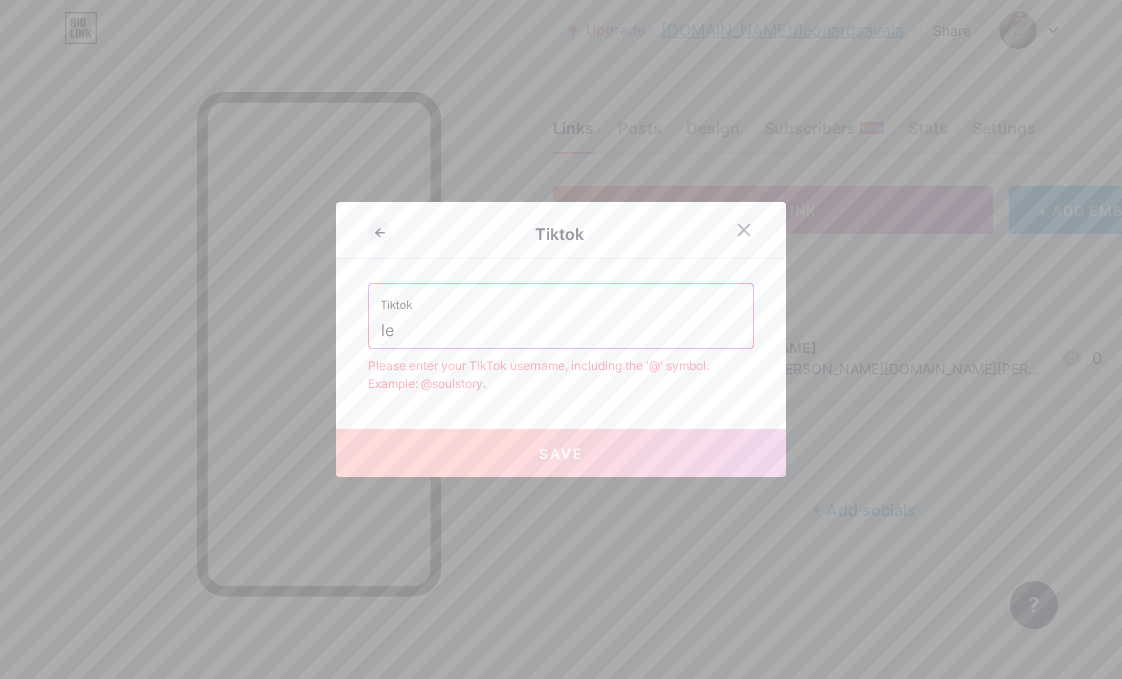 type on "l" 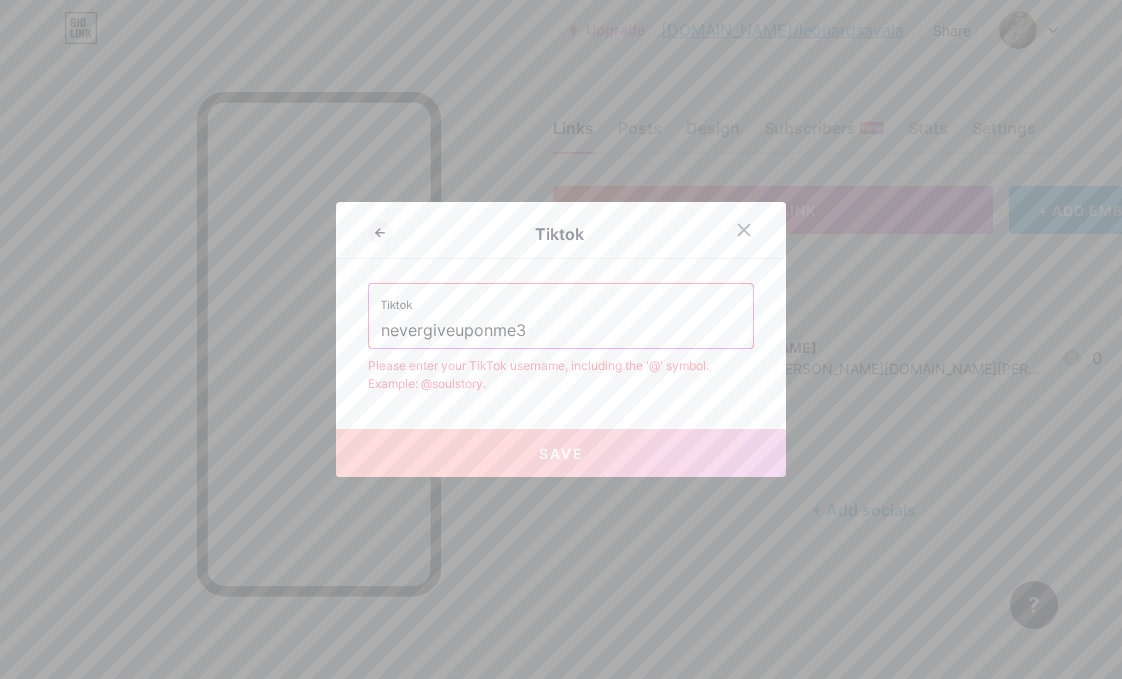 type on "nevergiveuponme3" 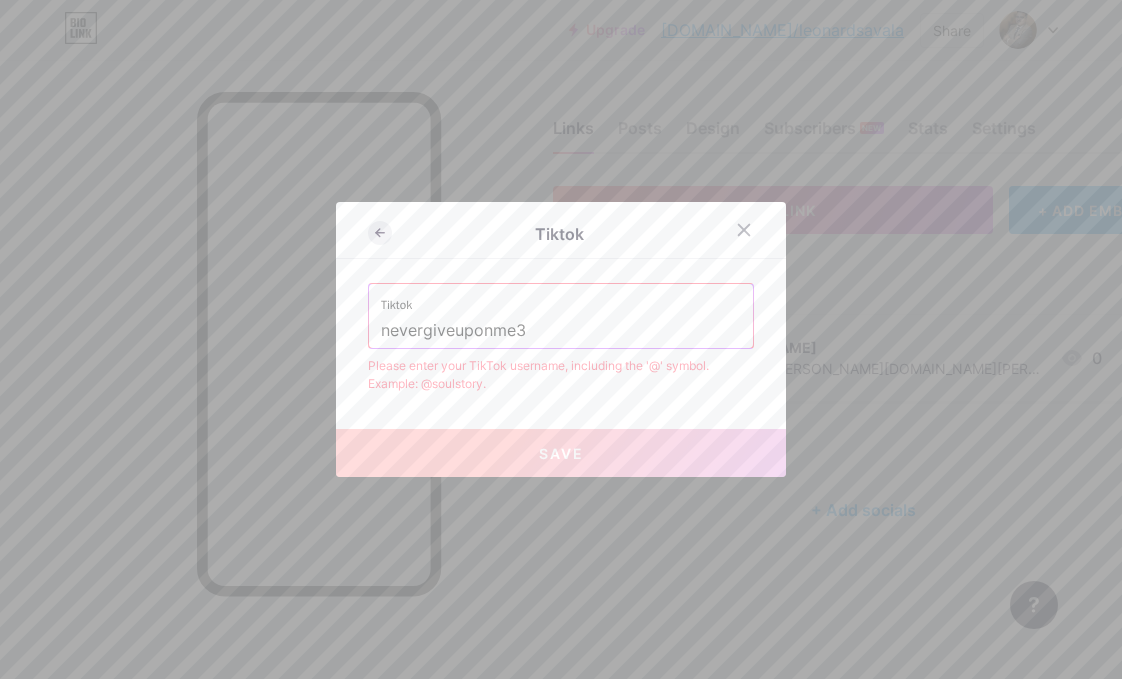 click 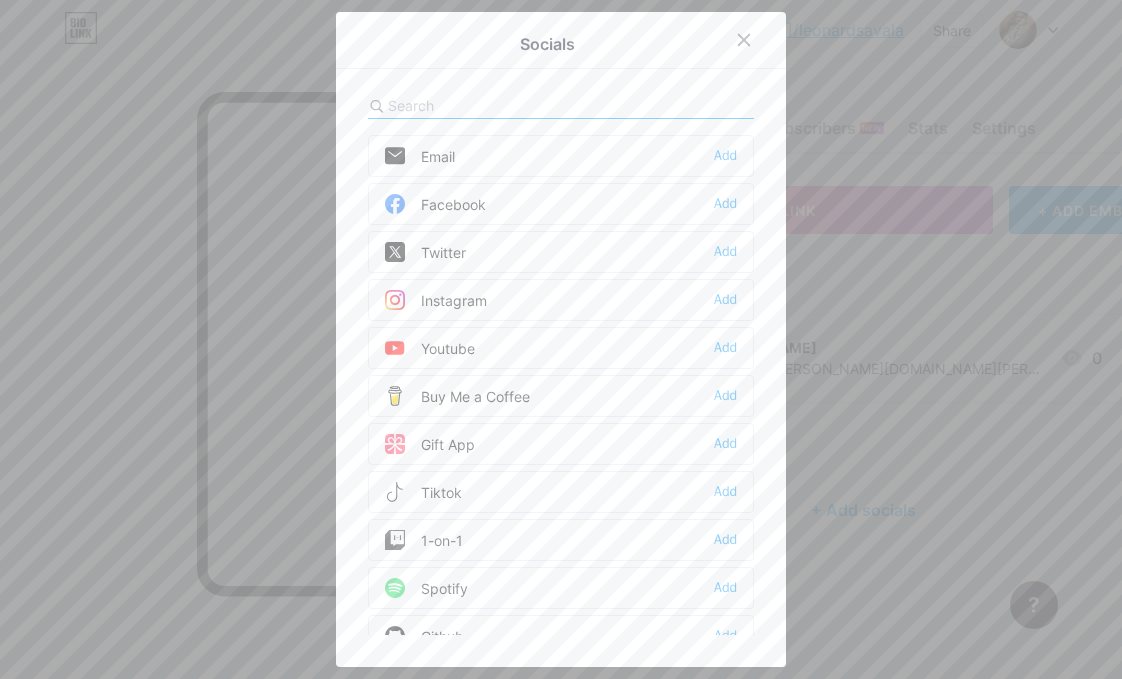 click on "Tiktok" at bounding box center (423, 492) 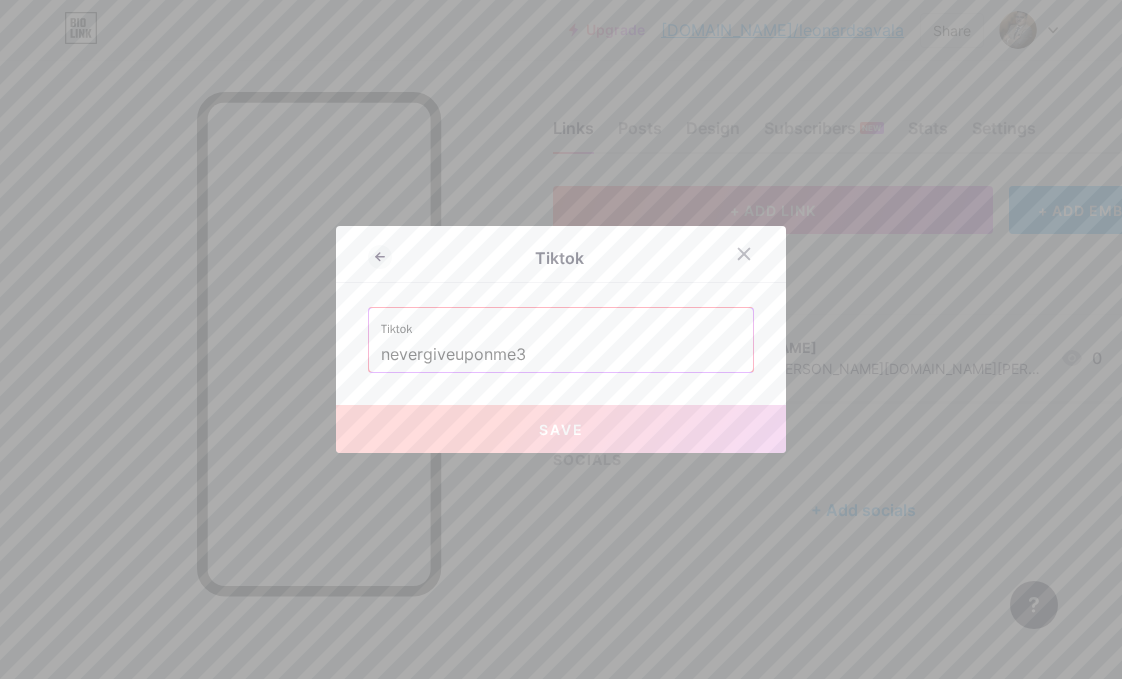 click on "nevergiveuponme3" at bounding box center (561, 355) 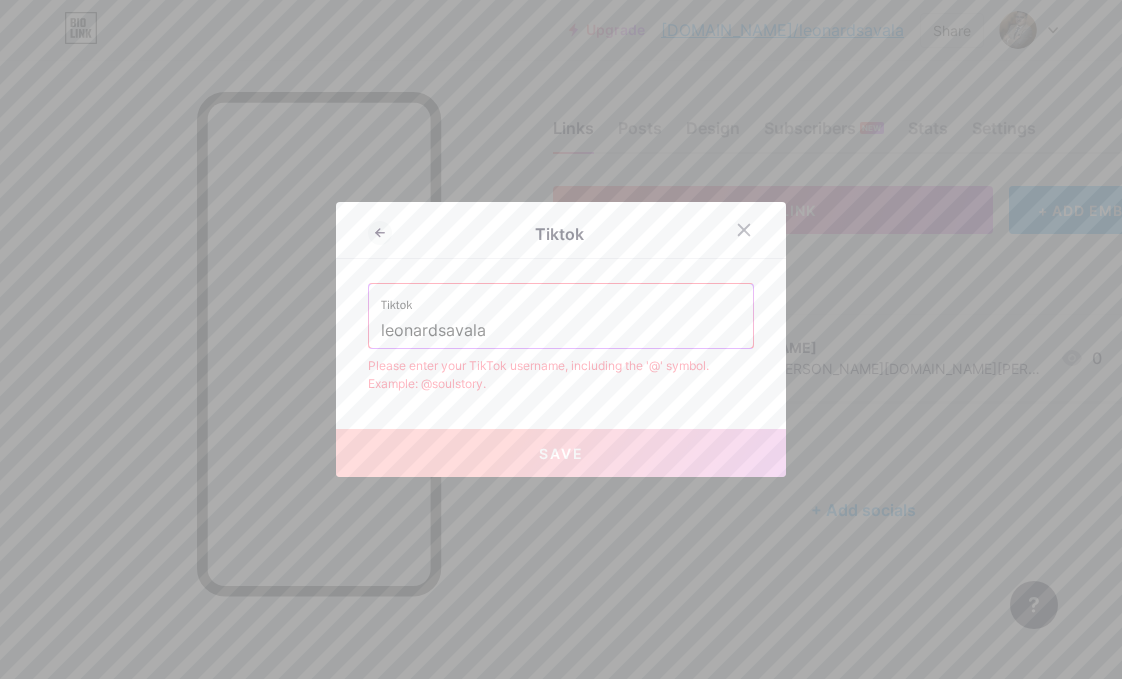 click on "leonardsavala" at bounding box center (561, 331) 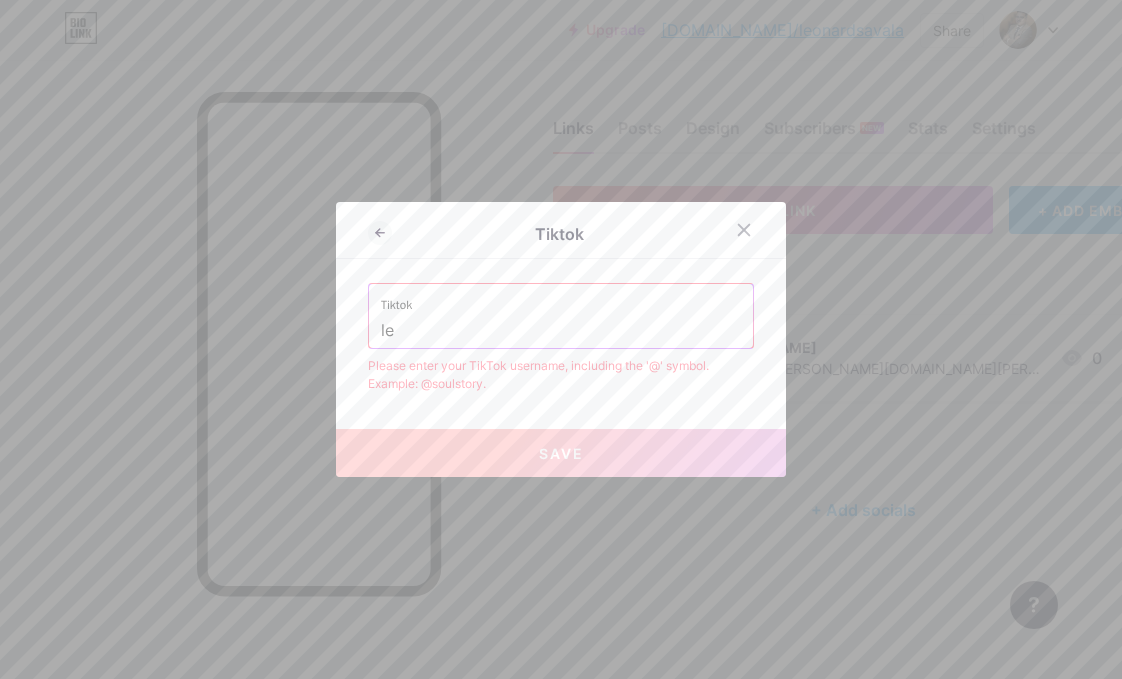 type on "l" 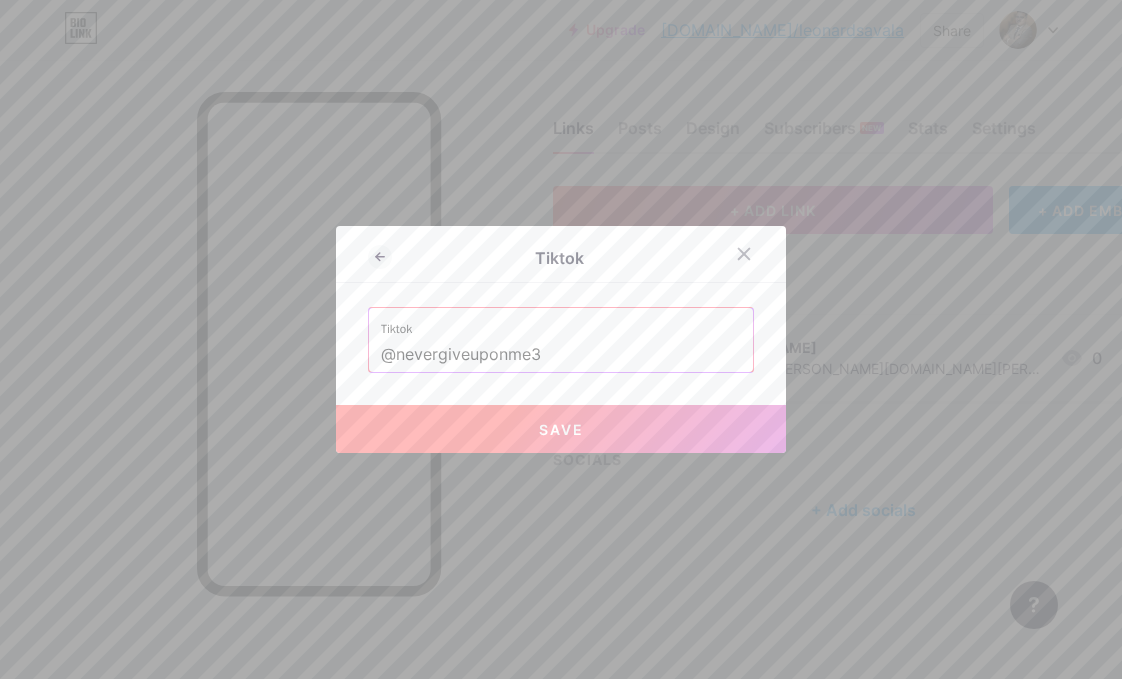click on "Save" at bounding box center (561, 429) 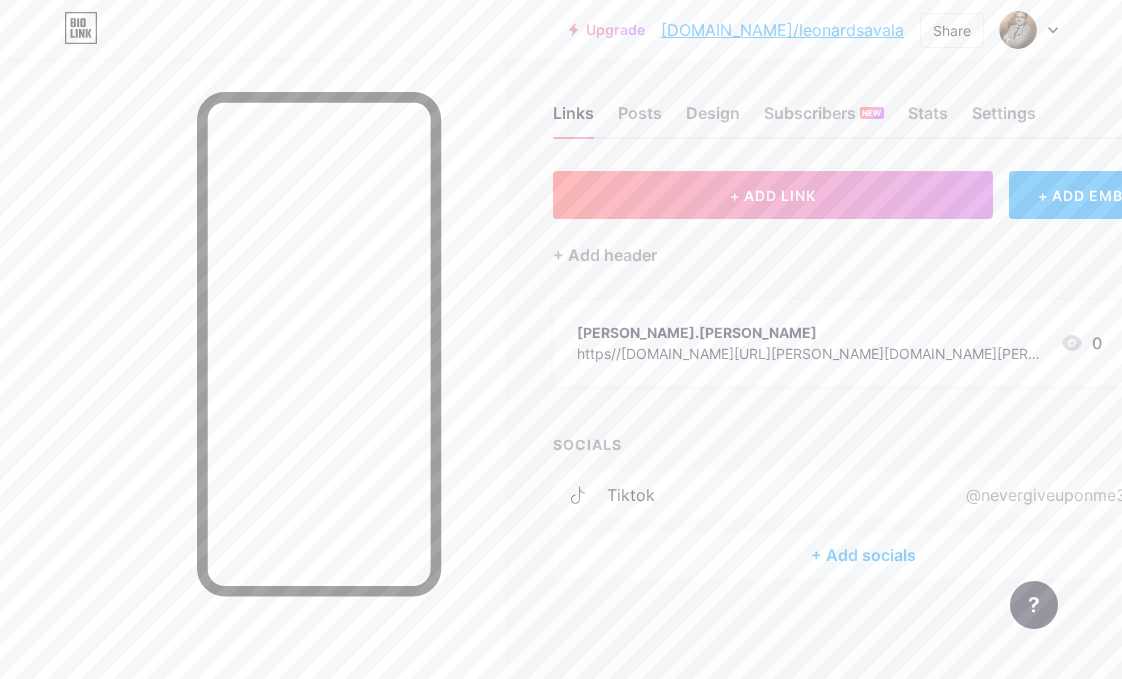 scroll, scrollTop: 14, scrollLeft: 0, axis: vertical 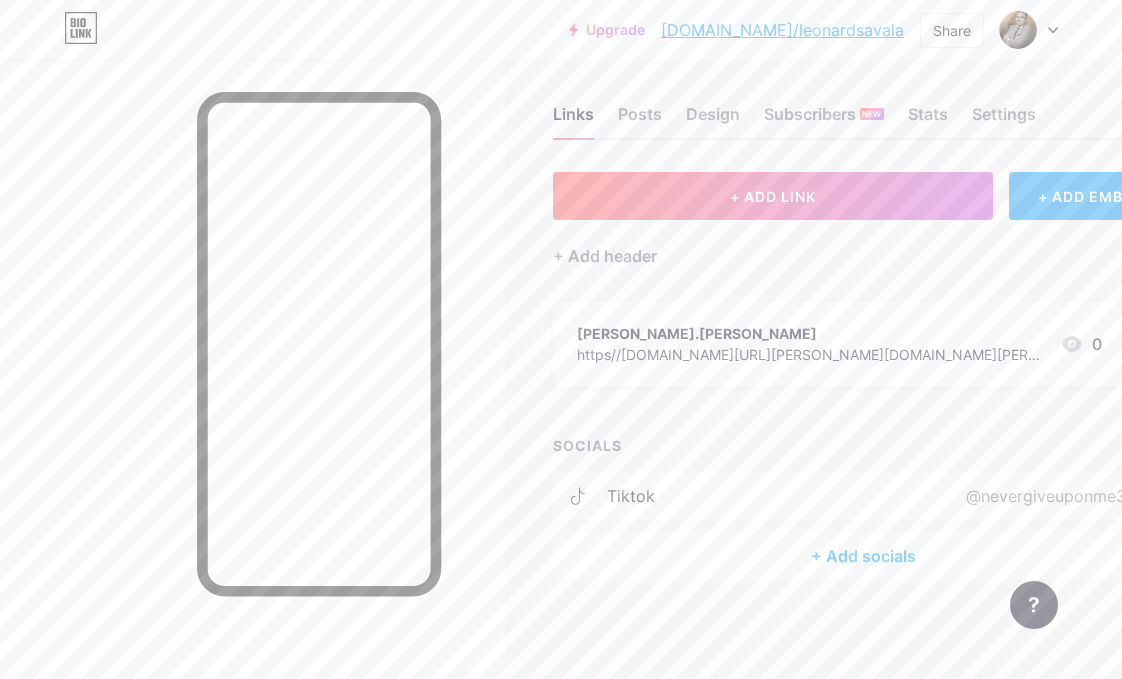 click on "+ Add socials" at bounding box center [863, 556] 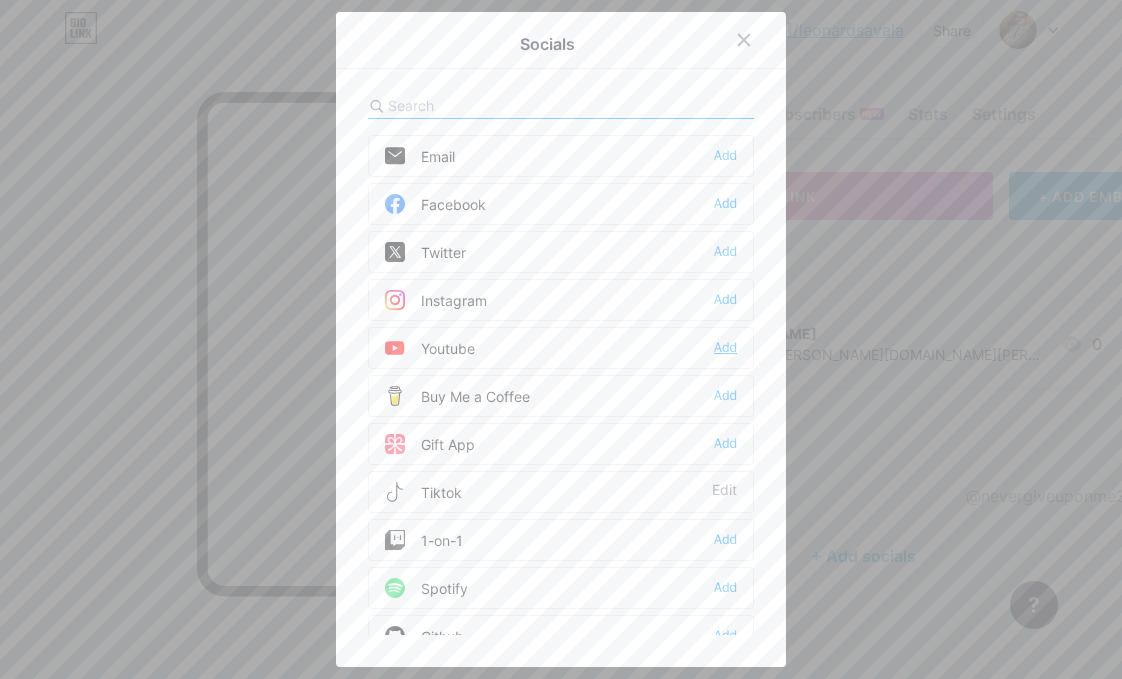 click on "Add" at bounding box center (725, 348) 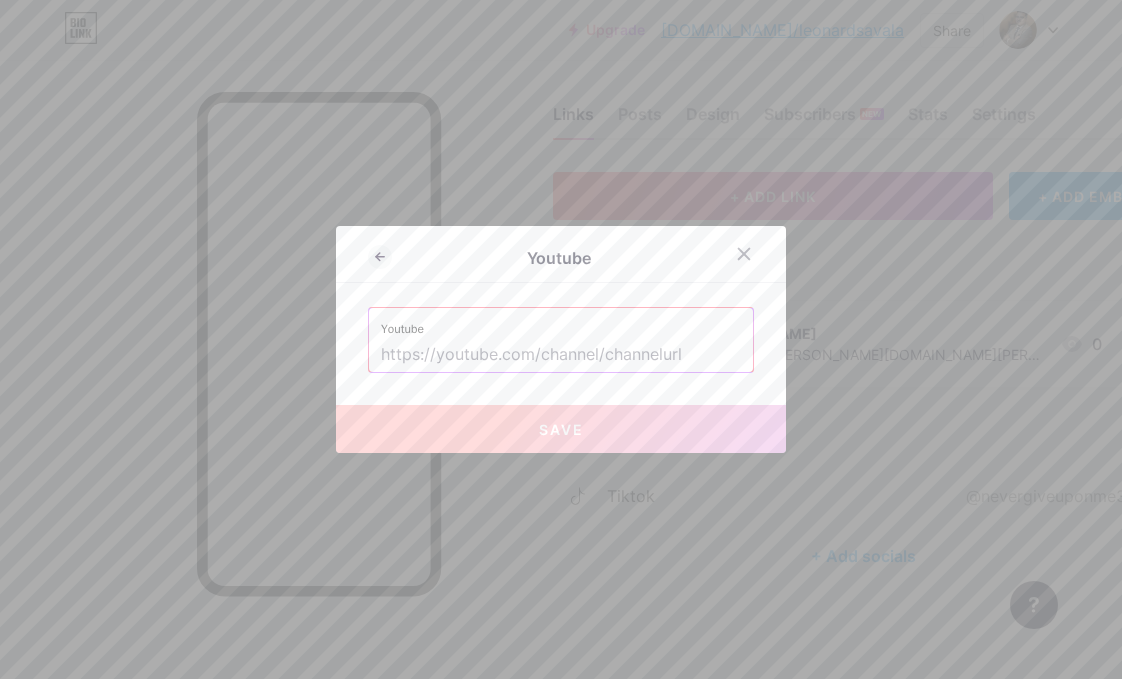 click at bounding box center [561, 355] 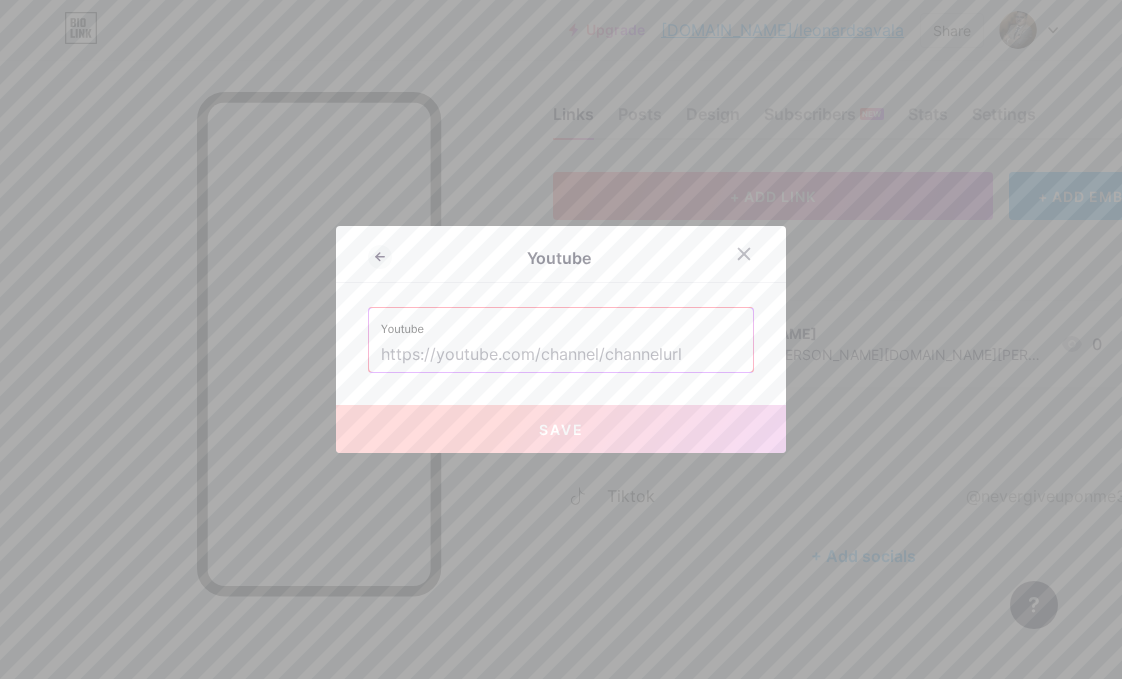 paste on "[DOMAIN_NAME][URL]" 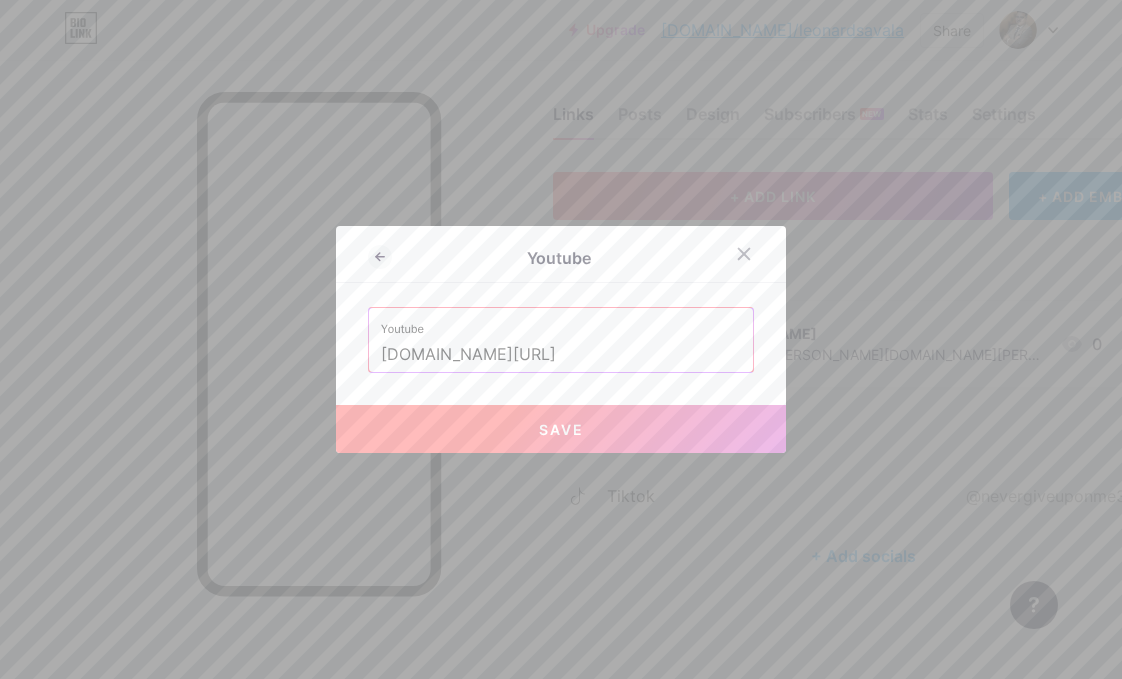 click on "Save" at bounding box center [561, 429] 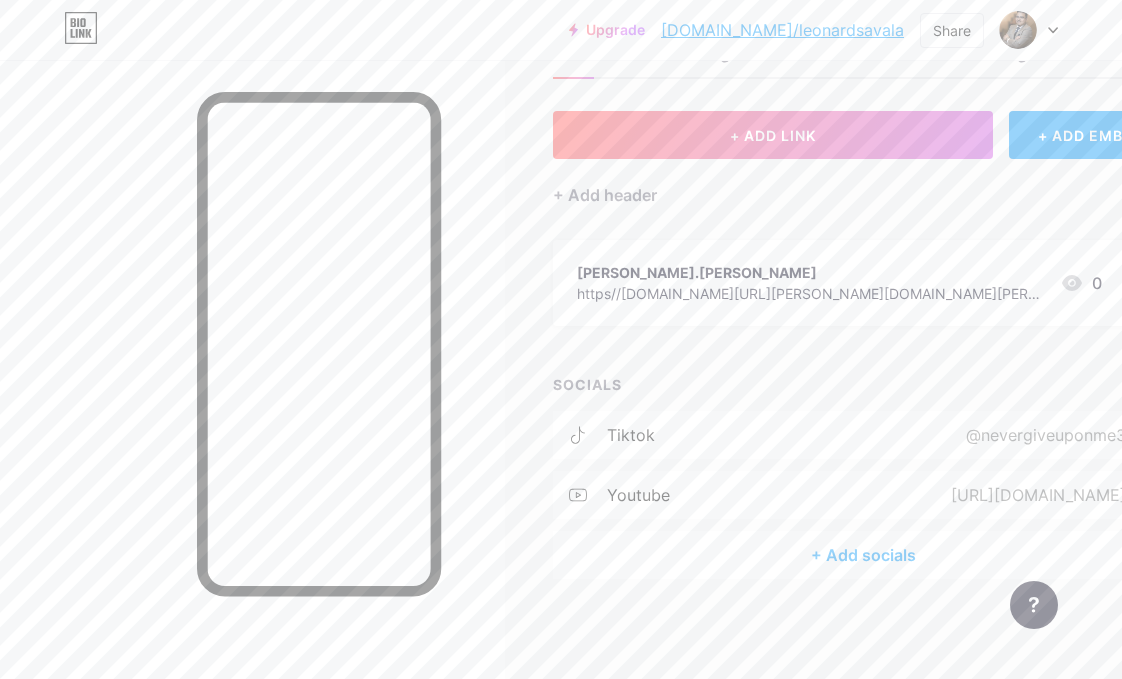 scroll, scrollTop: 74, scrollLeft: 0, axis: vertical 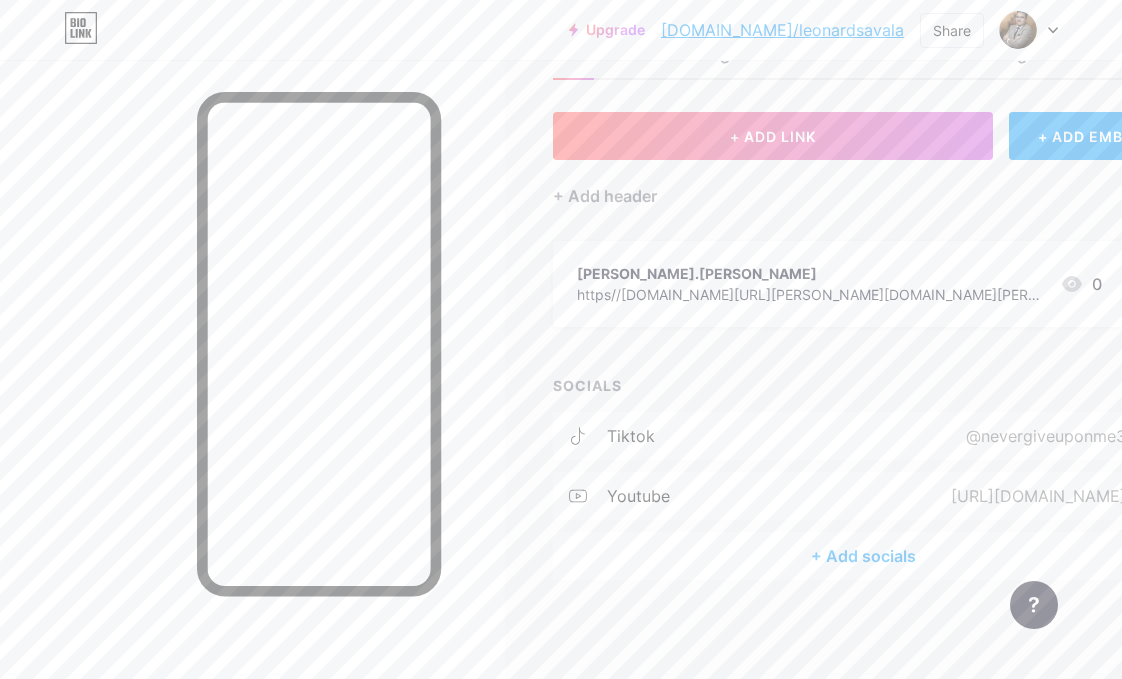 click on "+ Add socials" at bounding box center [863, 556] 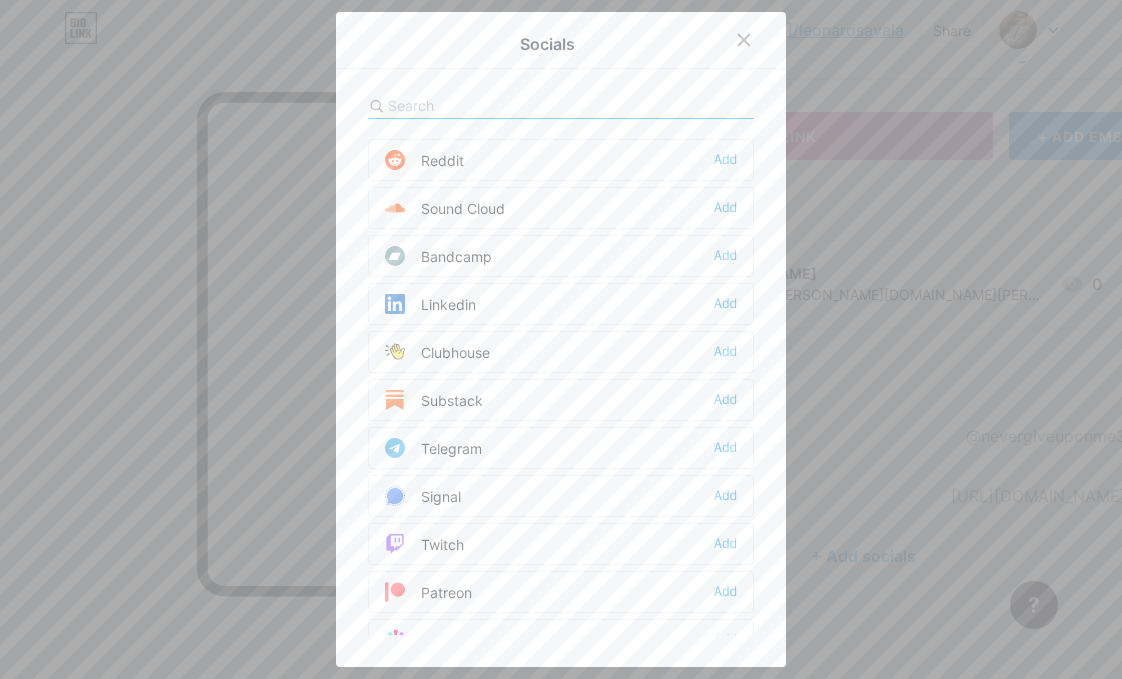 scroll, scrollTop: 668, scrollLeft: 0, axis: vertical 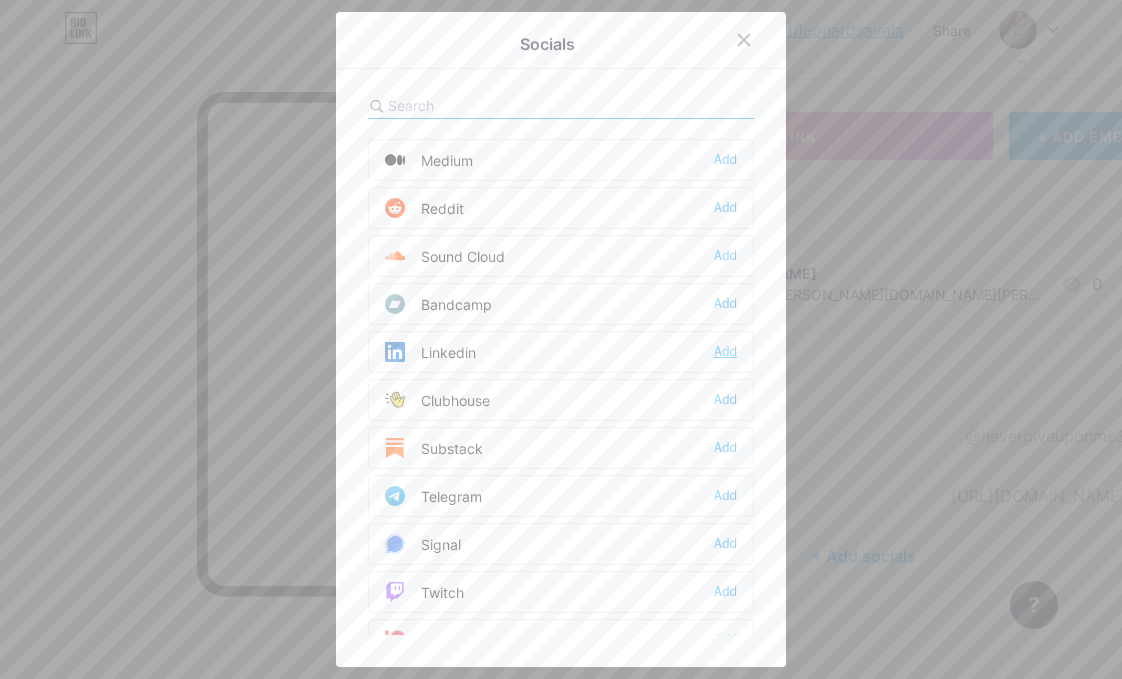 click on "Add" at bounding box center [725, 352] 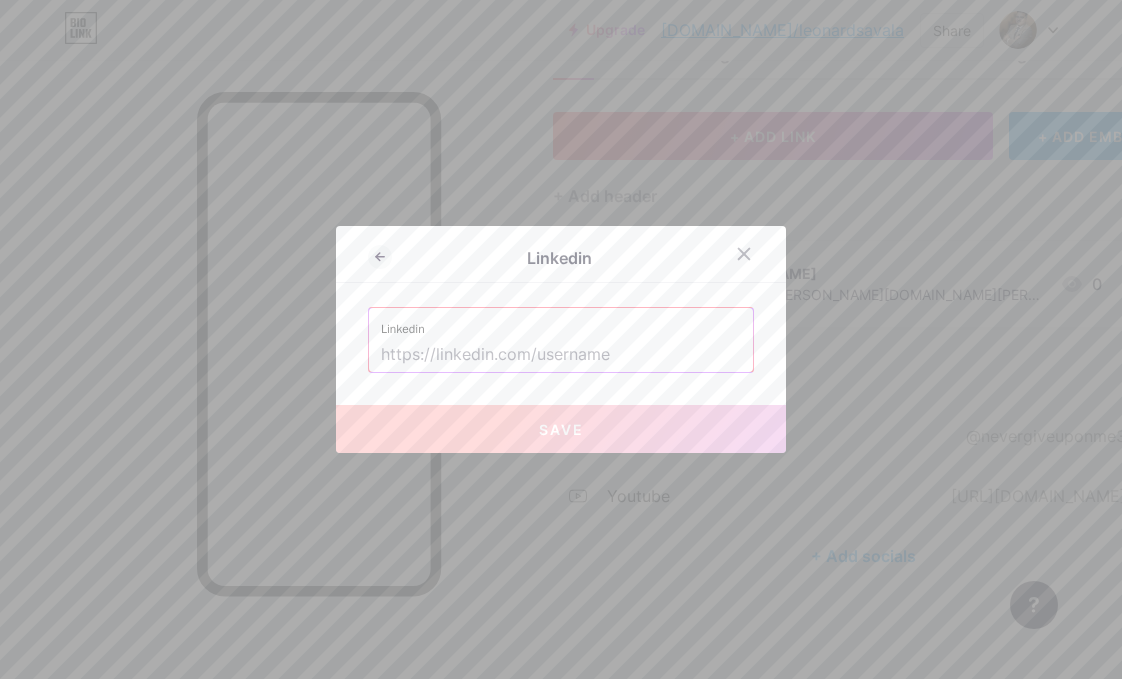 drag, startPoint x: 637, startPoint y: 356, endPoint x: 527, endPoint y: 354, distance: 110.01818 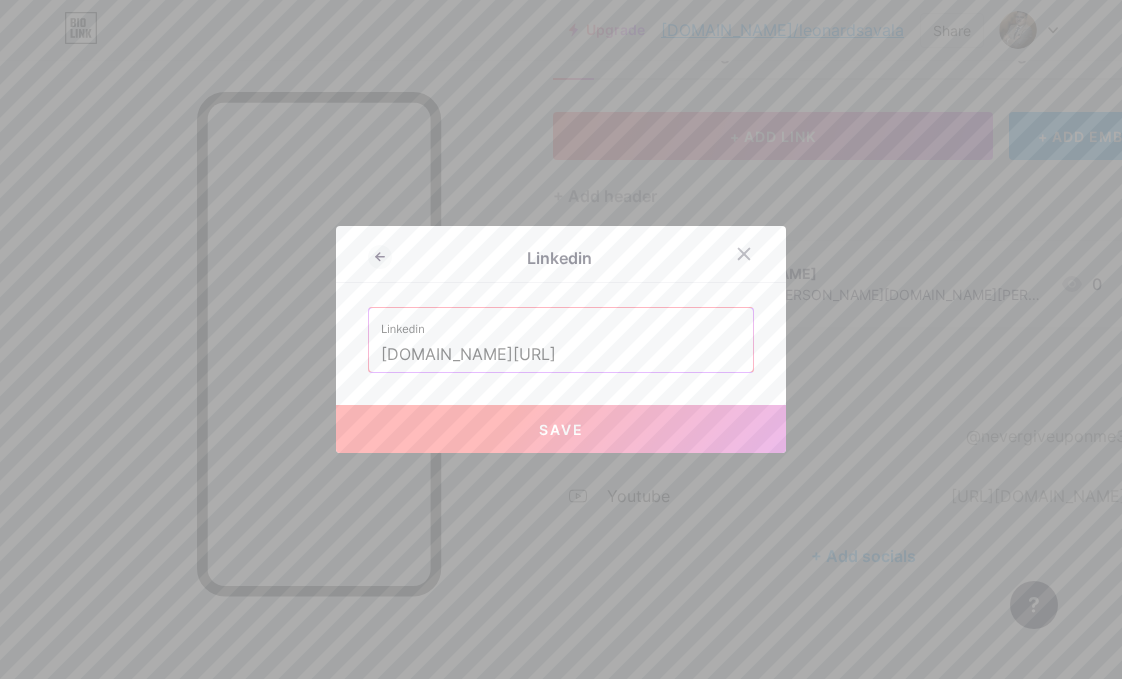 click on "Save" at bounding box center (561, 429) 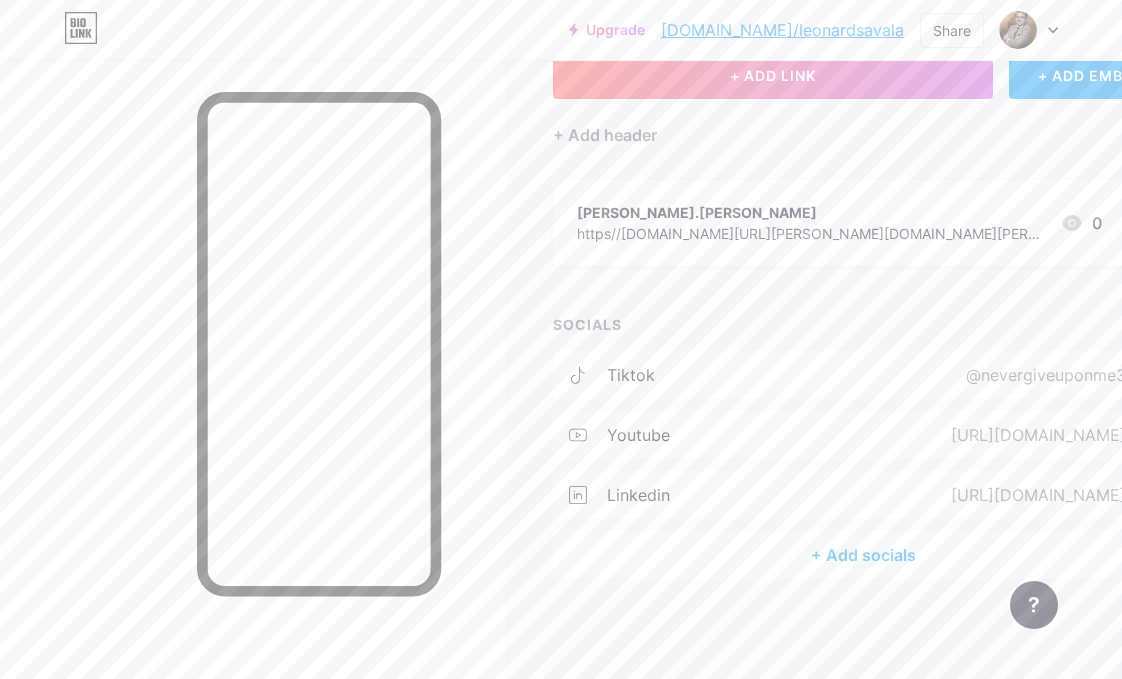 scroll, scrollTop: 134, scrollLeft: 0, axis: vertical 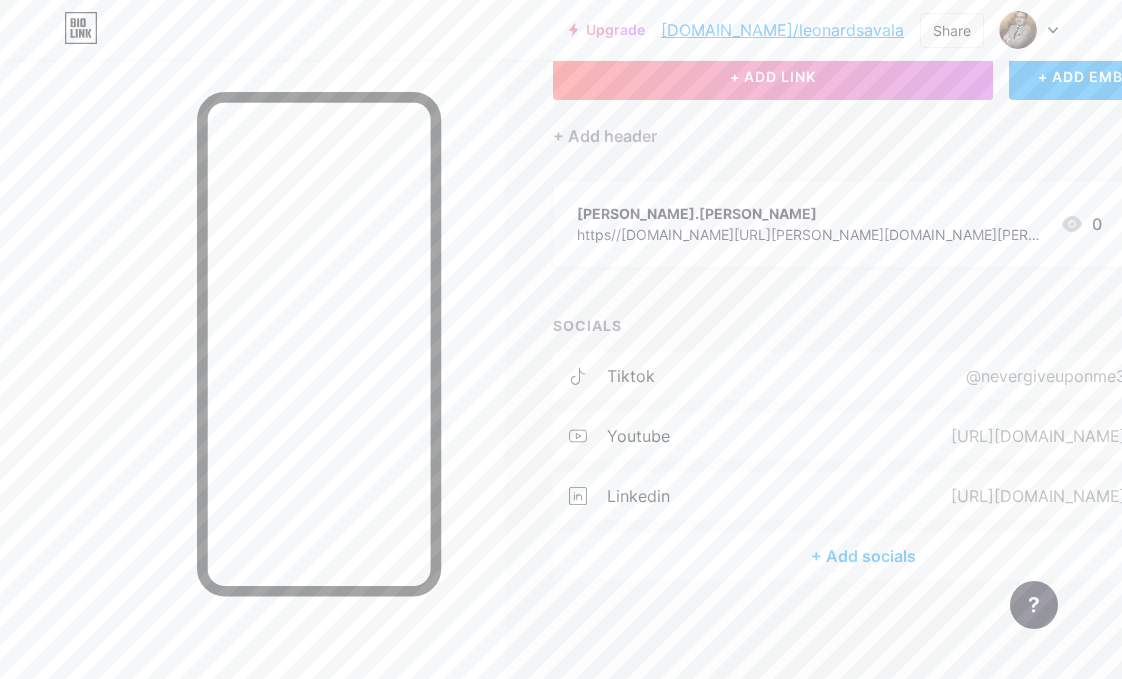 click on "+ Add socials" at bounding box center (863, 556) 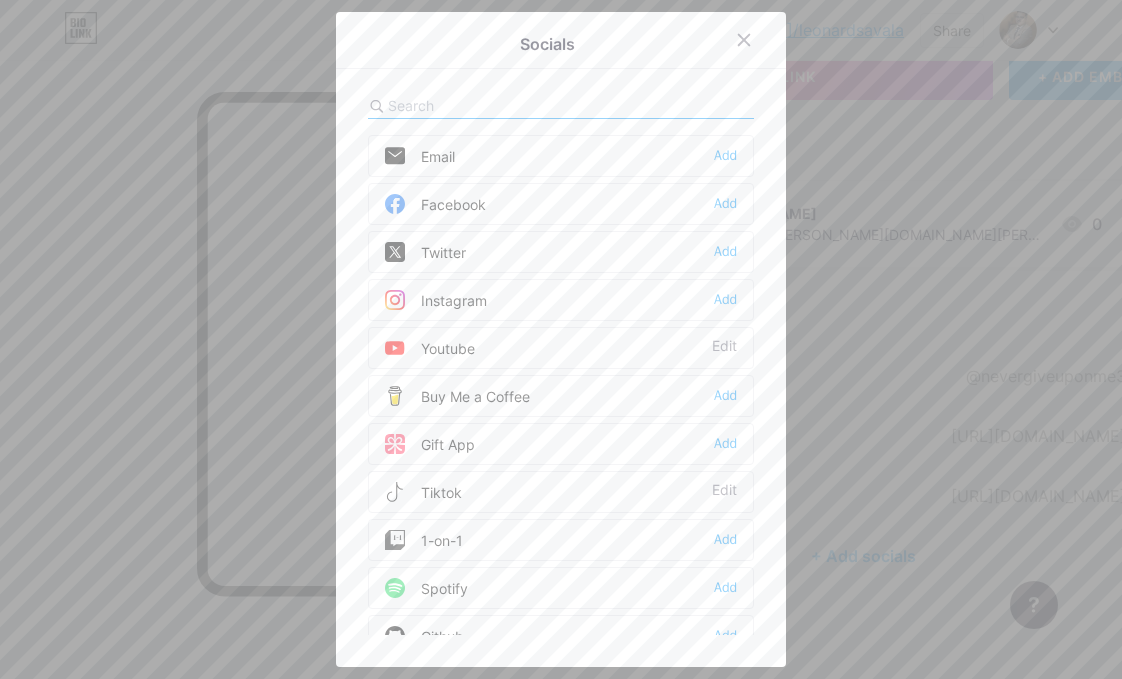 scroll, scrollTop: 0, scrollLeft: 0, axis: both 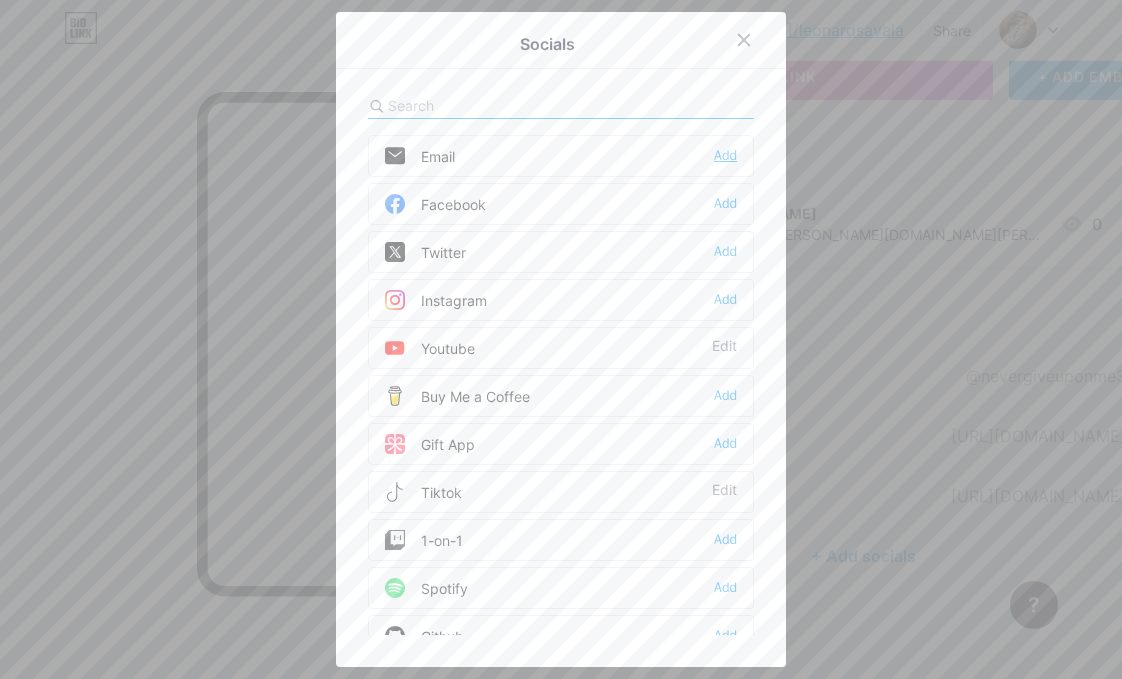 click on "Add" at bounding box center (725, 156) 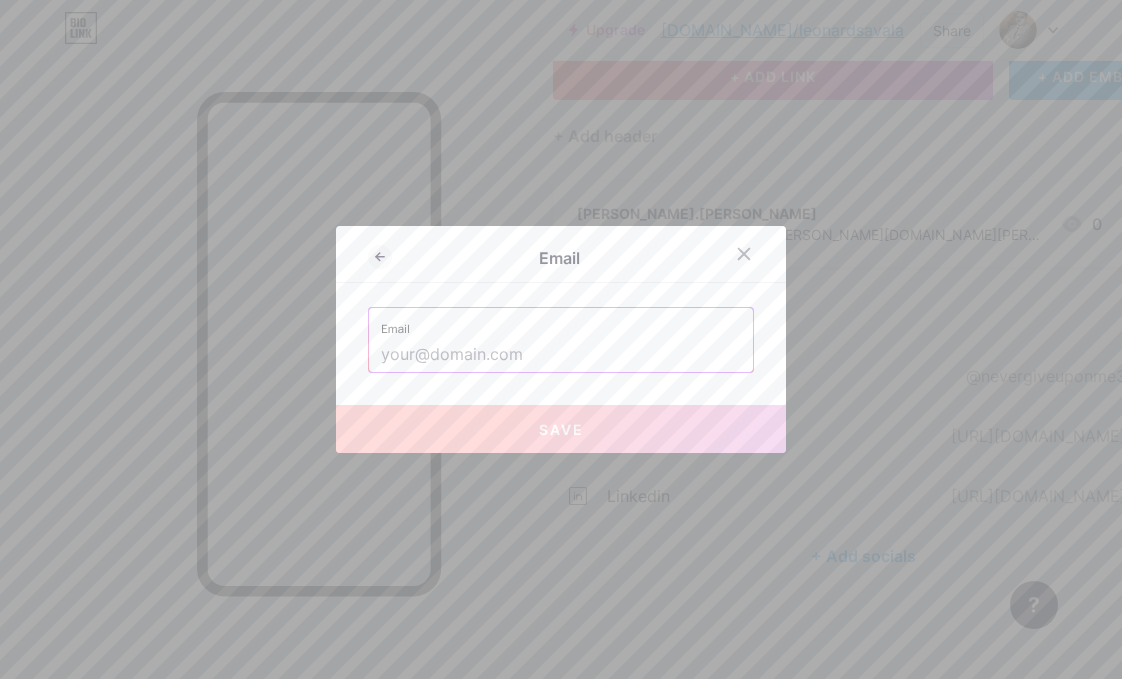 click at bounding box center [561, 355] 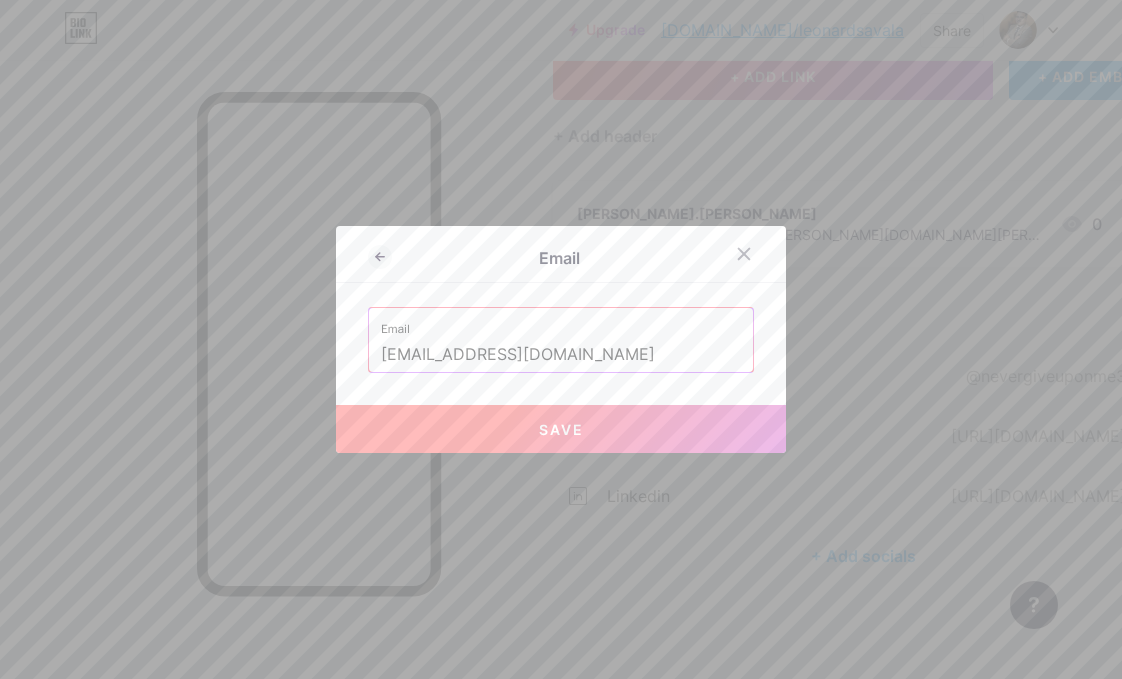 click on "Save" at bounding box center (561, 429) 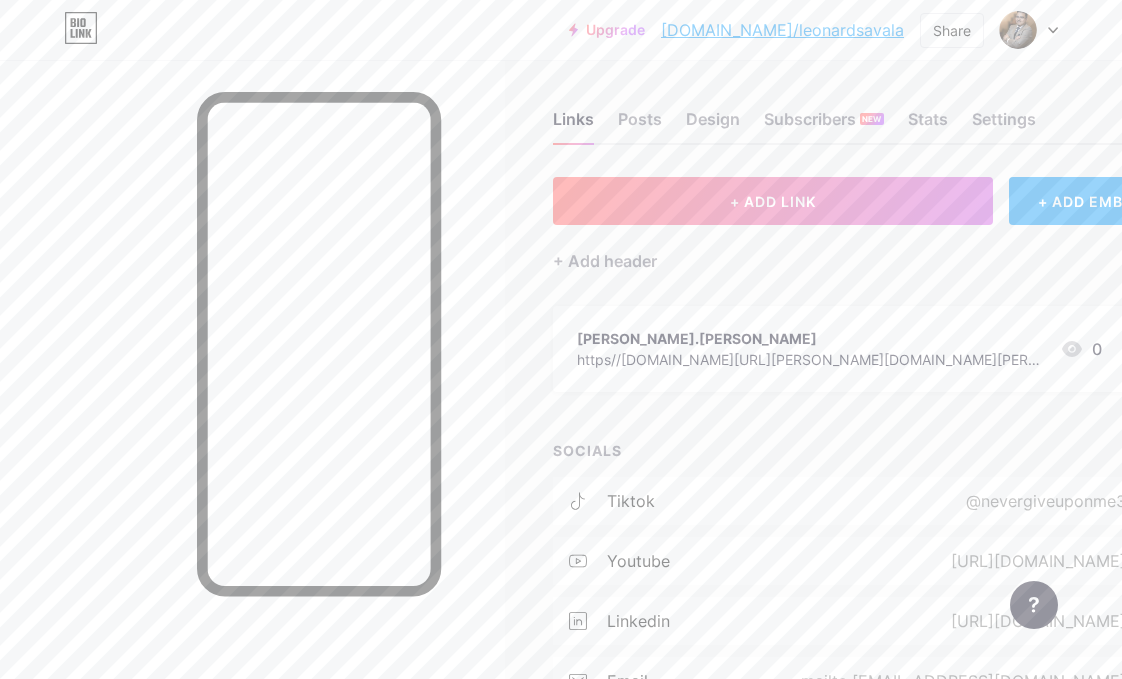 scroll, scrollTop: 11, scrollLeft: 0, axis: vertical 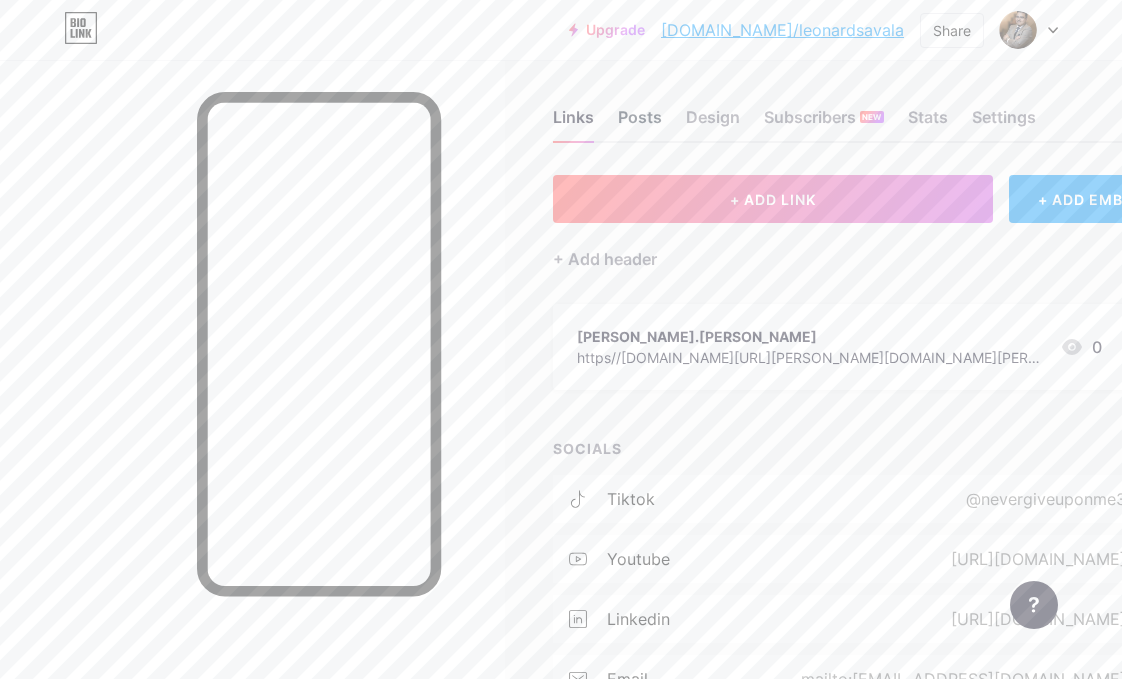 click on "Posts" at bounding box center (640, 123) 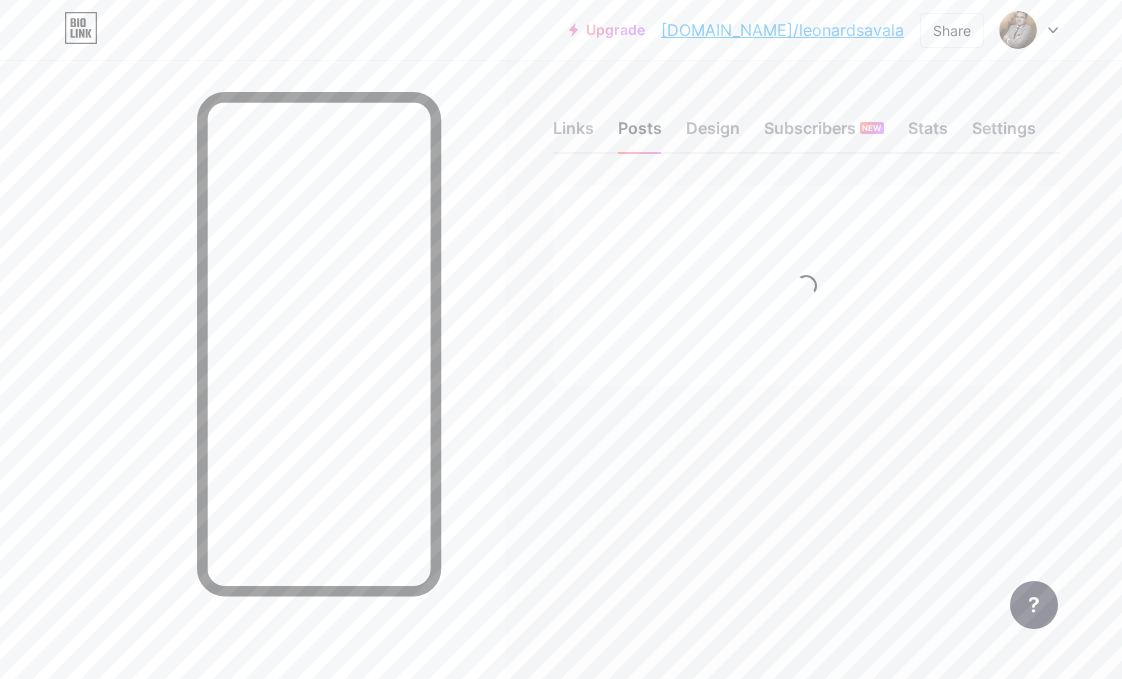scroll, scrollTop: 0, scrollLeft: 0, axis: both 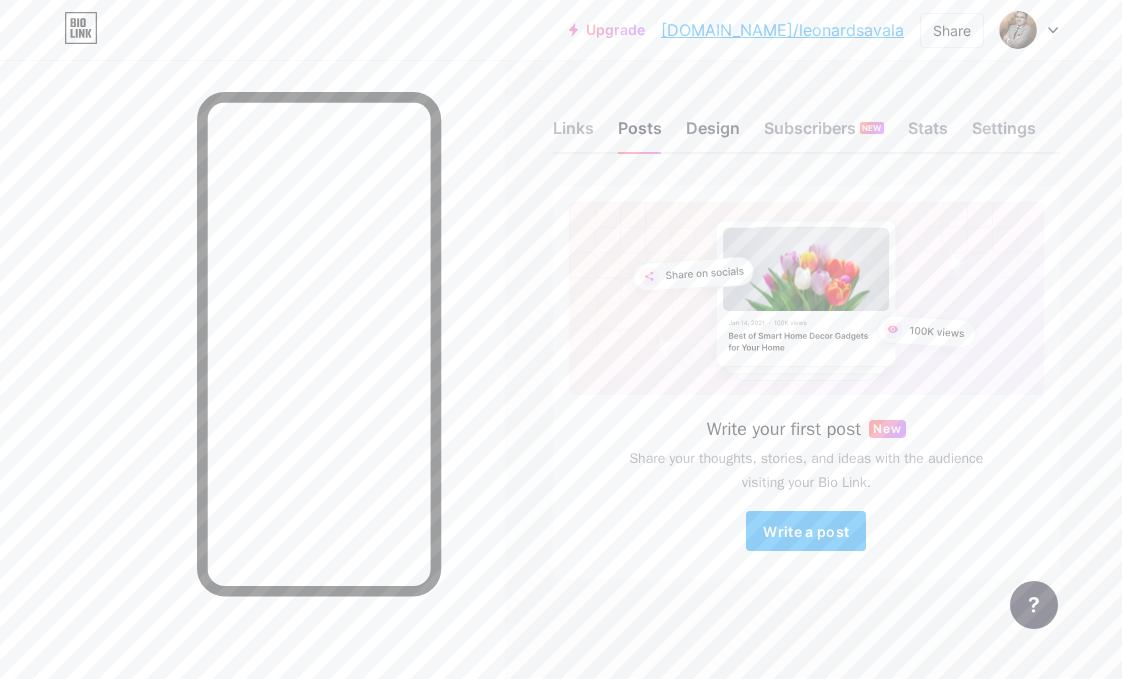 click on "Design" at bounding box center (713, 134) 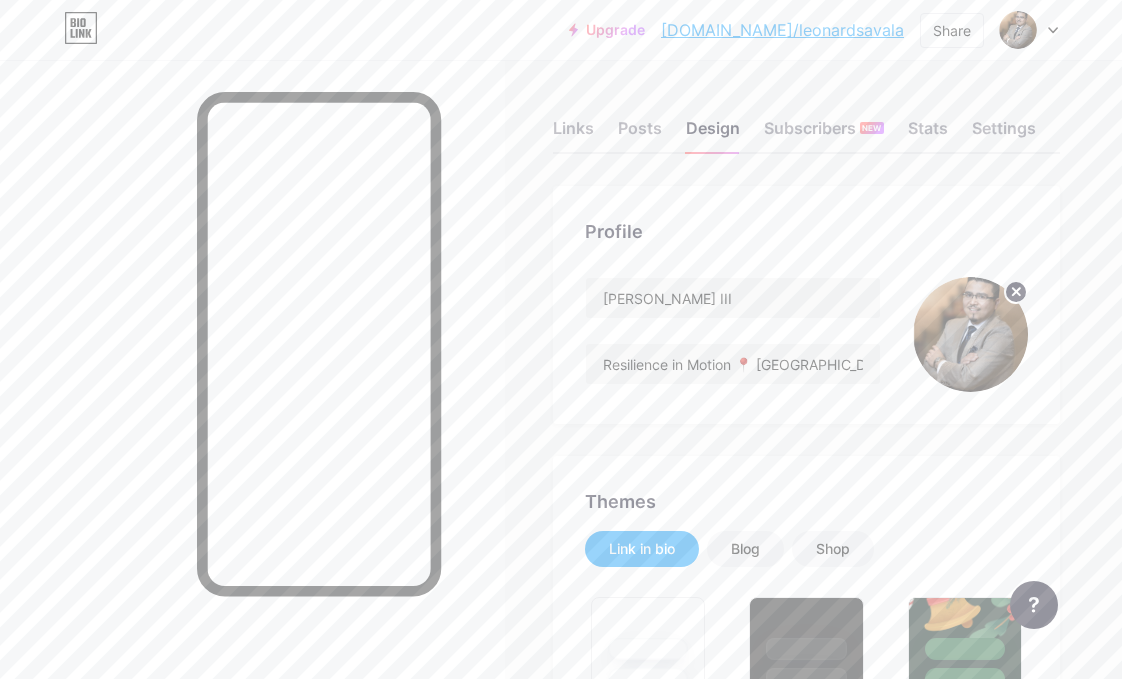 scroll, scrollTop: 0, scrollLeft: 0, axis: both 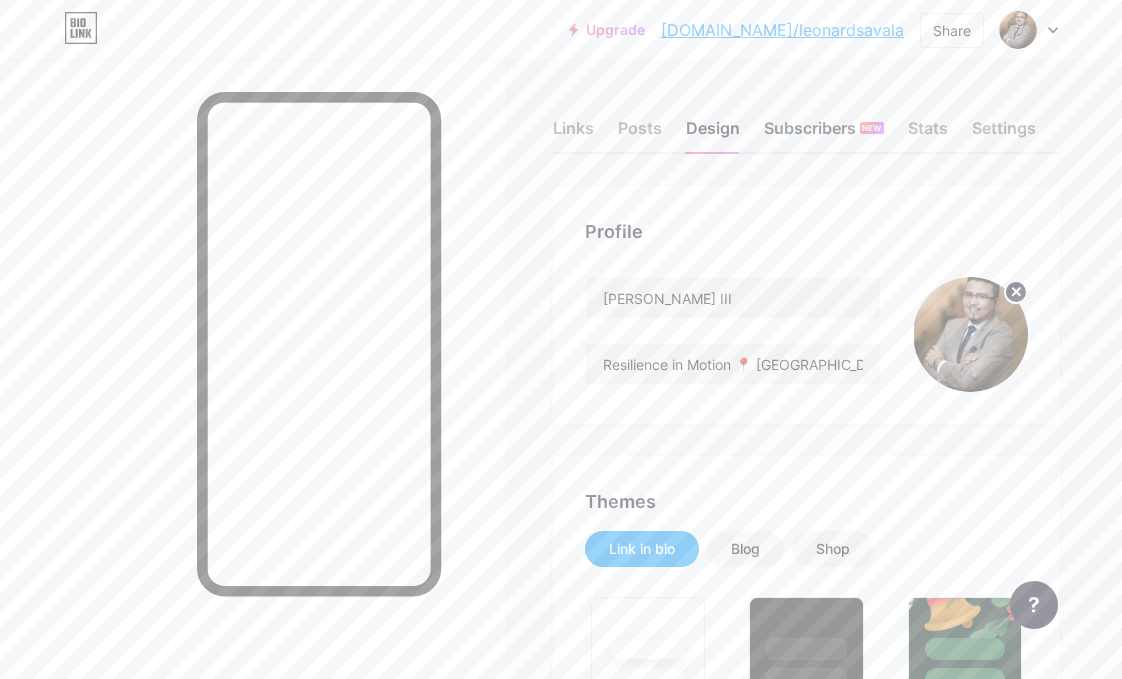 click on "Subscribers
NEW" at bounding box center [824, 134] 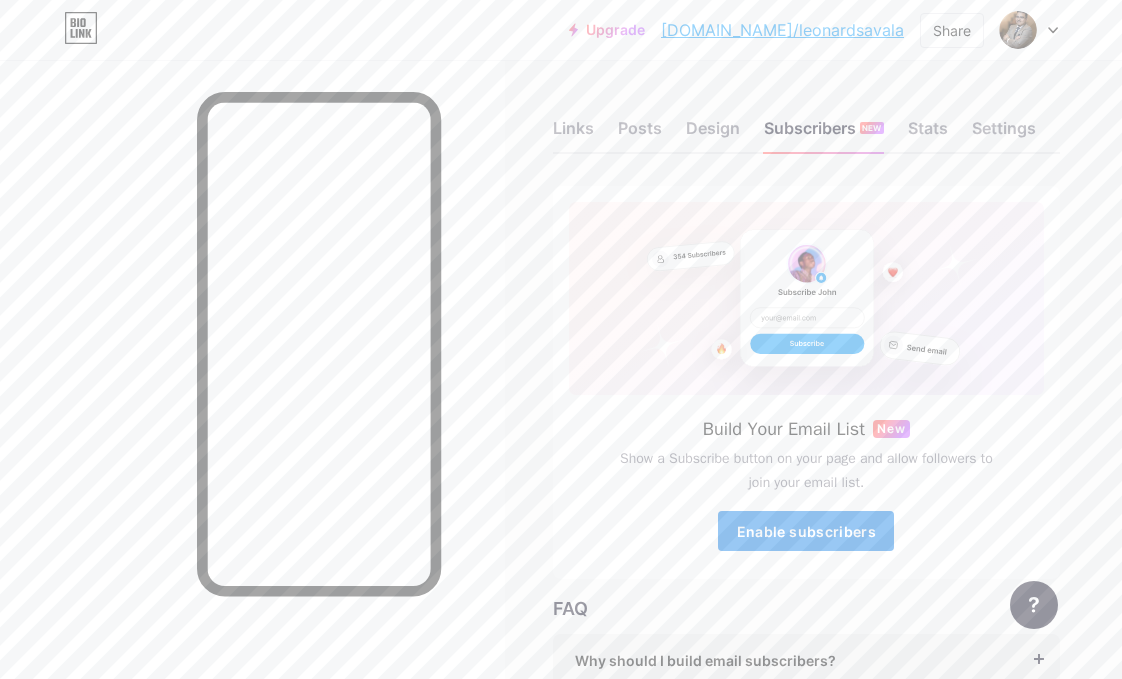 click on "Enable subscribers" at bounding box center (806, 531) 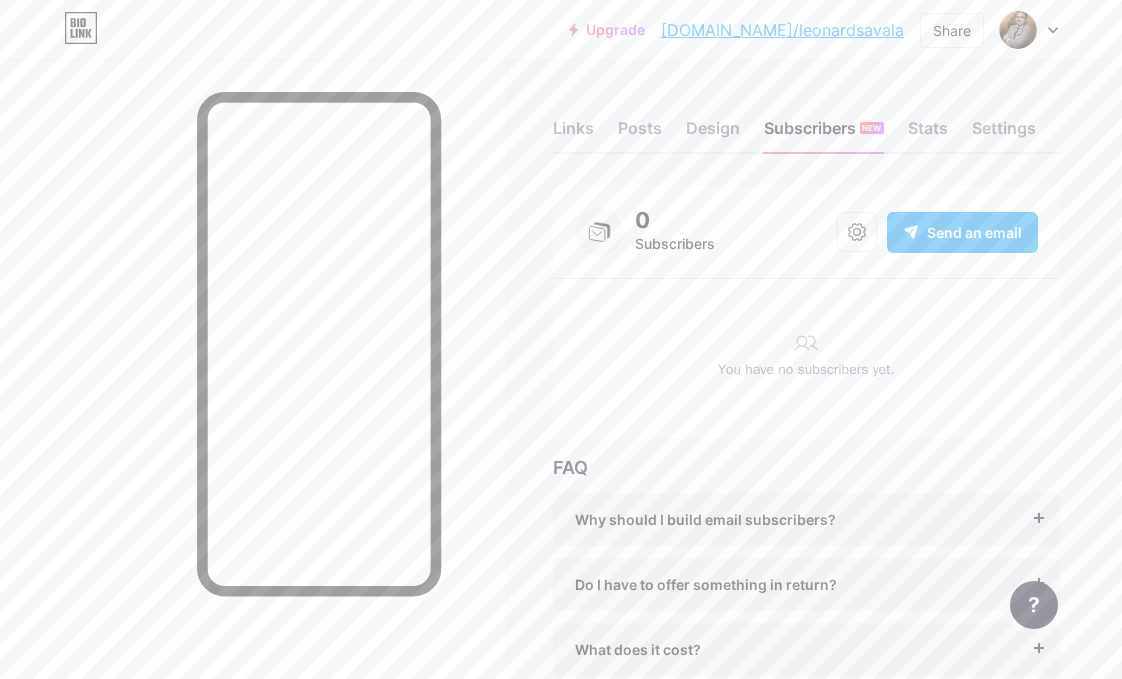 scroll, scrollTop: 0, scrollLeft: 0, axis: both 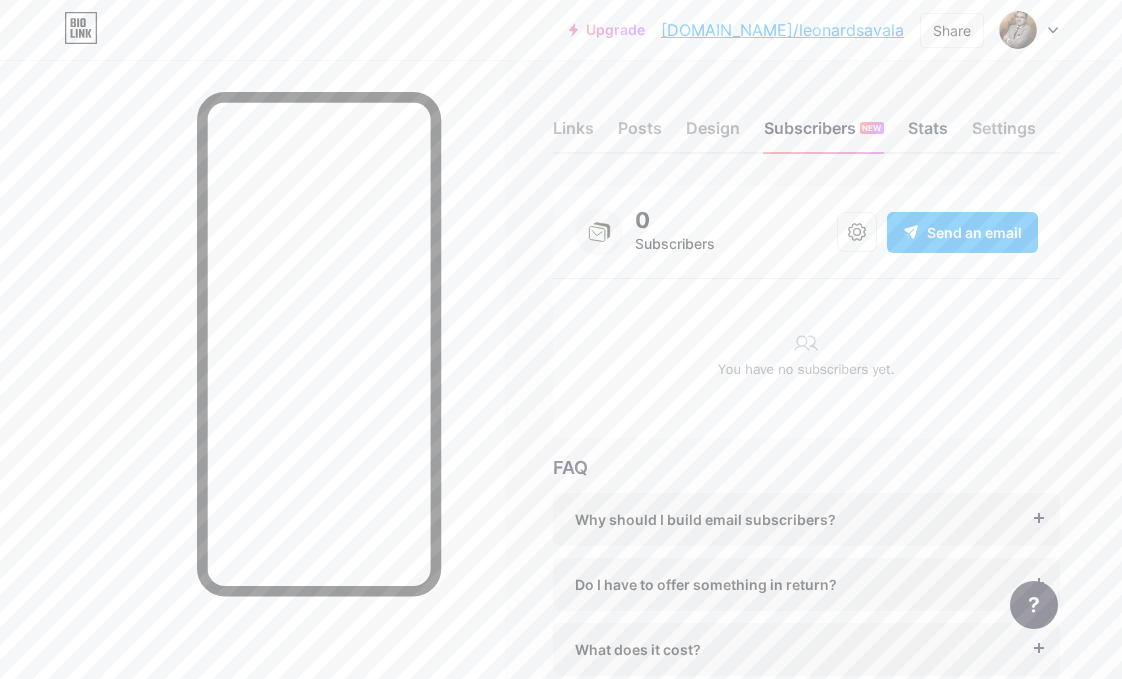 click on "Stats" at bounding box center (928, 134) 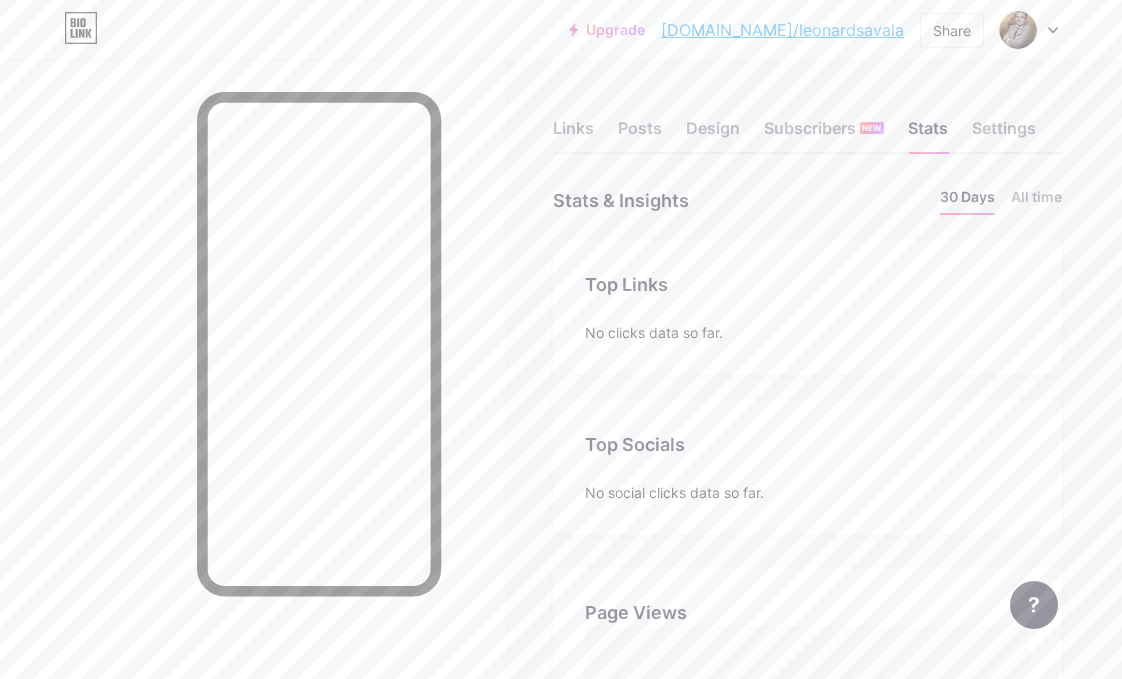 scroll, scrollTop: 999321, scrollLeft: 998878, axis: both 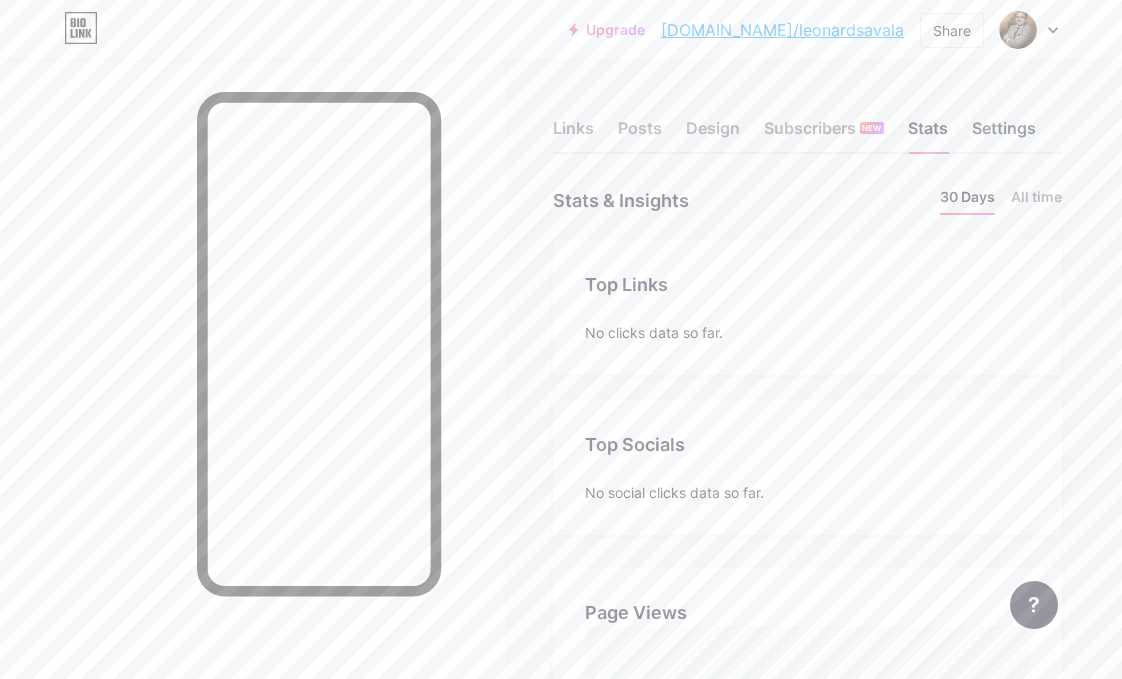click on "Settings" at bounding box center (1004, 134) 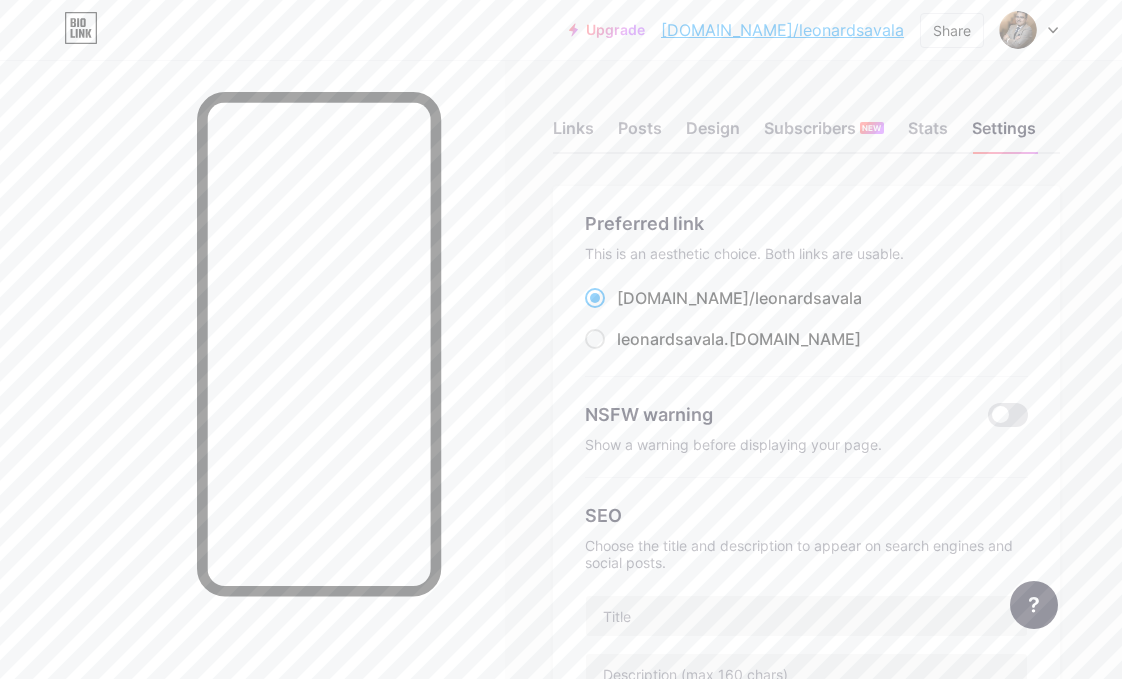scroll, scrollTop: 0, scrollLeft: 0, axis: both 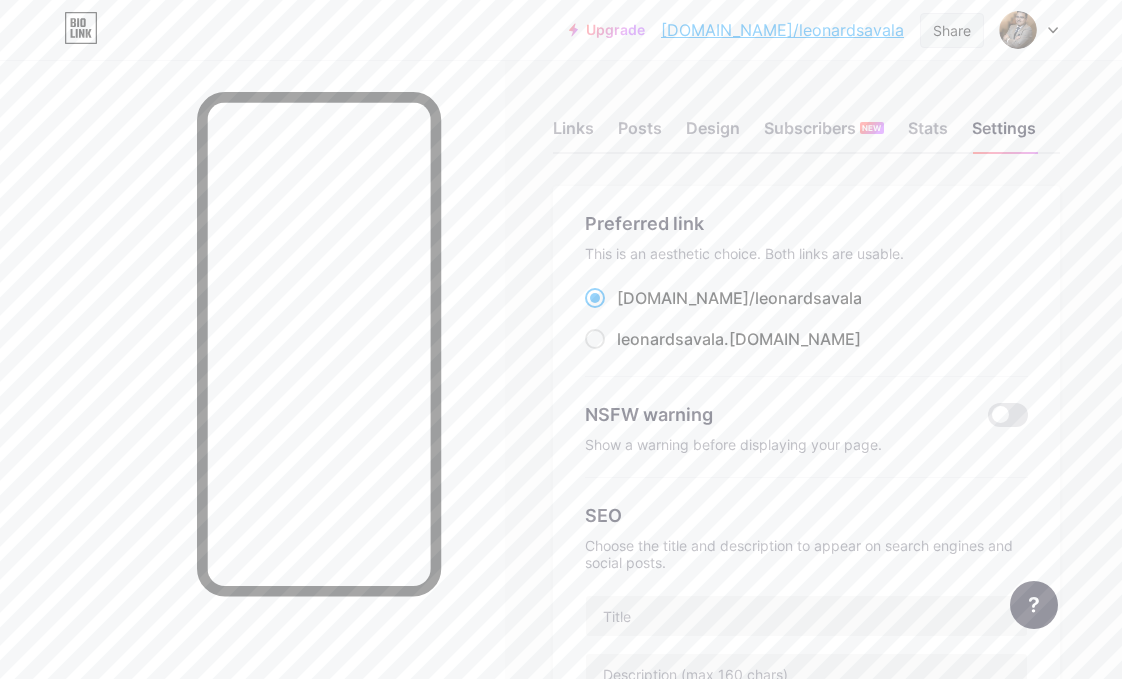 click on "Share" at bounding box center [952, 30] 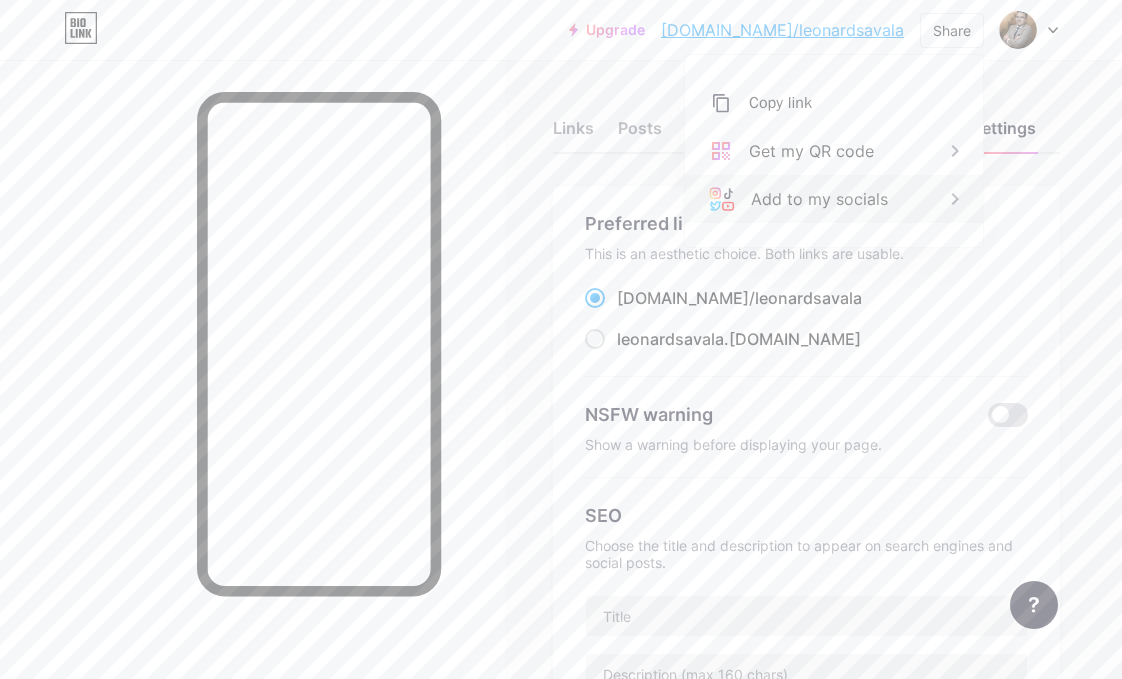 click on "Add to my socials" at bounding box center [819, 199] 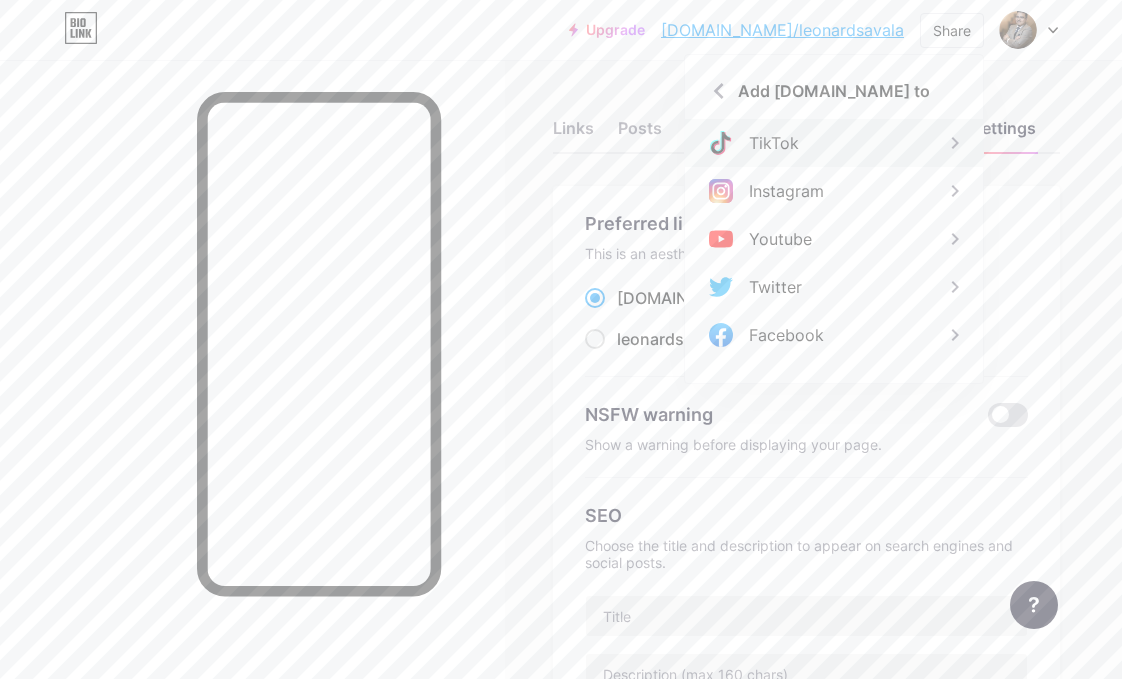 click on "TikTok" at bounding box center [834, 143] 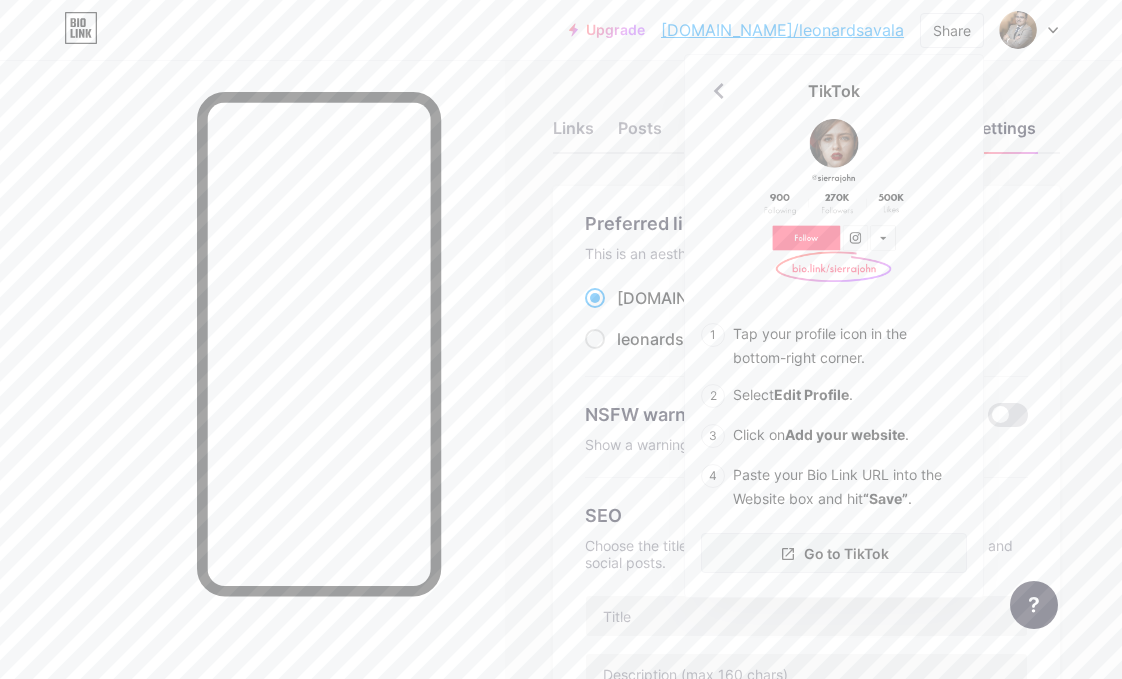 click on "Go to TikTok" at bounding box center (846, 553) 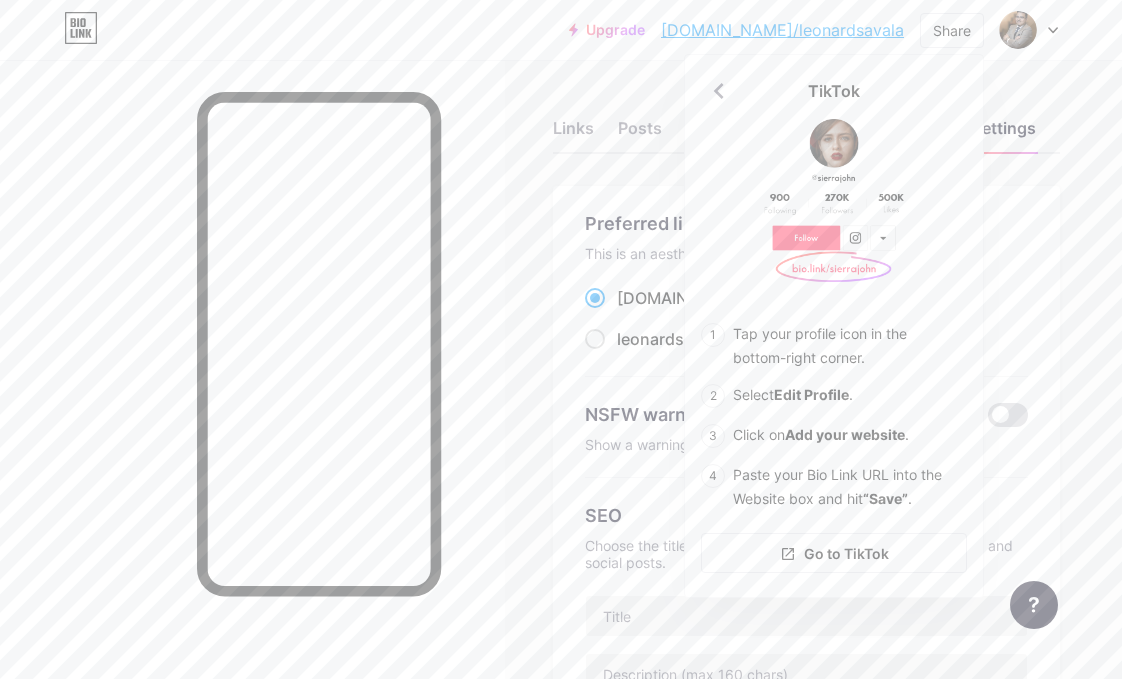 click on "Links
Posts
Design
Subscribers
NEW
Stats
Settings     Preferred link   This is an aesthetic choice. Both links are usable.
[DOMAIN_NAME]/ [PERSON_NAME] .[DOMAIN_NAME]
NSFW warning       Show a warning before displaying your page.     SEO   Choose the title and description to appear on search engines and social posts.           Google Analytics       My username   [DOMAIN_NAME]/   leonardsavala           Pro Links   PRO   Custom Domain   Try your own custom domain eg: [PERSON_NAME][DOMAIN_NAME]   Set
up domain             Emoji link   Add emojis to your link eg: [DOMAIN_NAME]/😄😭🥵   Create
Go to  Help Center  to learn more or to contact support.   Changes saved           Feature requests             Help center         Contact support" at bounding box center (572, 830) 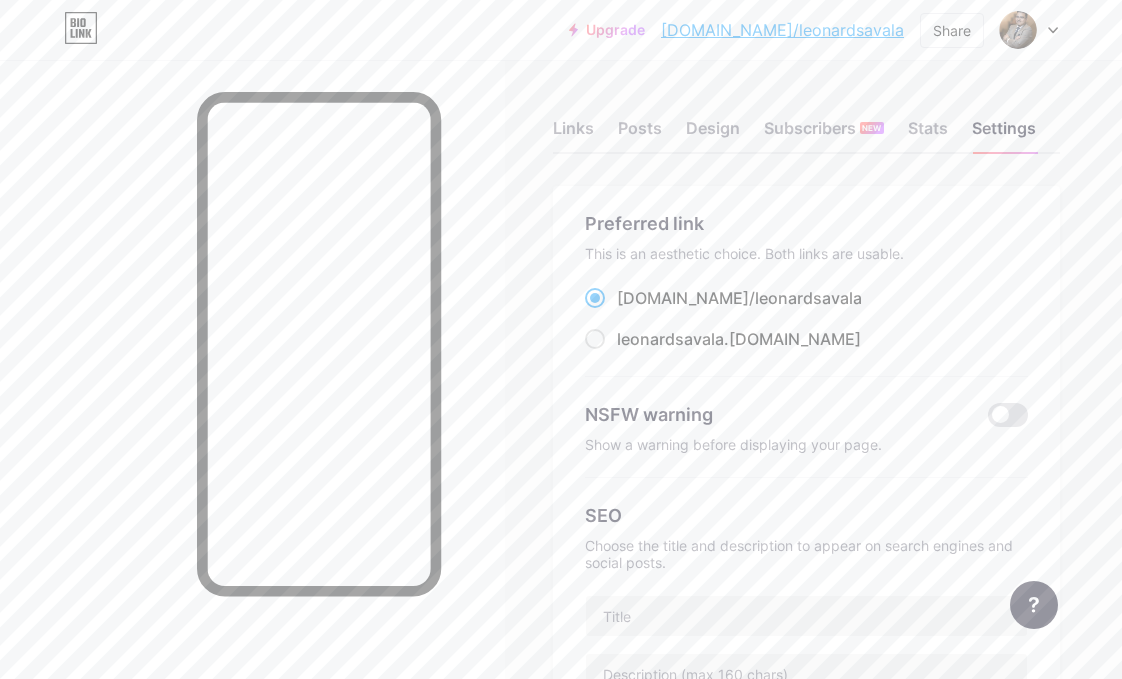 scroll, scrollTop: 0, scrollLeft: 0, axis: both 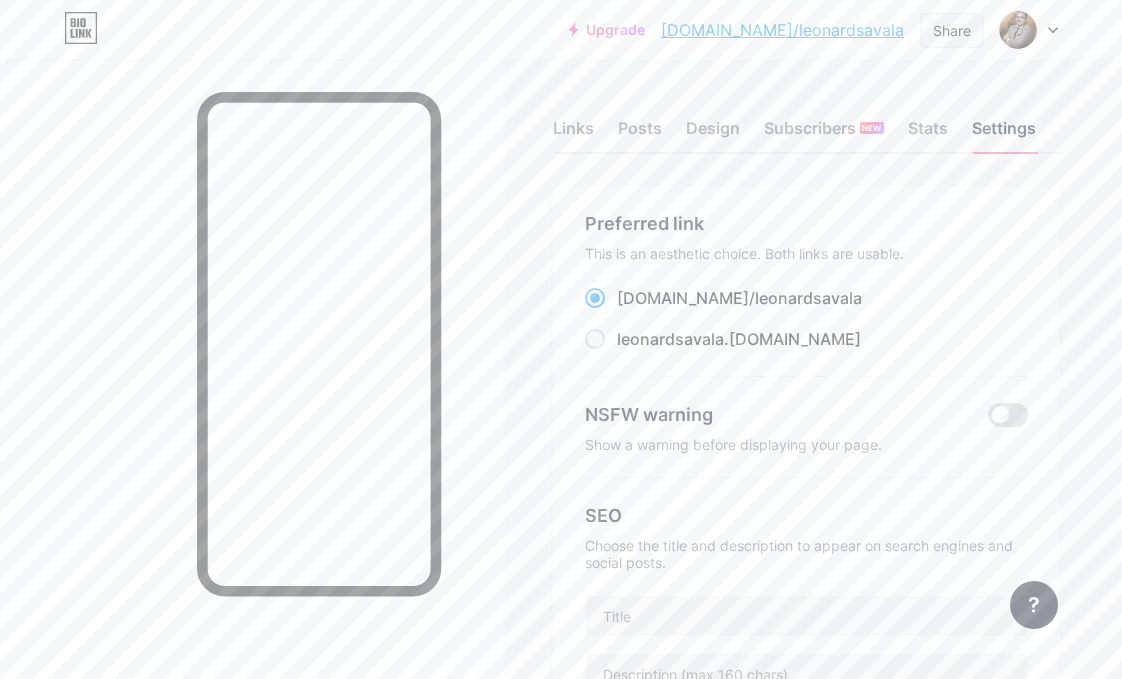 click on "Share" at bounding box center (952, 30) 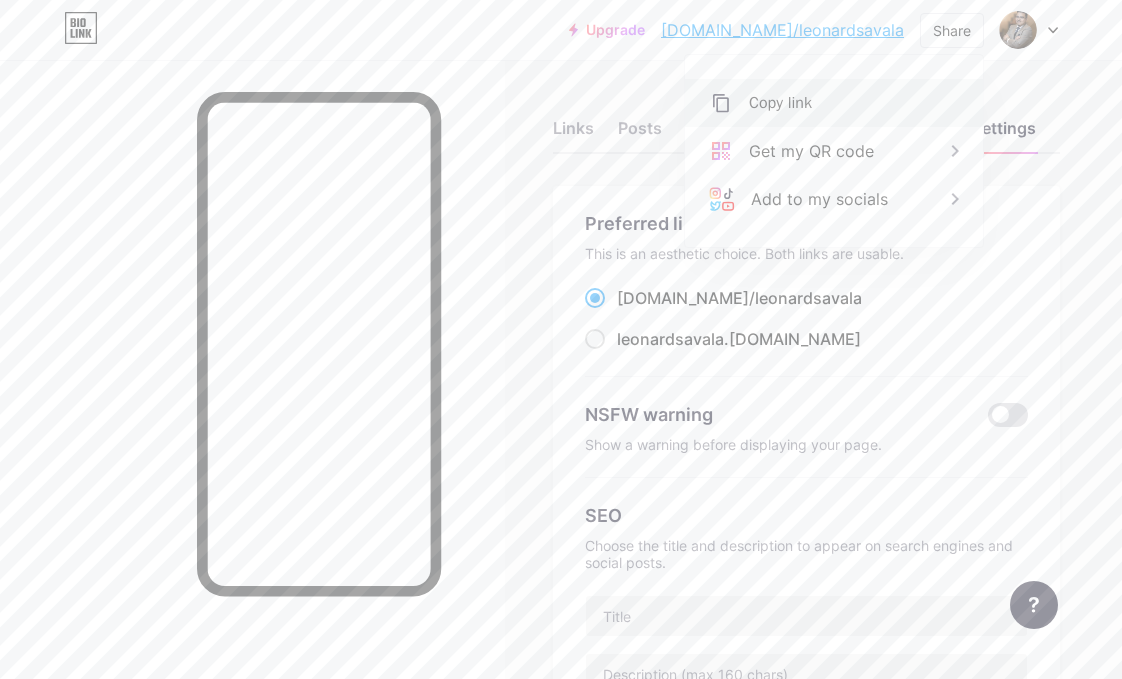 click on "Copy link" at bounding box center (834, 103) 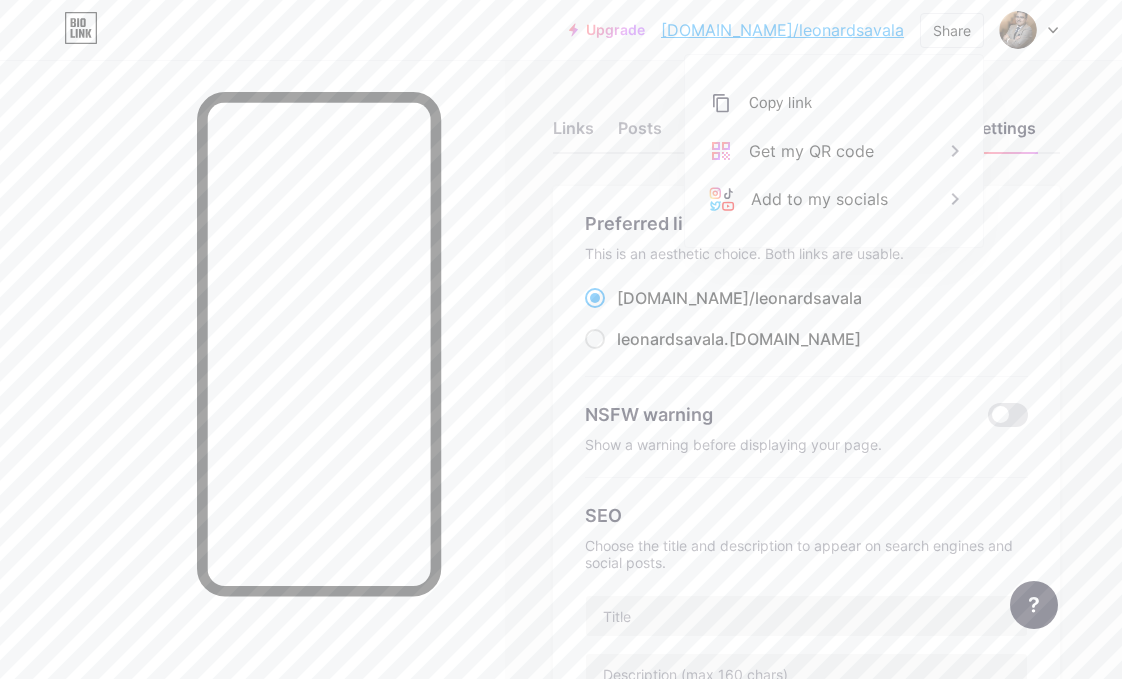 click on "Links
Posts
Design
Subscribers
NEW
Stats
Settings     Preferred link   This is an aesthetic choice. Both links are usable.
[DOMAIN_NAME]/ [PERSON_NAME] .[DOMAIN_NAME]
NSFW warning       Show a warning before displaying your page.     SEO   Choose the title and description to appear on search engines and social posts.           Google Analytics       My username   [DOMAIN_NAME]/   leonardsavala           Pro Links   PRO   Custom Domain   Try your own custom domain eg: [PERSON_NAME][DOMAIN_NAME]   Set
up domain             Emoji link   Add emojis to your link eg: [DOMAIN_NAME]/😄😭🥵   Create
Go to  Help Center  to learn more or to contact support.   Changes saved           Feature requests             Help center         Contact support" at bounding box center [572, 830] 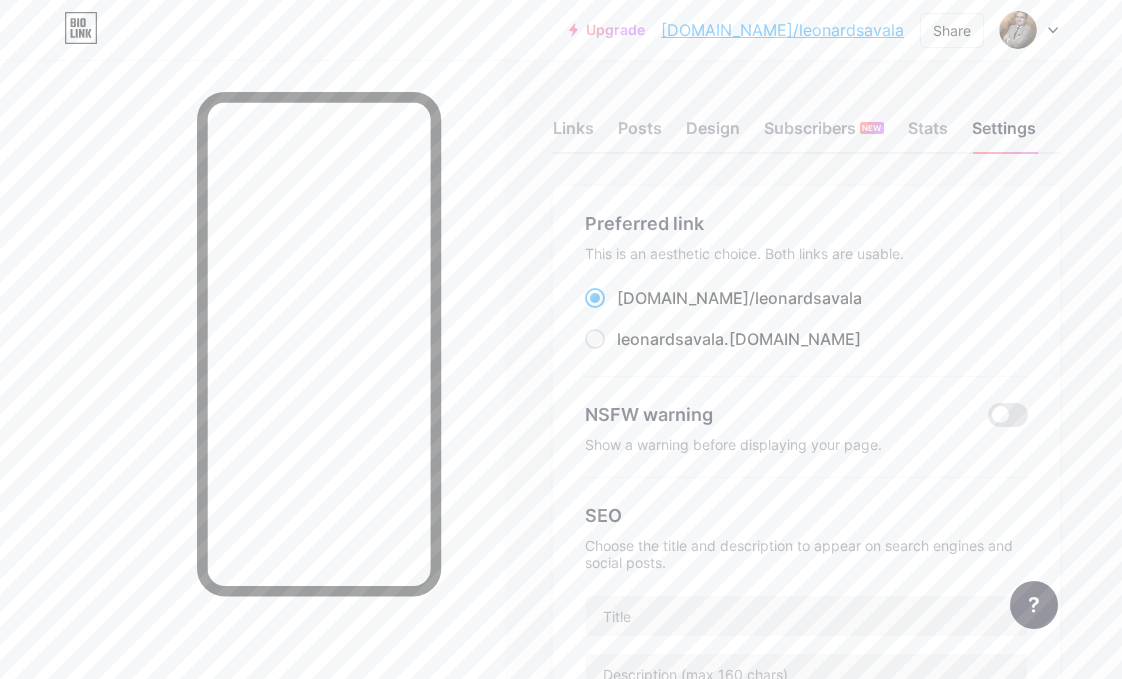 scroll, scrollTop: 0, scrollLeft: 0, axis: both 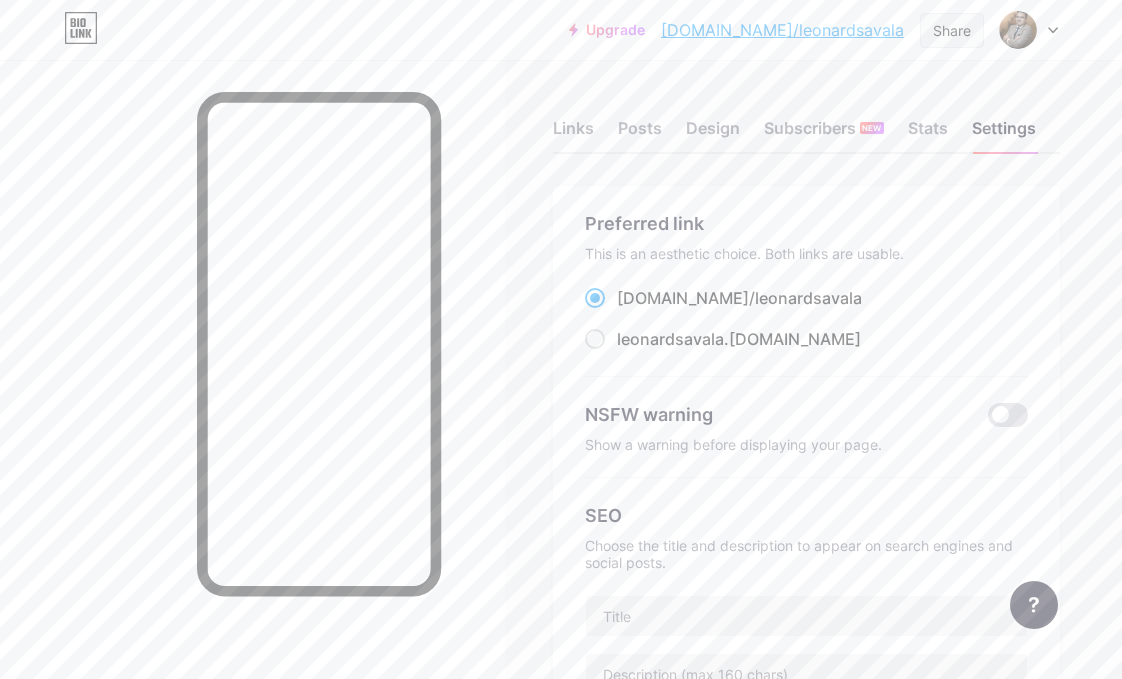click on "Share" at bounding box center [952, 30] 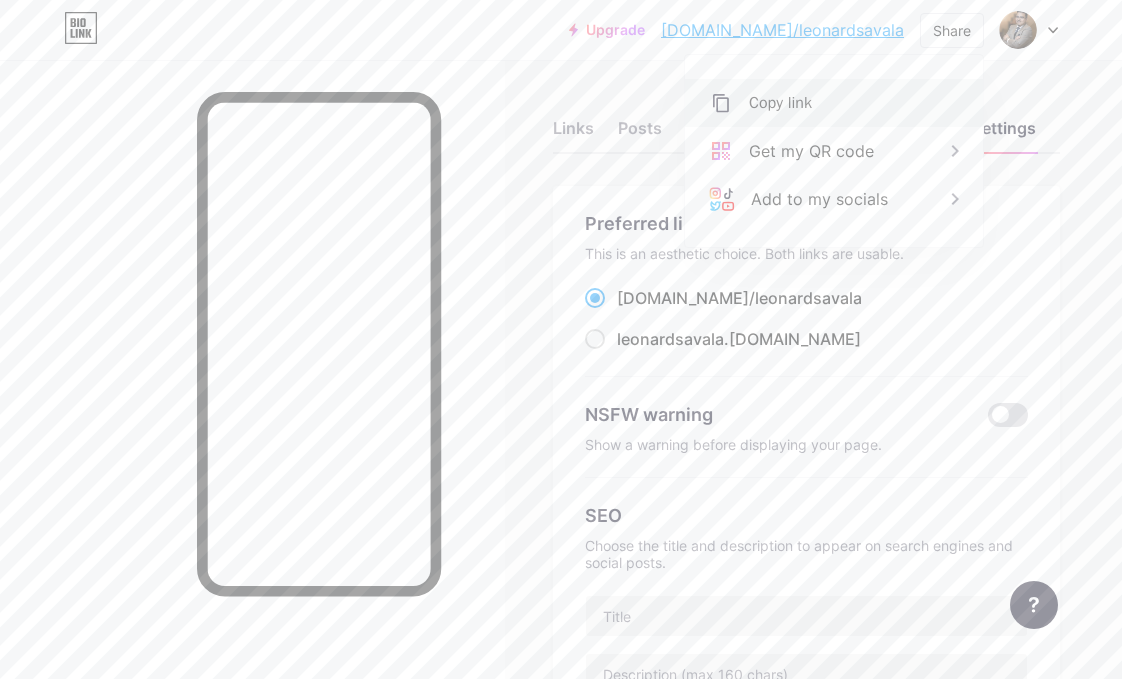 click on "Copy link" at bounding box center (834, 103) 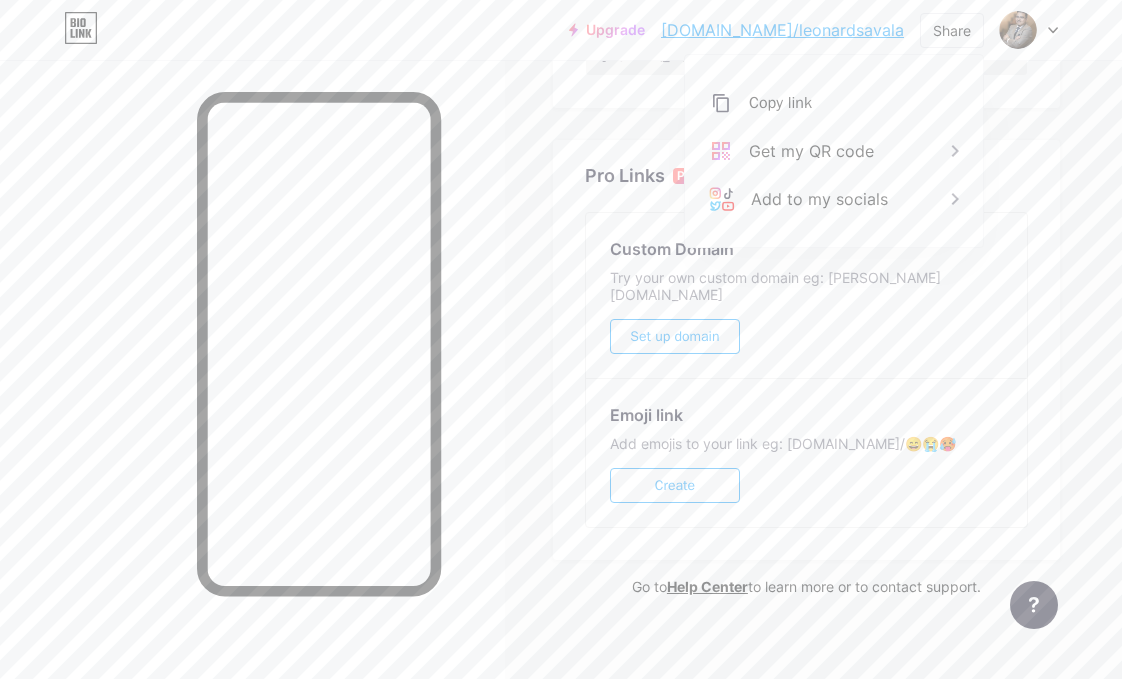 scroll, scrollTop: 902, scrollLeft: 0, axis: vertical 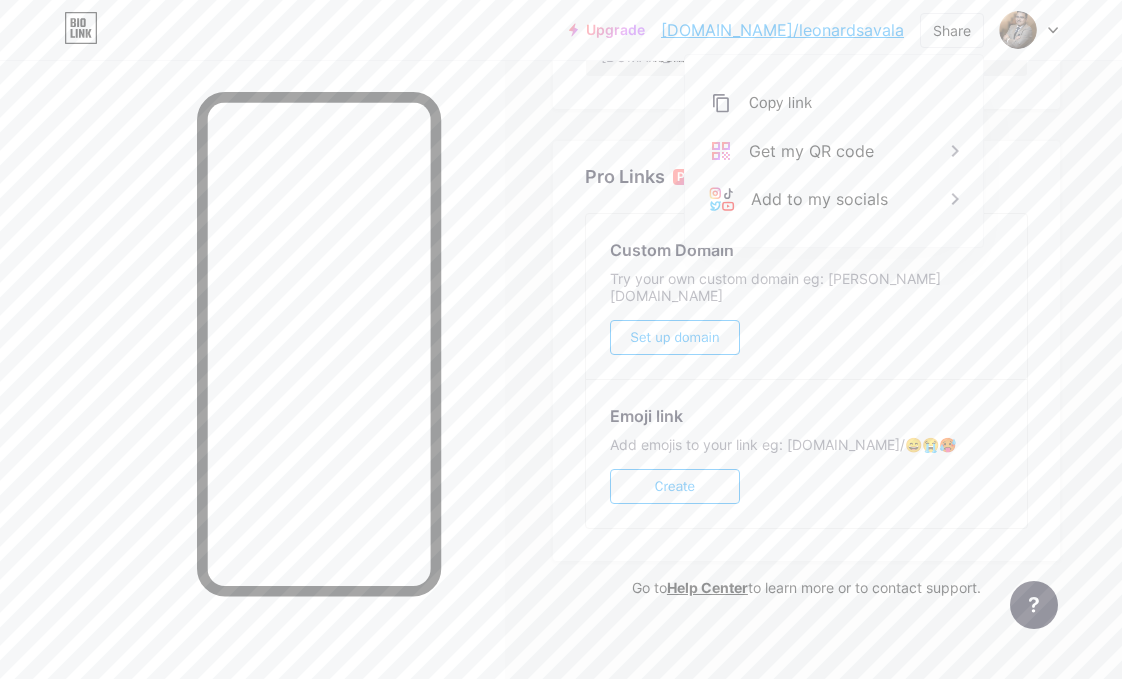 click on "Links
Posts
Design
Subscribers
NEW
Stats
Settings     Preferred link   This is an aesthetic choice. Both links are usable.
[DOMAIN_NAME]/ [PERSON_NAME] .[DOMAIN_NAME]
NSFW warning       Show a warning before displaying your page.     SEO   Choose the title and description to appear on search engines and social posts.           Google Analytics       My username   [DOMAIN_NAME]/   leonardsavala           Pro Links   PRO   Custom Domain   Try your own custom domain eg: [PERSON_NAME][DOMAIN_NAME]   Set
up domain             Emoji link   Add emojis to your link eg: [DOMAIN_NAME]/😄😭🥵   Create
Go to  Help Center  to learn more or to contact support.   Changes saved           Feature requests             Help center         Contact support" at bounding box center (572, -72) 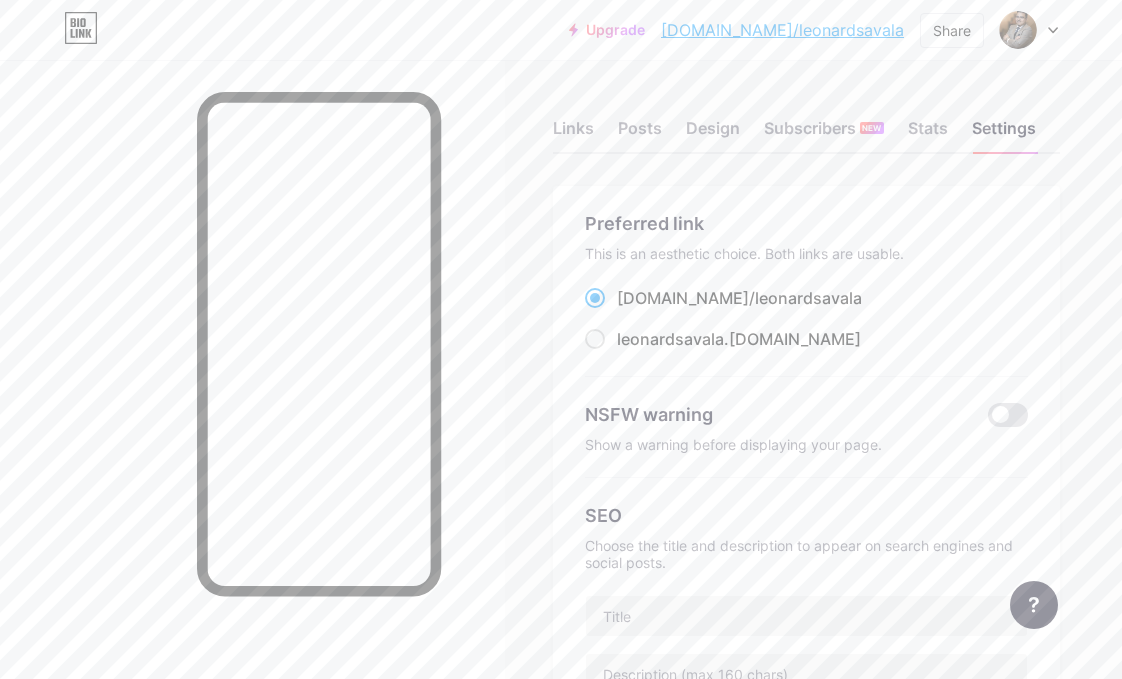 scroll, scrollTop: 0, scrollLeft: 0, axis: both 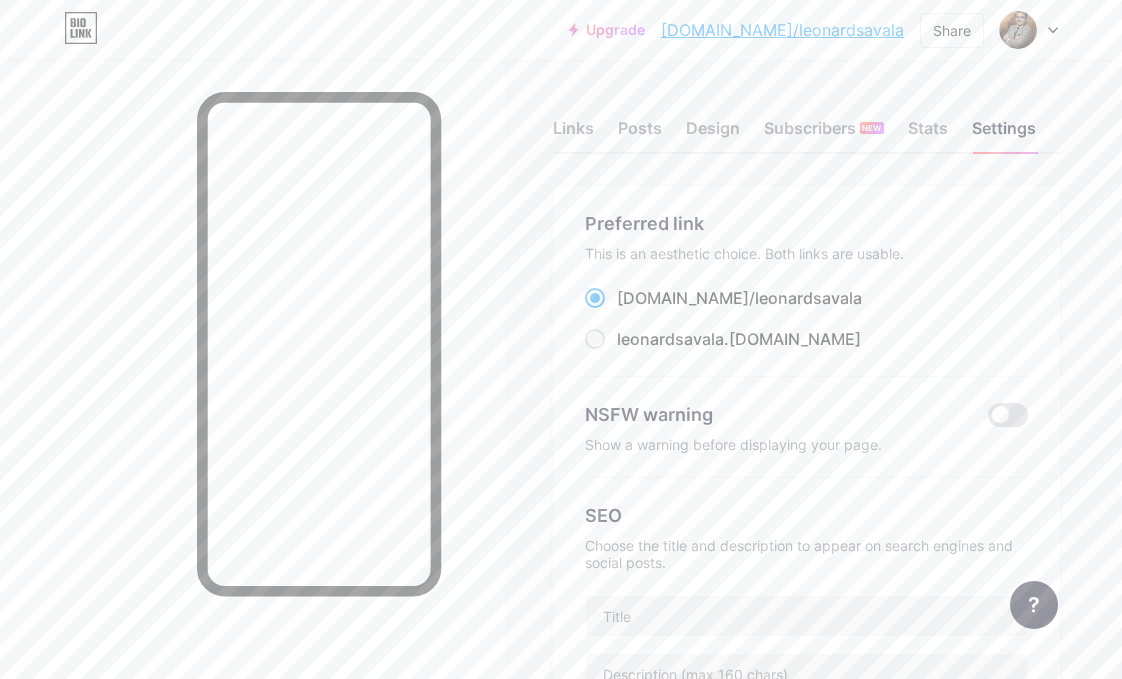 click at bounding box center [1029, 30] 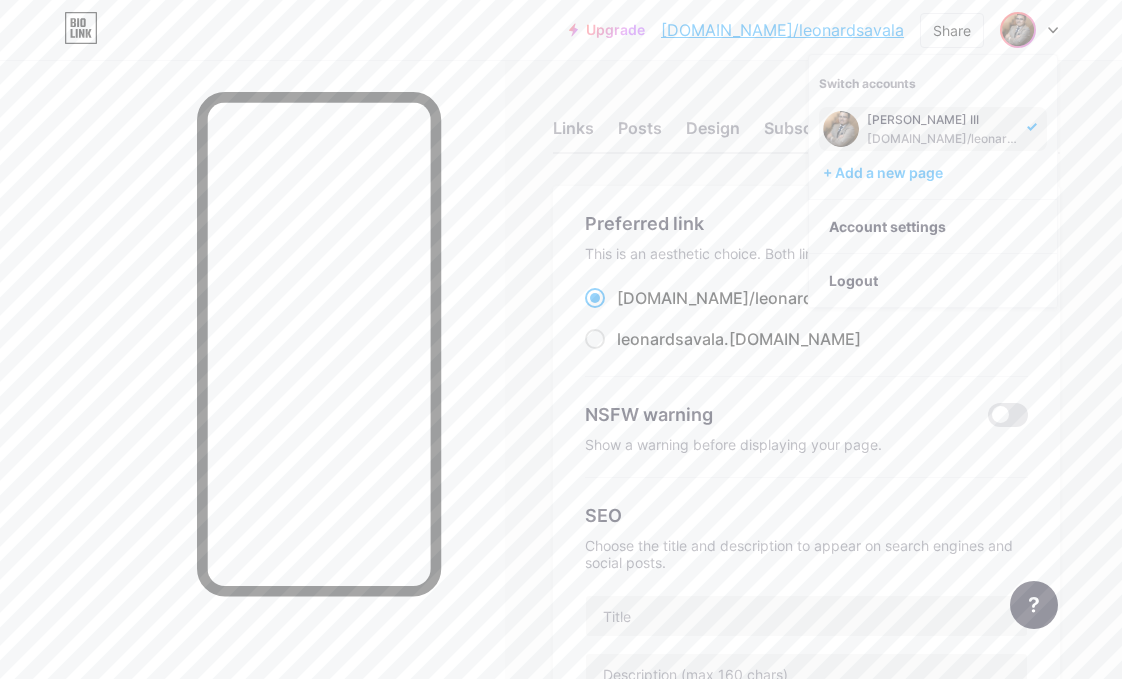 click at bounding box center [252, 399] 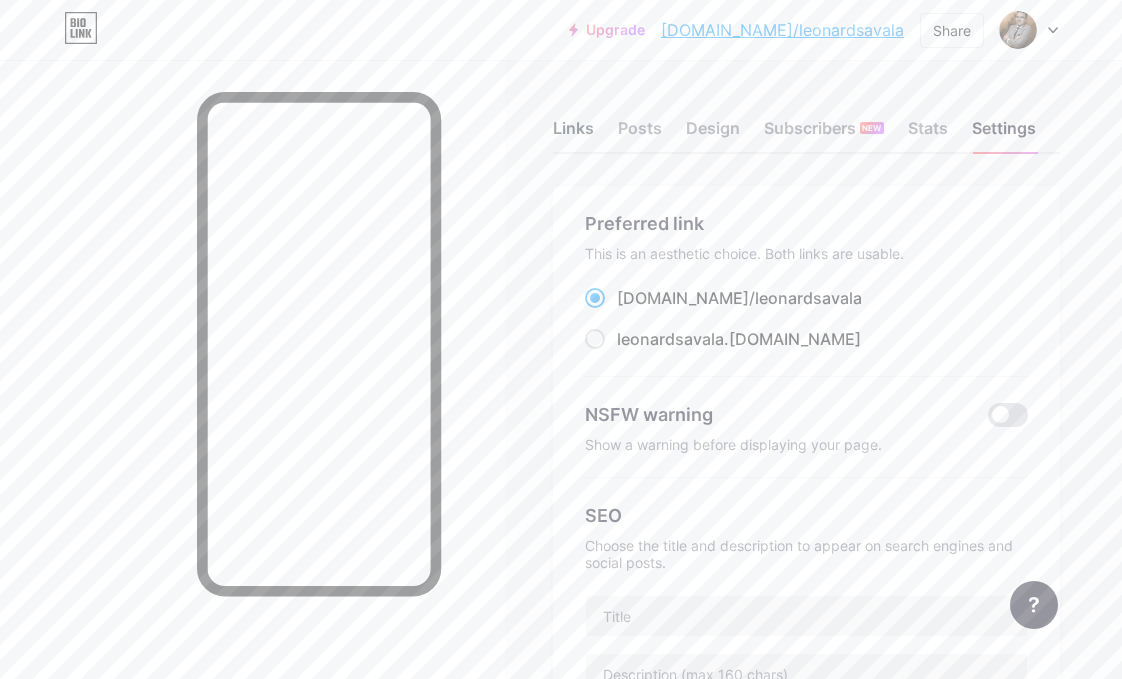 click on "Links" at bounding box center [573, 134] 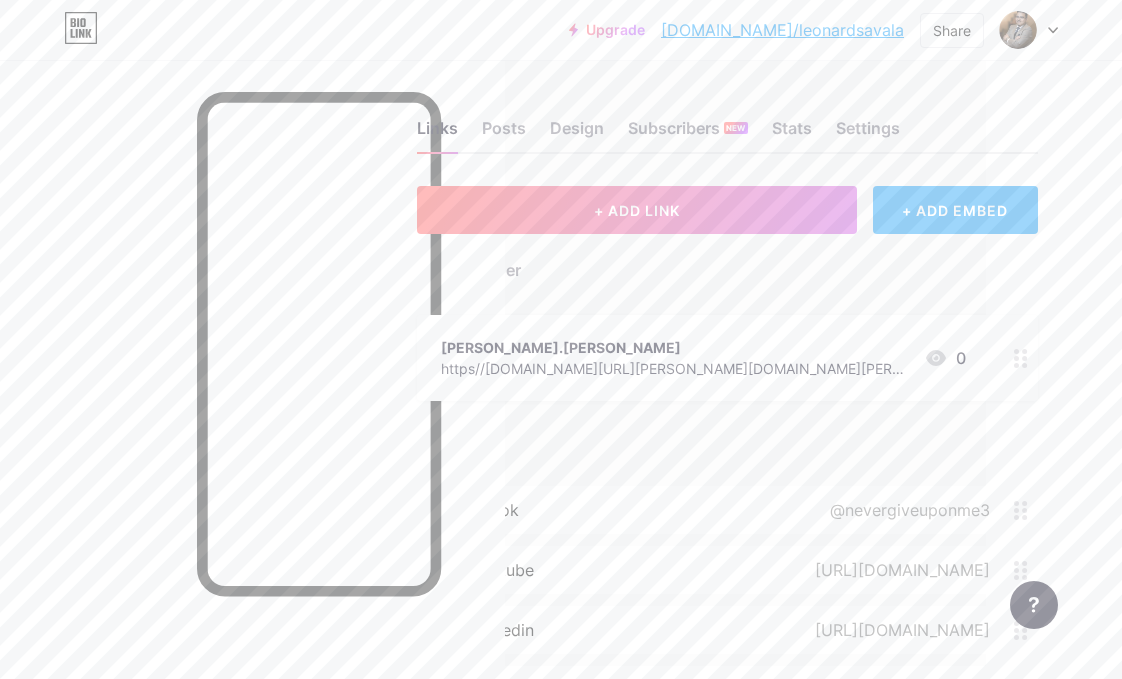 scroll, scrollTop: 0, scrollLeft: 136, axis: horizontal 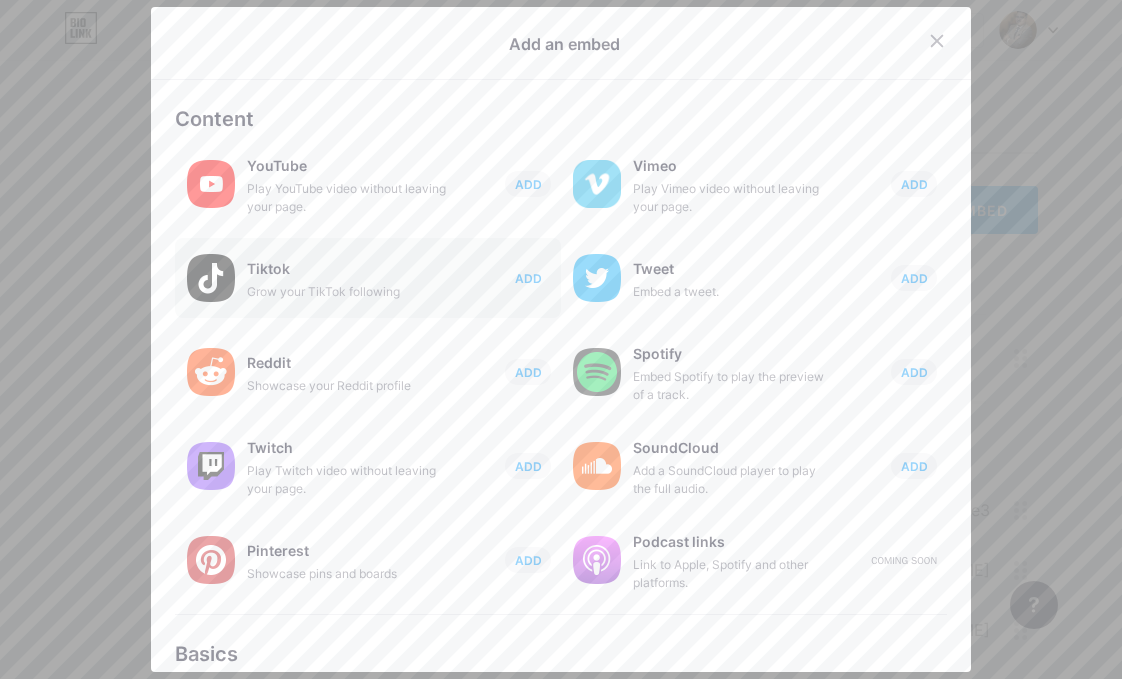 click on "ADD" at bounding box center (528, 278) 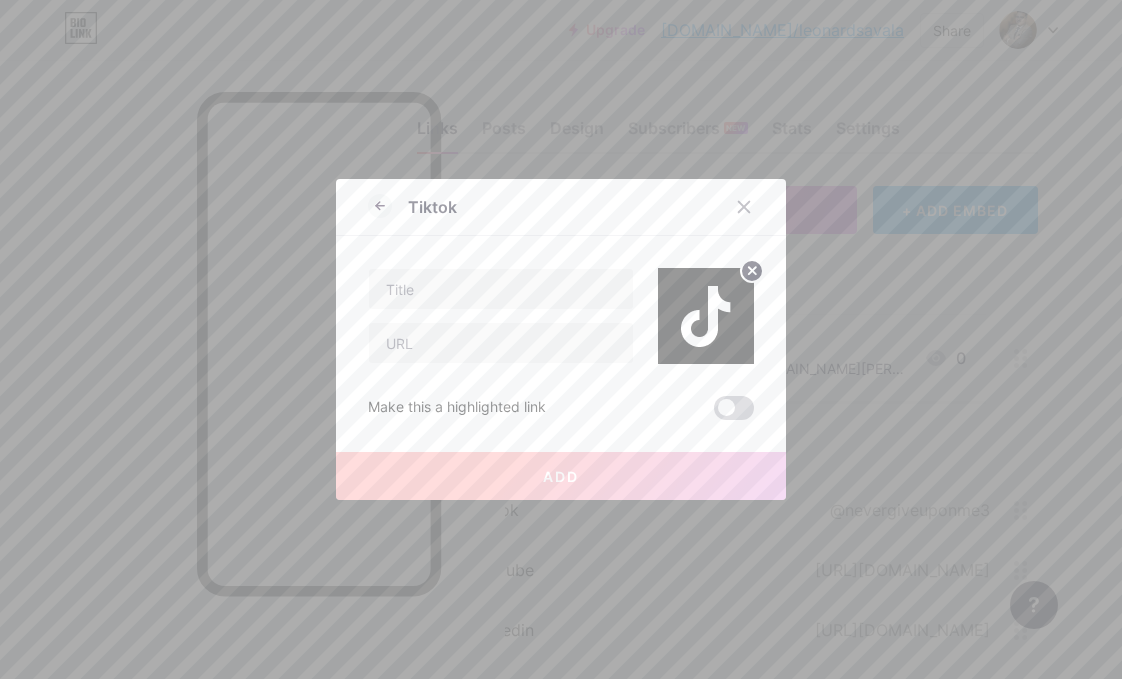 click at bounding box center (734, 408) 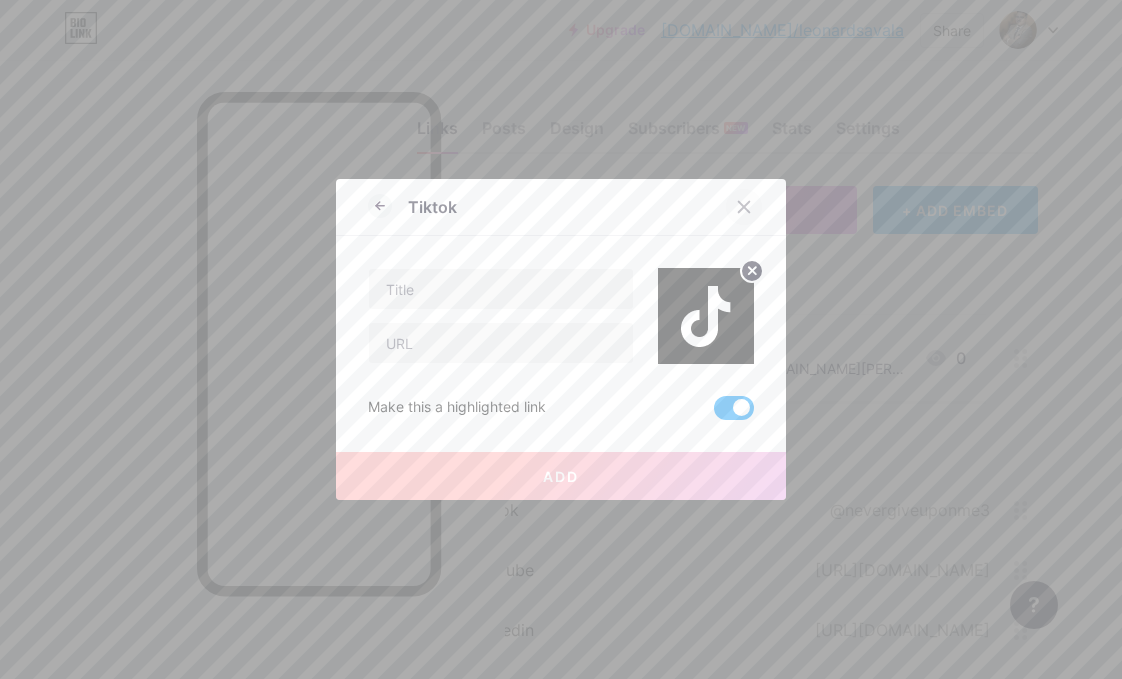 click 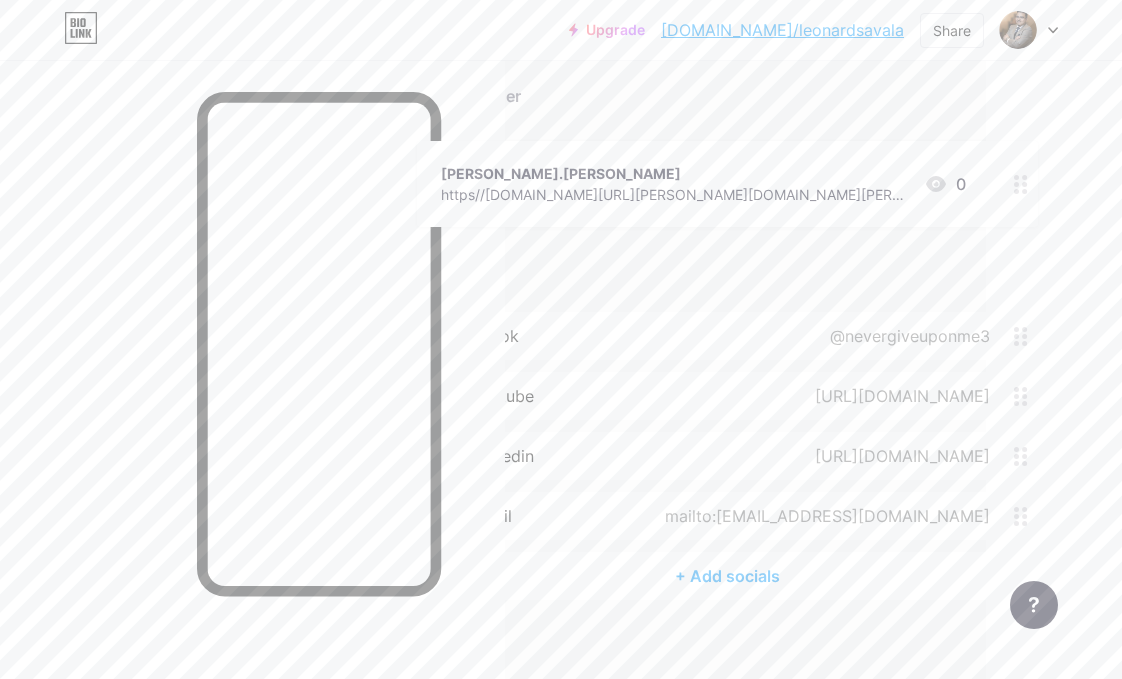 scroll, scrollTop: 174, scrollLeft: 136, axis: both 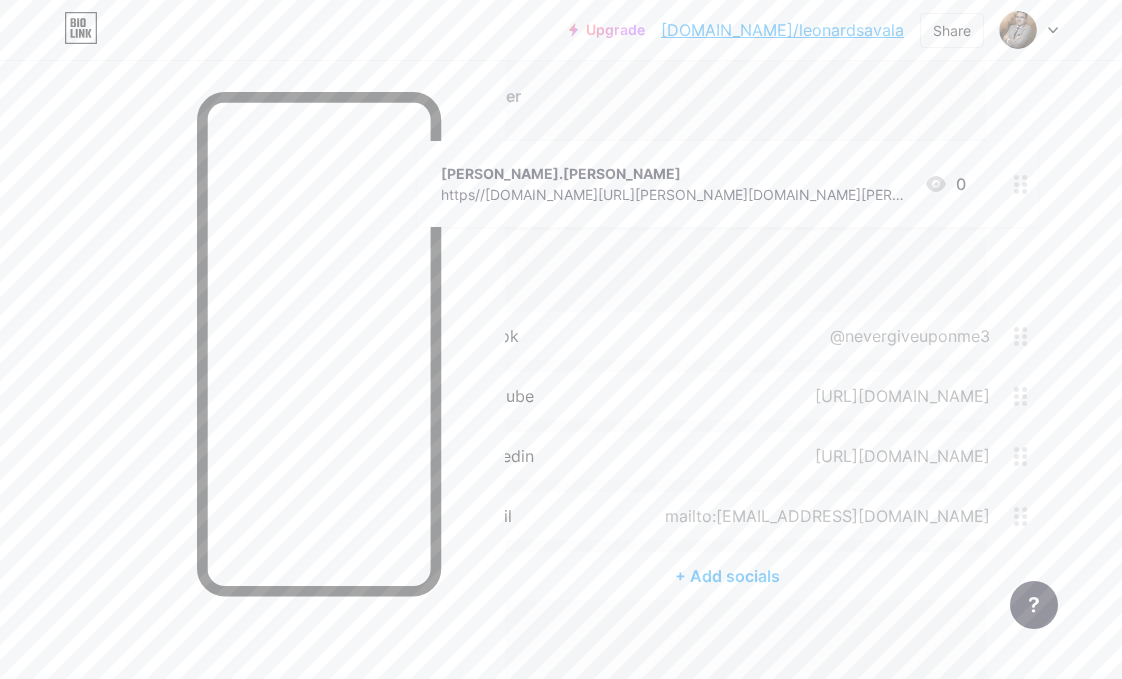click 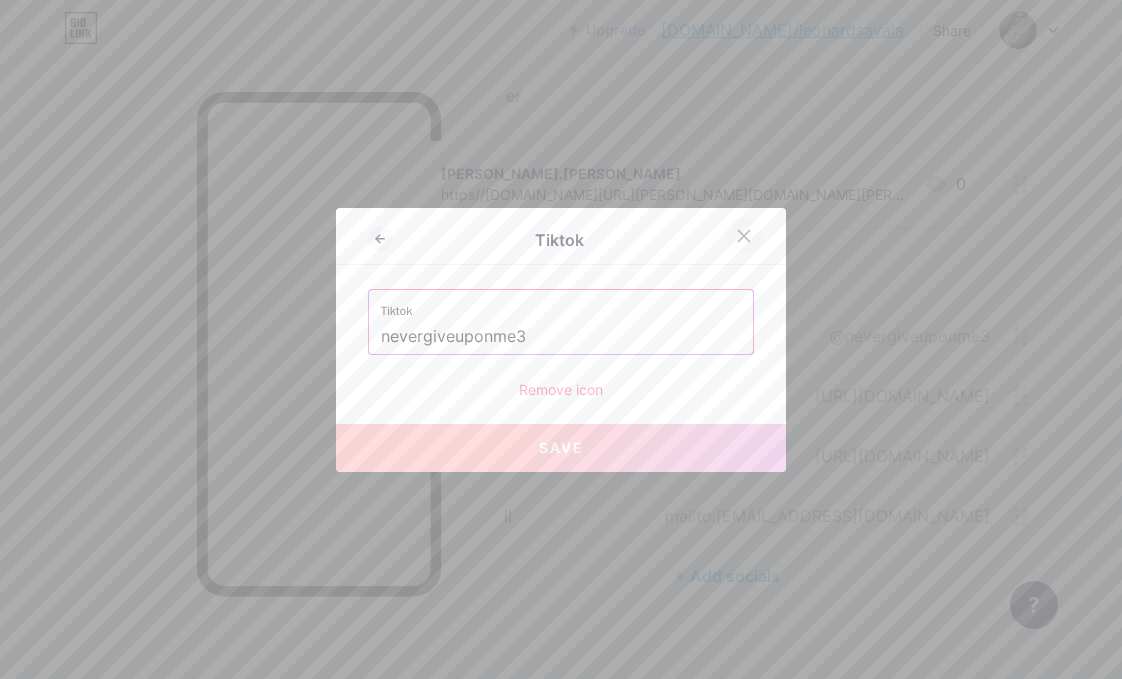 click 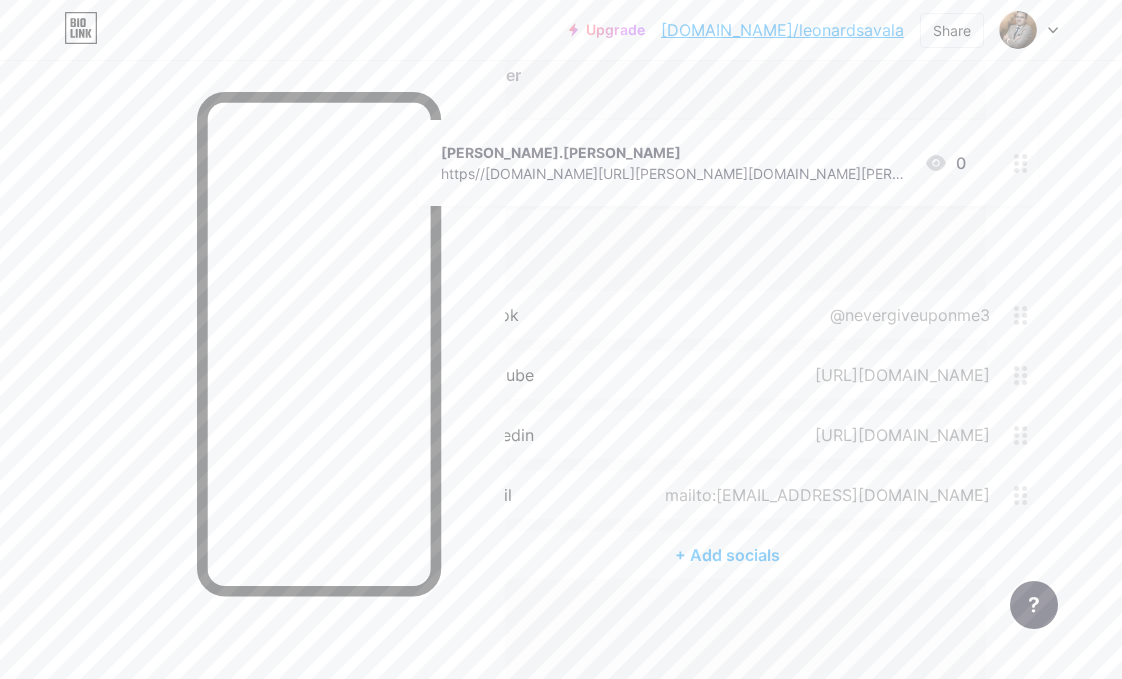 scroll, scrollTop: 194, scrollLeft: 136, axis: both 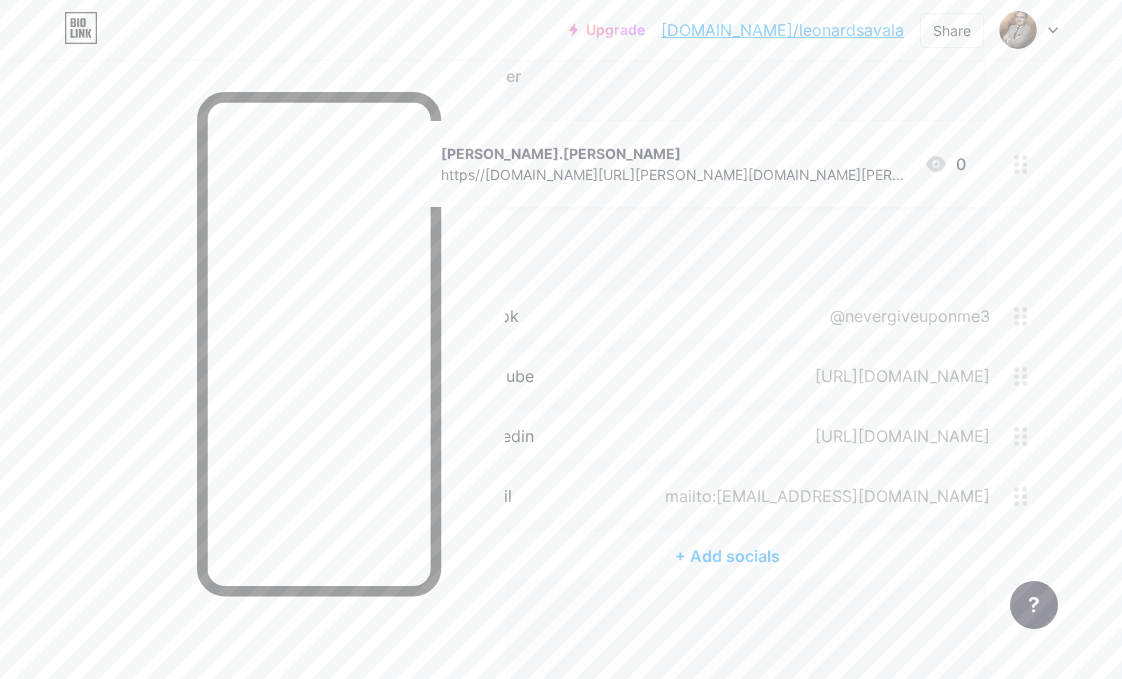 click on "Links
Posts
Design
Subscribers
NEW
Stats
Settings       + ADD LINK     + ADD EMBED
+ Add header
[PERSON_NAME].[PERSON_NAME]
https//[DOMAIN_NAME][URL][PERSON_NAME][DOMAIN_NAME][PERSON_NAME]
0
SOCIALS
tiktok
@nevergiveuponme3
youtube
[URL][DOMAIN_NAME]
linkedin
[URL][DOMAIN_NAME]
email
mailto:[EMAIL_ADDRESS][DOMAIN_NAME]               + Add socials                       Feature requests             Help center         Contact support" at bounding box center [493, 273] 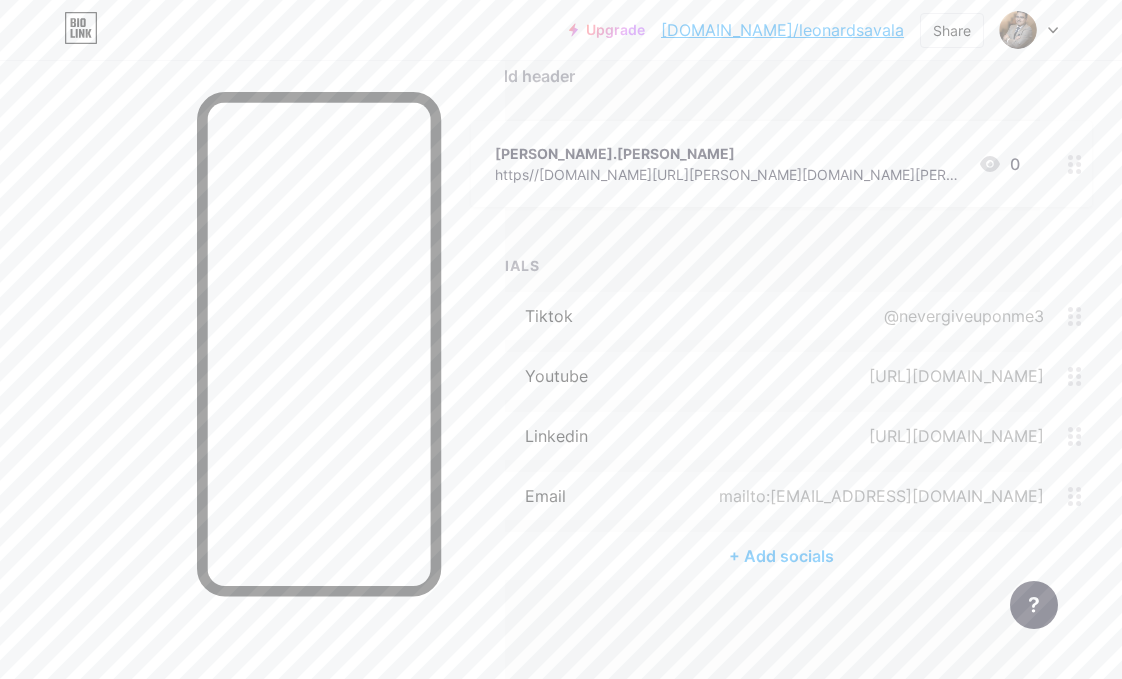 scroll, scrollTop: 194, scrollLeft: 0, axis: vertical 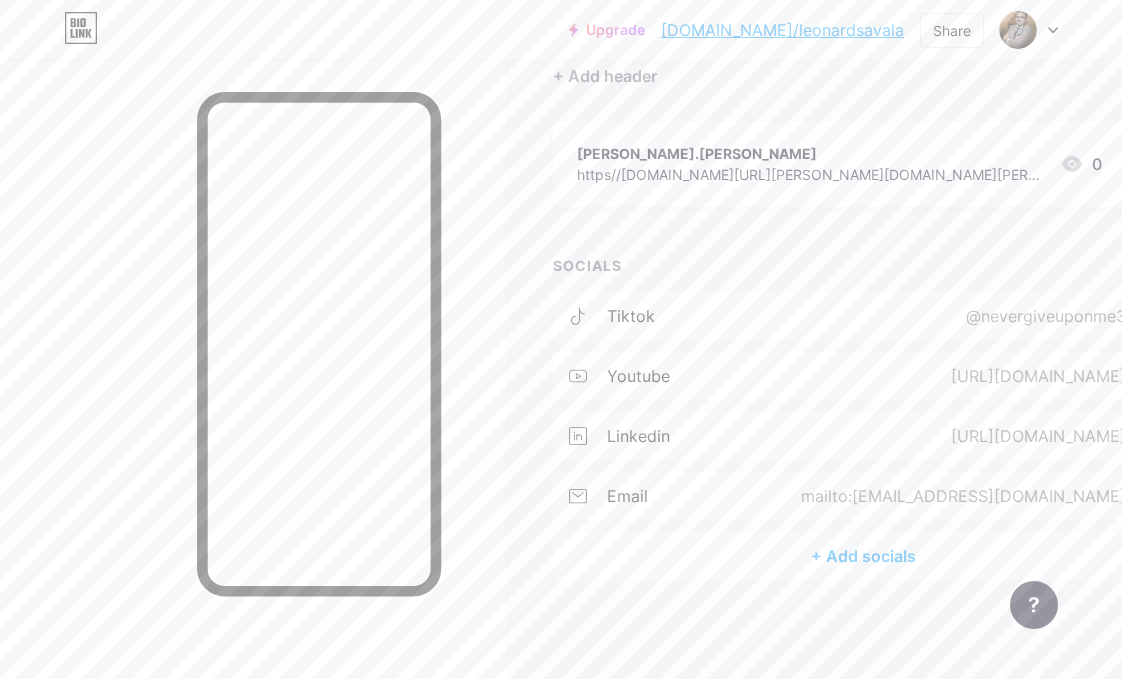 click at bounding box center [252, 399] 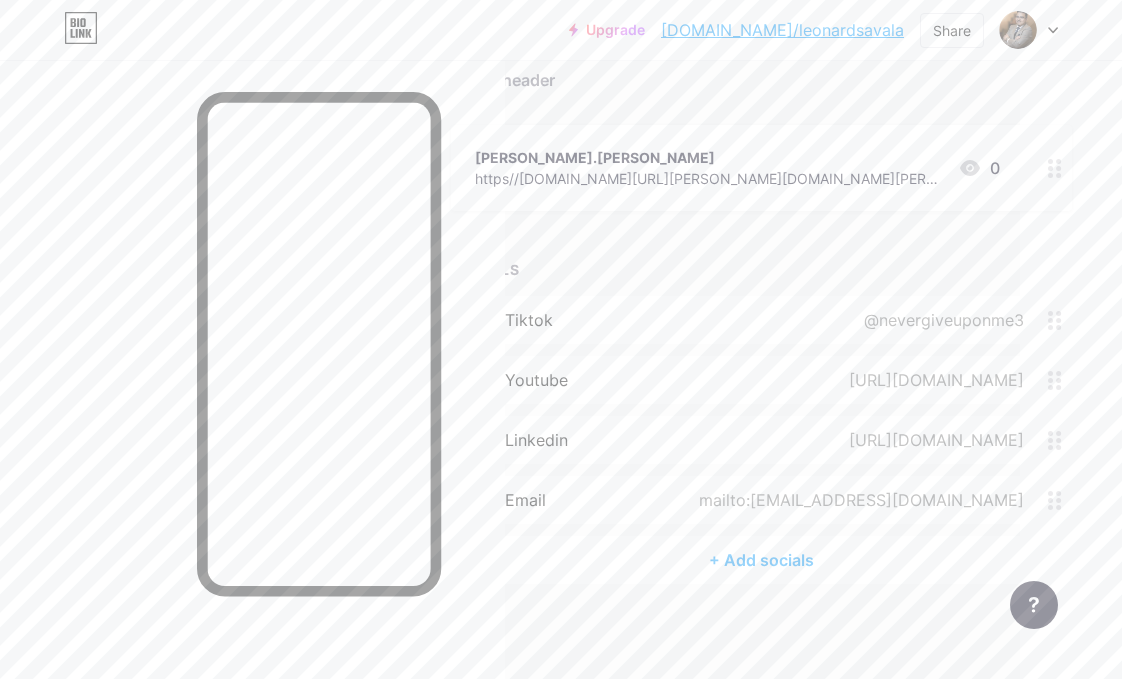 scroll, scrollTop: 190, scrollLeft: 0, axis: vertical 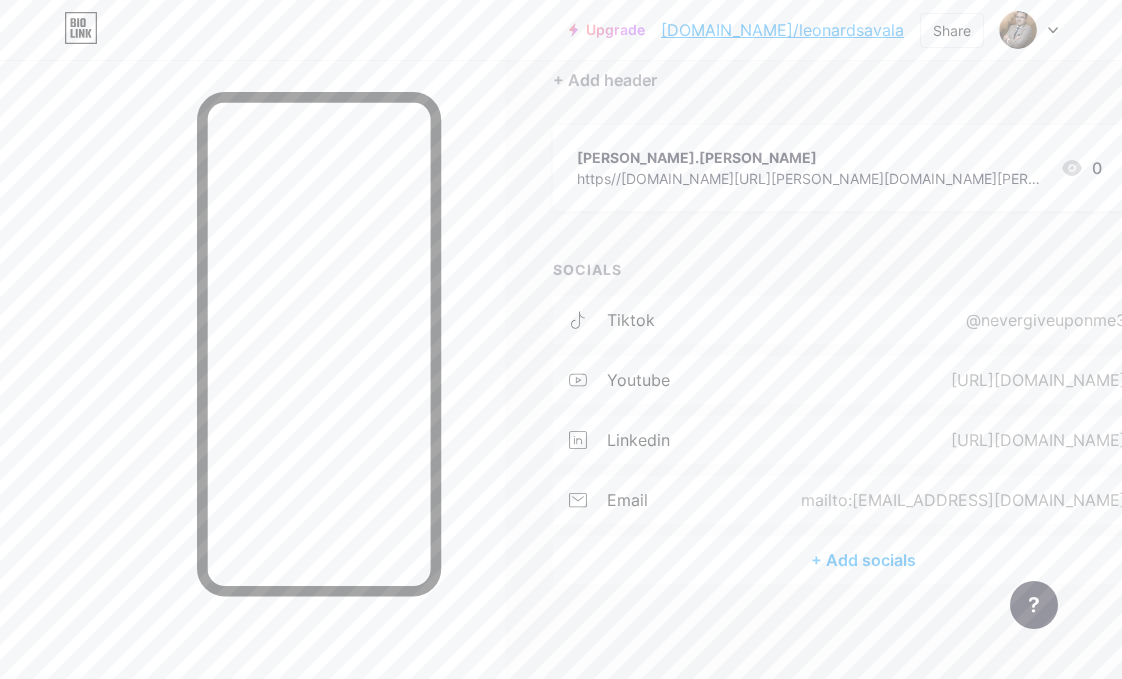 click at bounding box center (1029, 30) 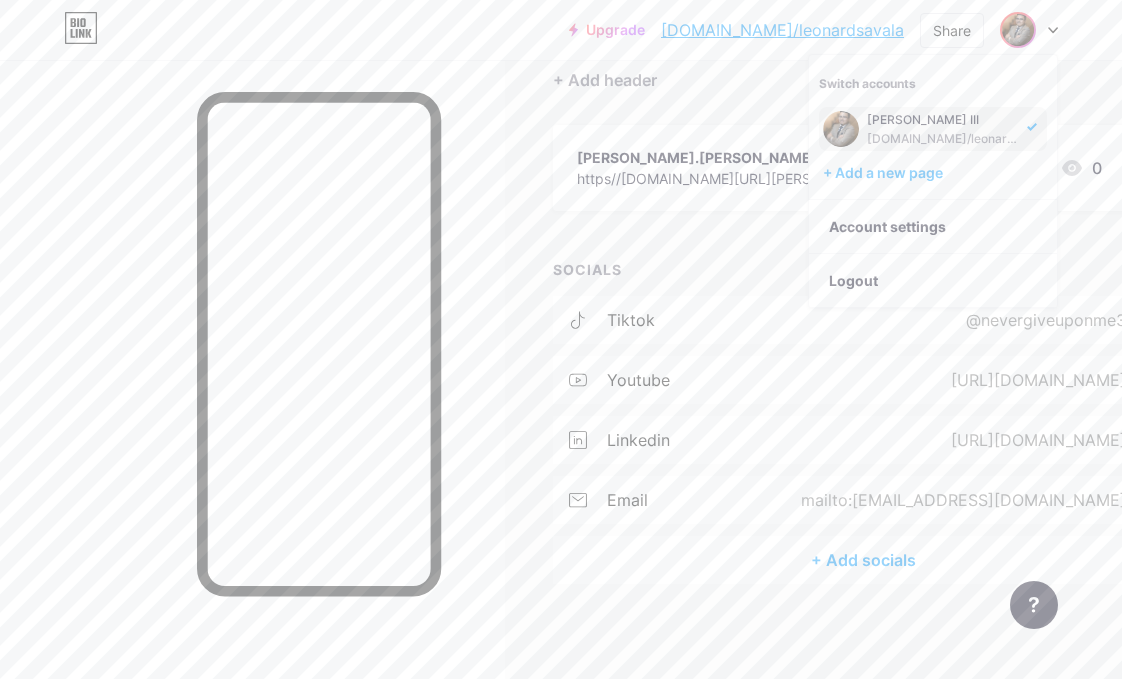 click on "+ ADD LINK     + ADD EMBED
+ Add header
[PERSON_NAME].[PERSON_NAME]
https//[DOMAIN_NAME][URL][PERSON_NAME][DOMAIN_NAME][PERSON_NAME]
0
SOCIALS
tiktok
@nevergiveuponme3
youtube
[URL][DOMAIN_NAME]
linkedin
[URL][DOMAIN_NAME]
email
mailto:[EMAIL_ADDRESS][DOMAIN_NAME]               + Add socials" at bounding box center (863, 290) 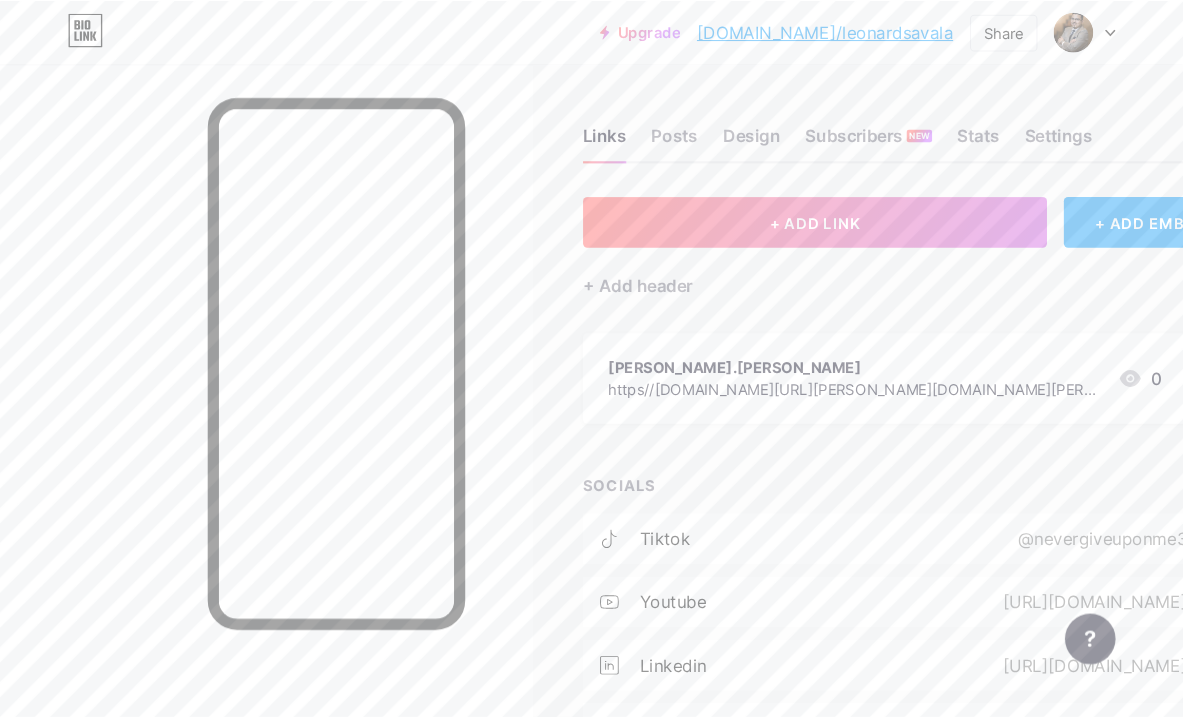 scroll, scrollTop: 0, scrollLeft: 0, axis: both 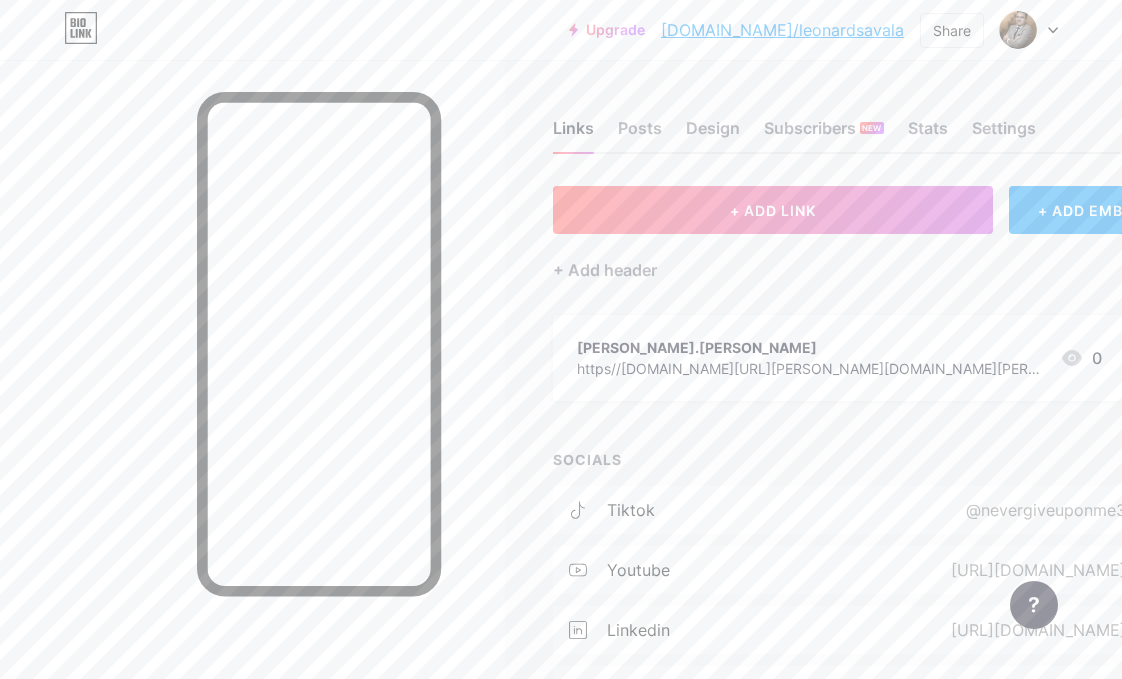 click on "Links" at bounding box center (573, 134) 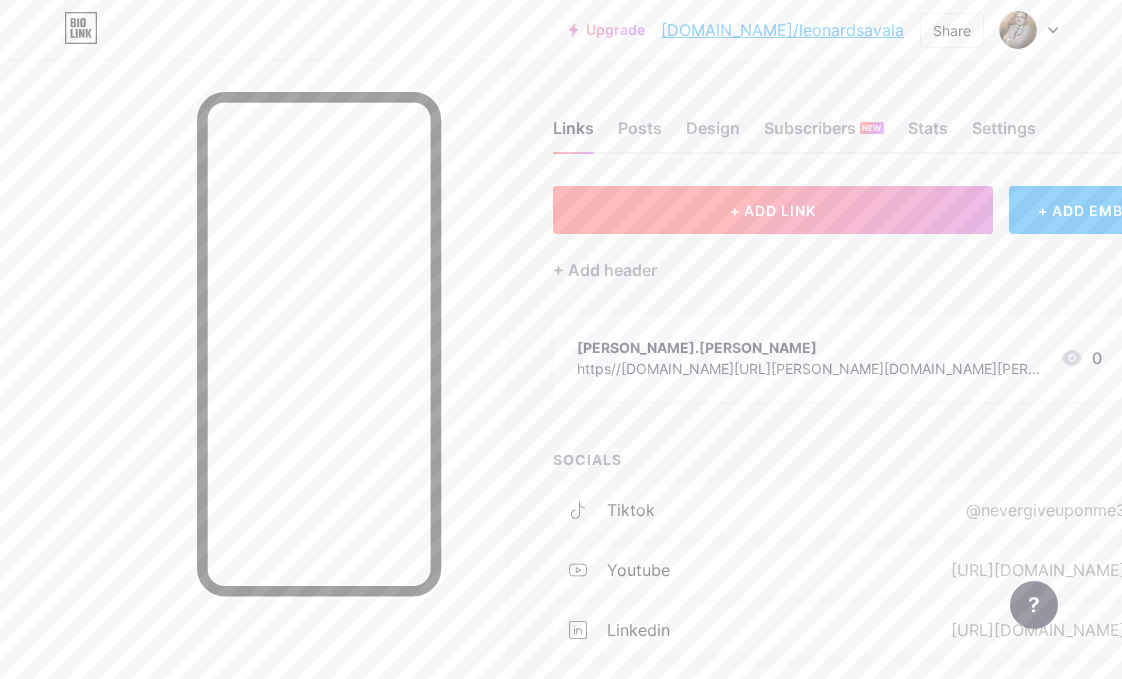 click on "+ ADD LINK" at bounding box center [773, 210] 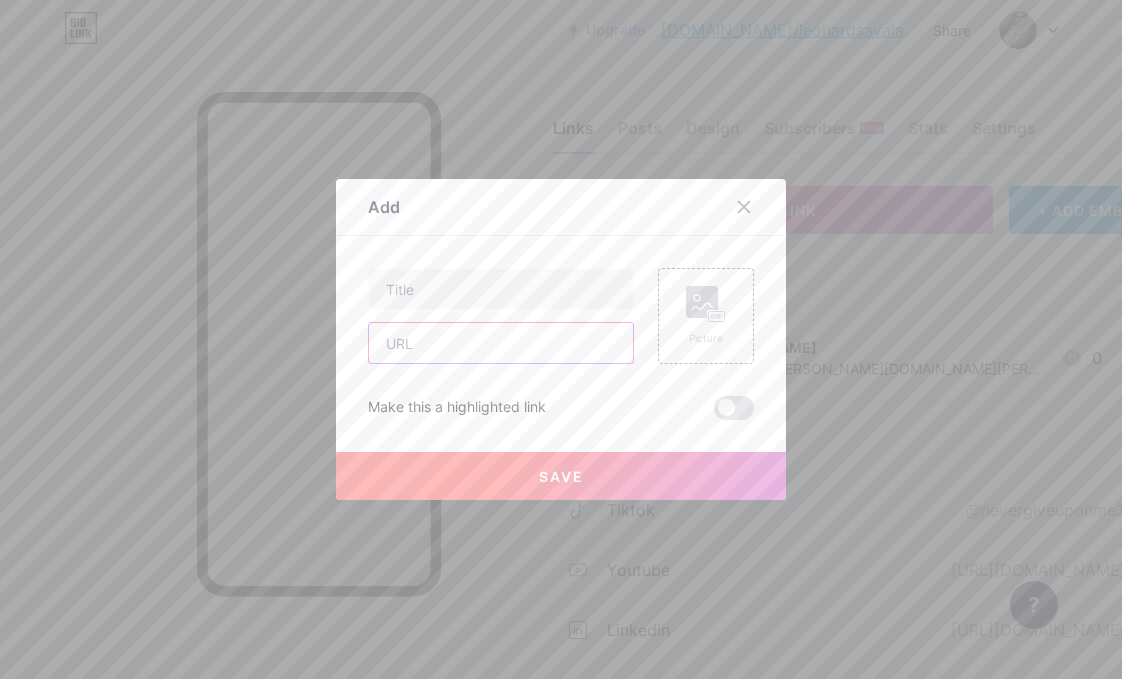 click at bounding box center [501, 343] 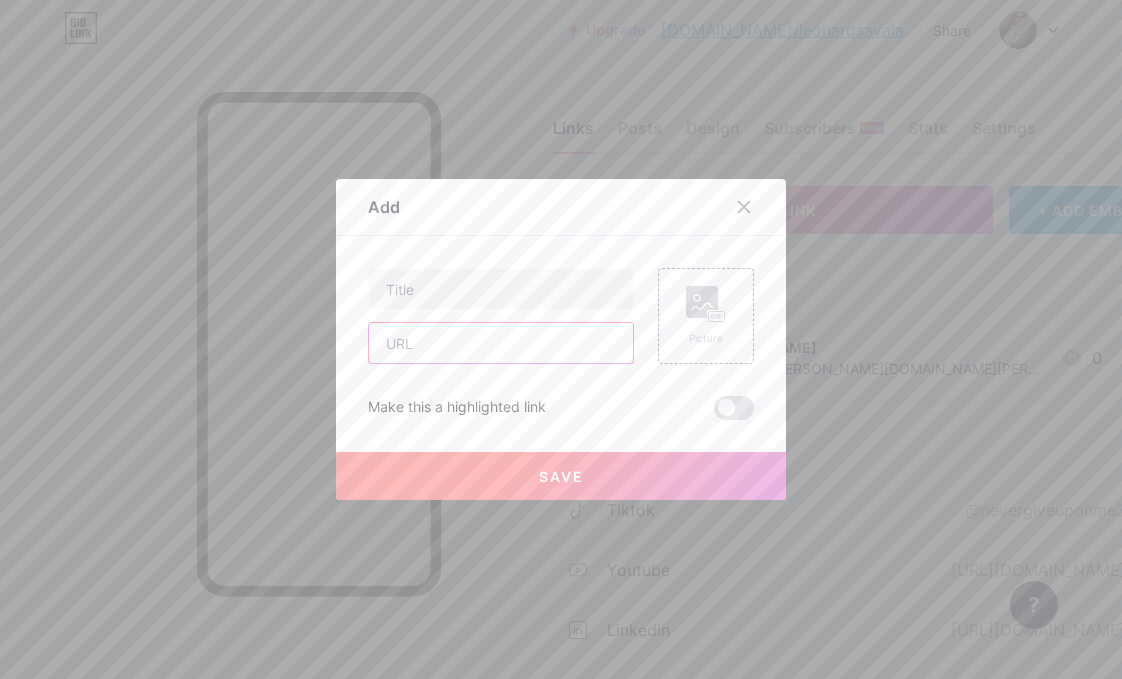 paste on "[URL][DOMAIN_NAME]" 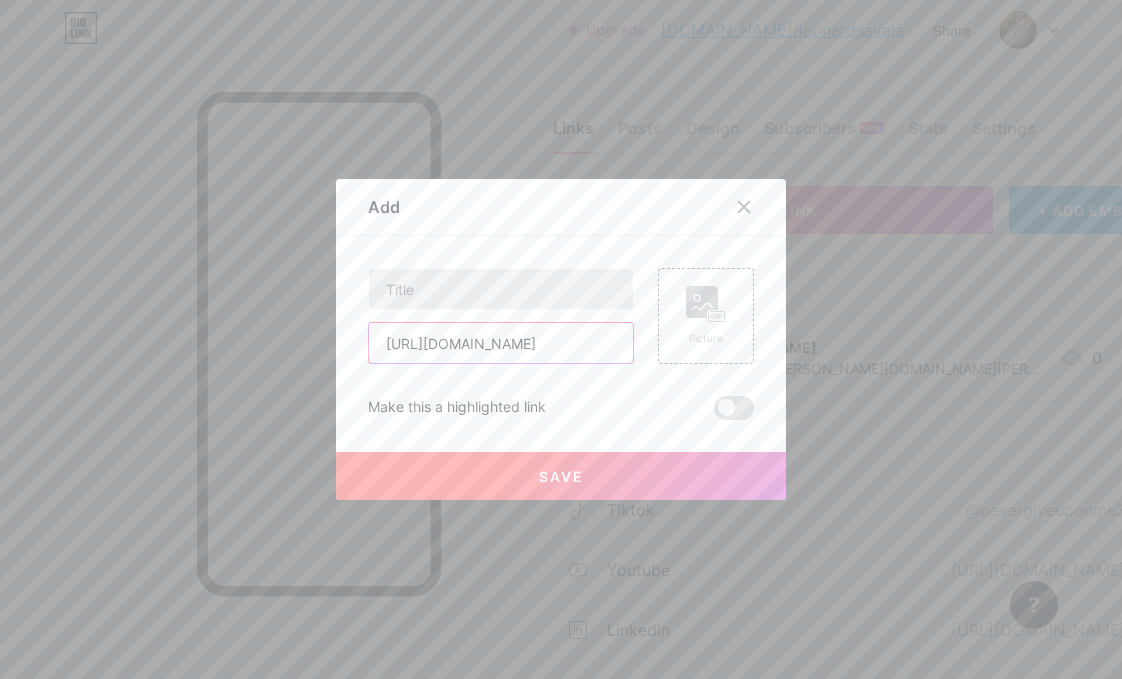 type on "[URL][DOMAIN_NAME]" 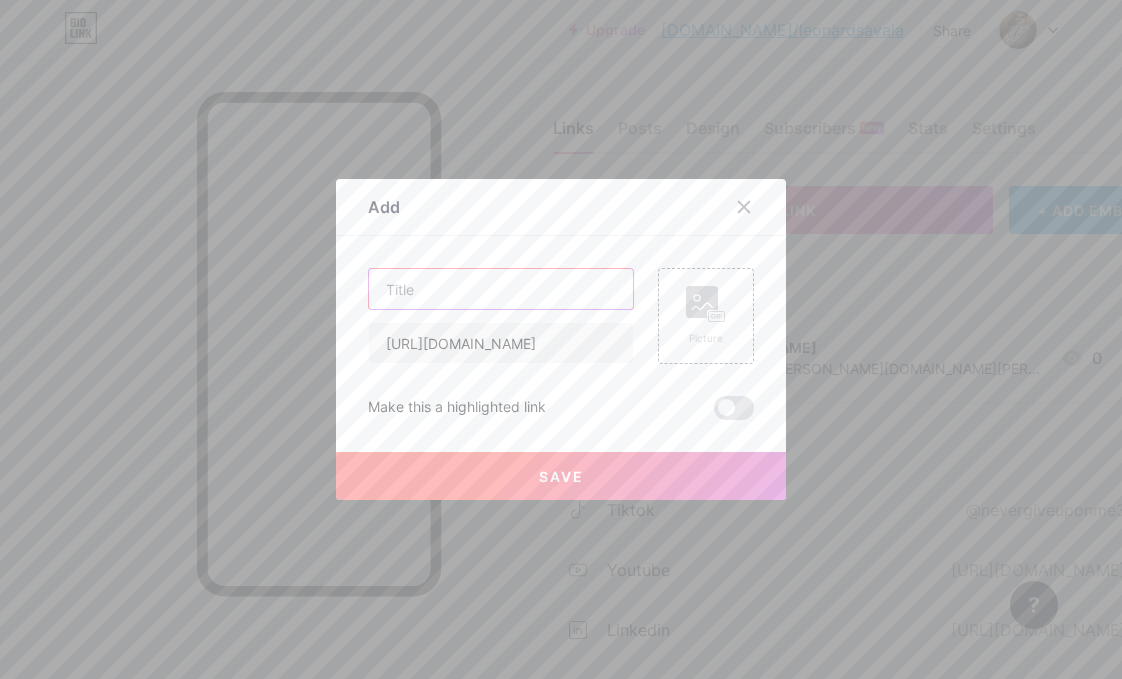 click at bounding box center [501, 289] 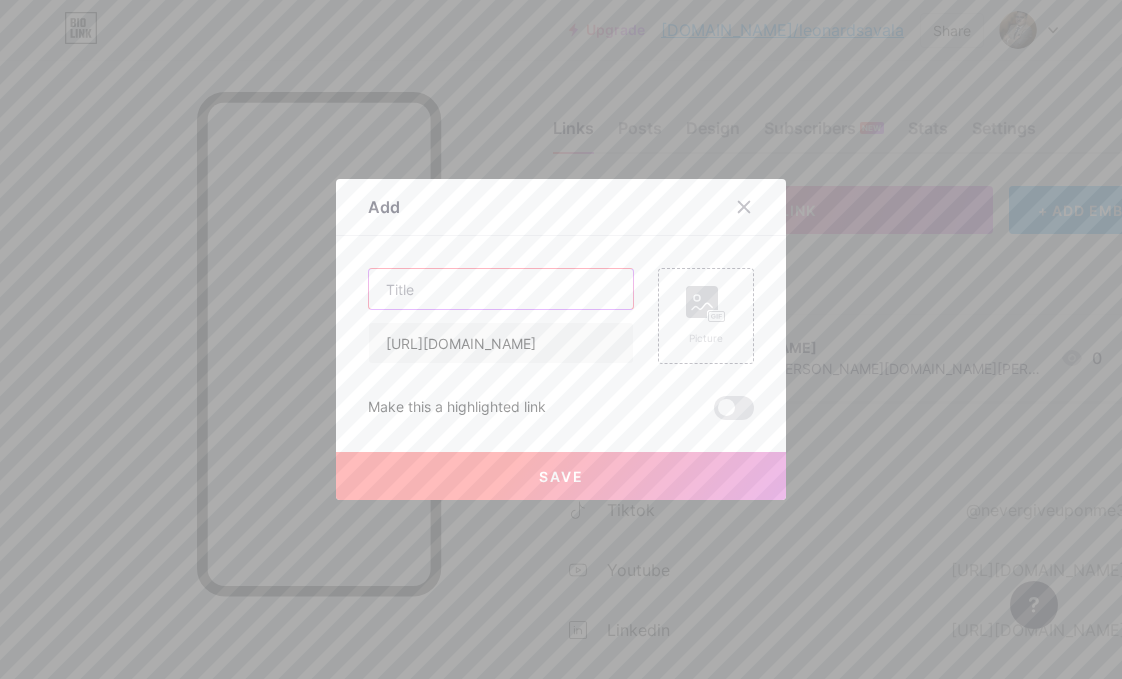 paste on "The Coliseum of Life" 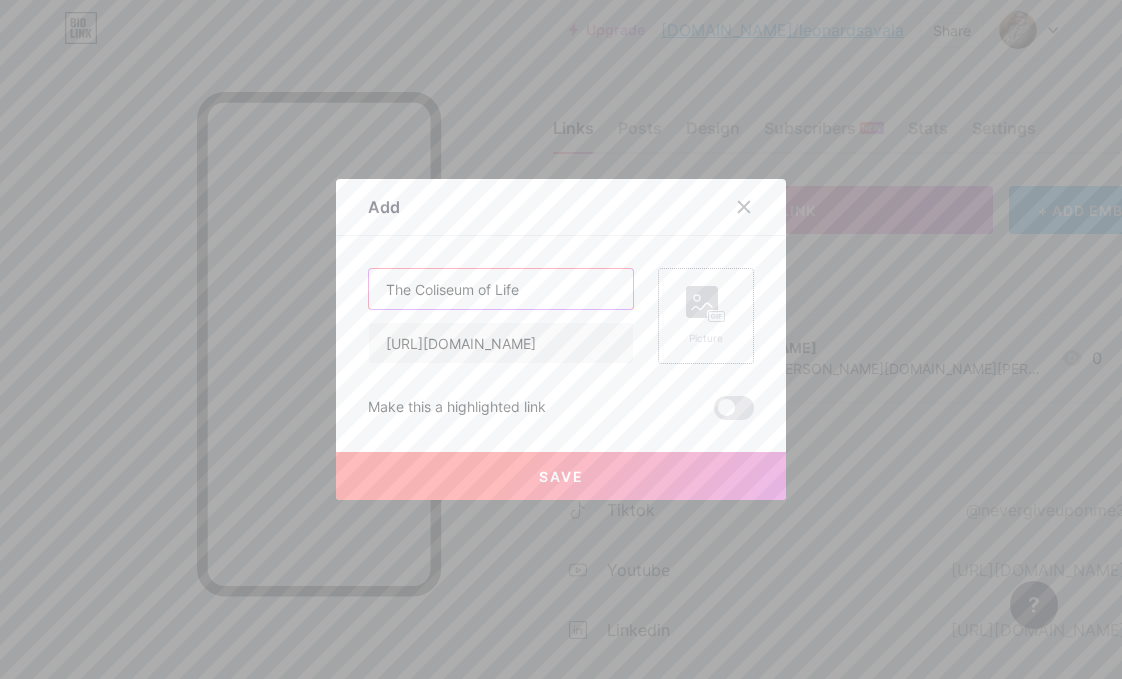 type on "The Coliseum of Life" 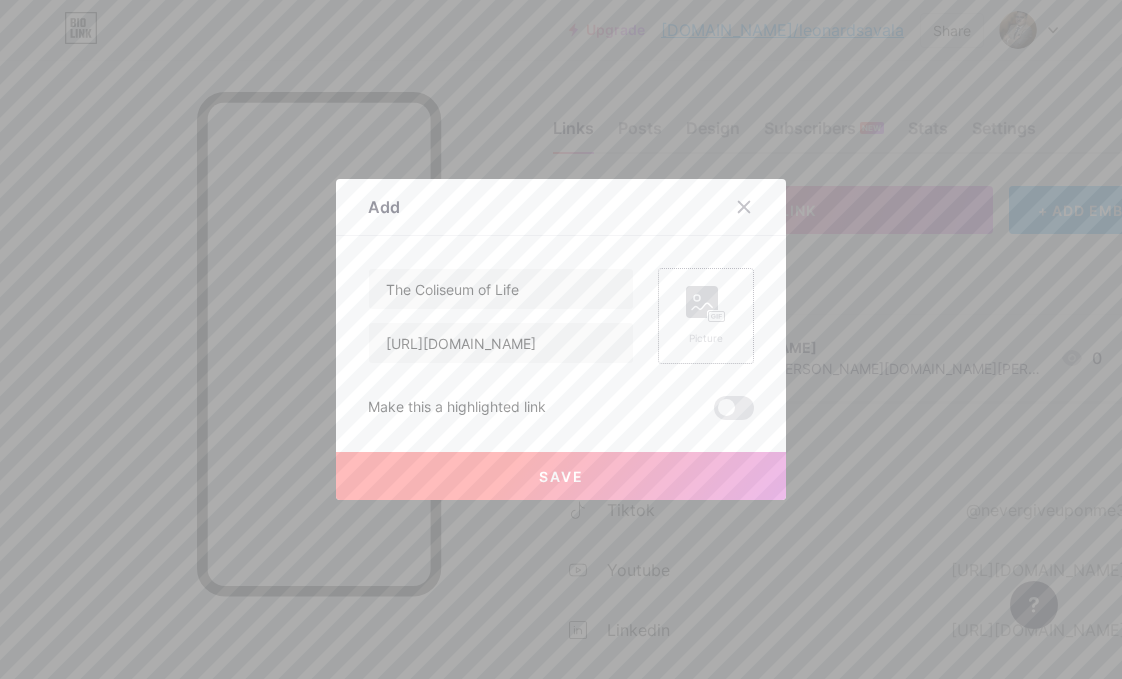 click 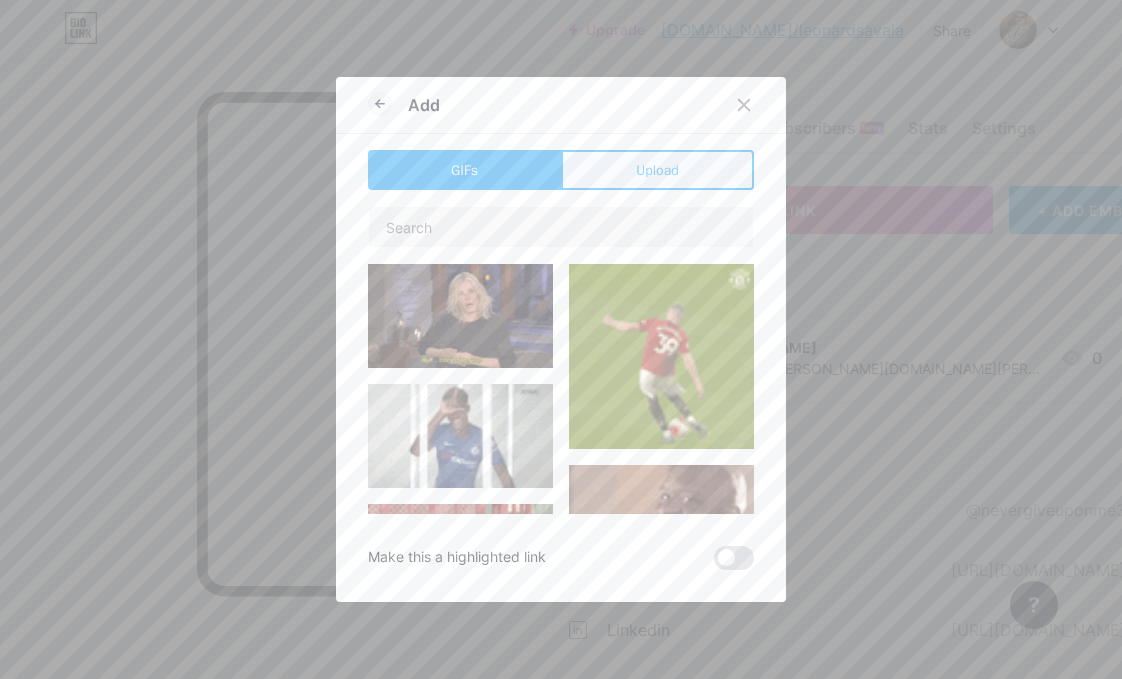 click on "Upload" at bounding box center [657, 170] 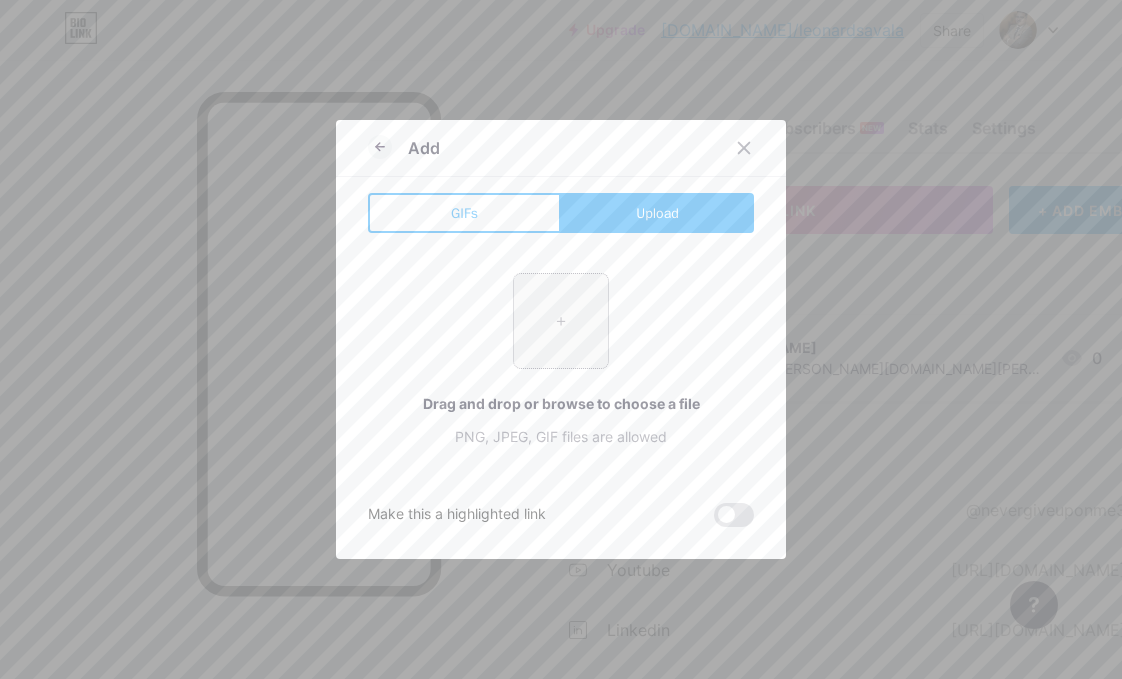 click at bounding box center (561, 321) 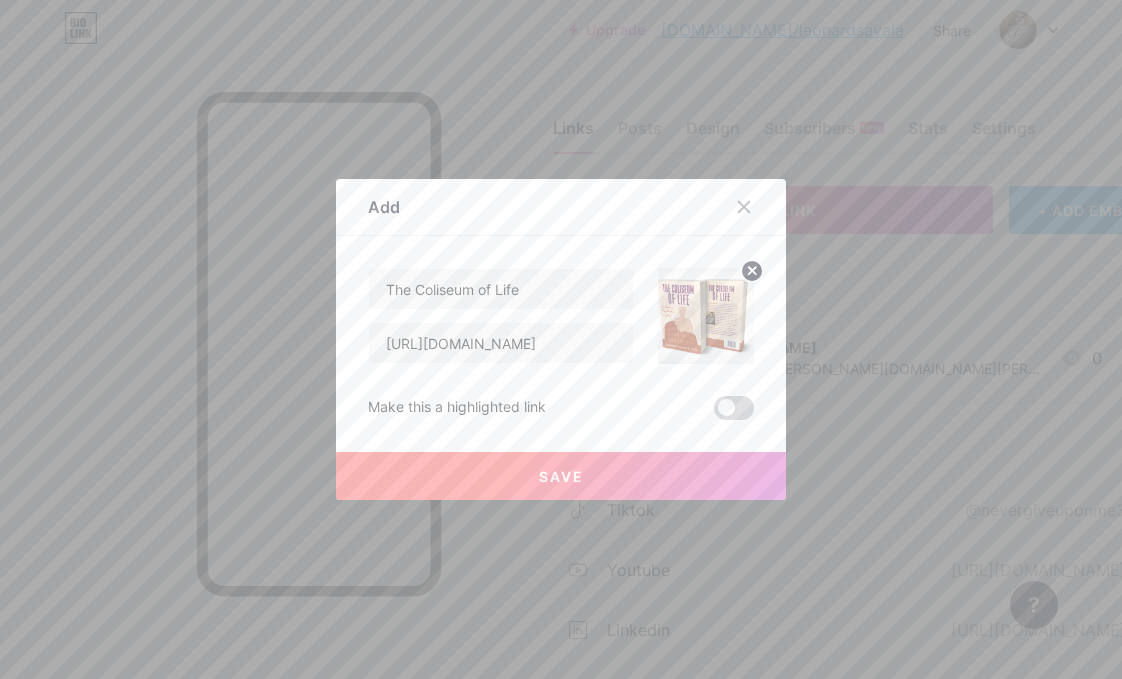 click at bounding box center [734, 408] 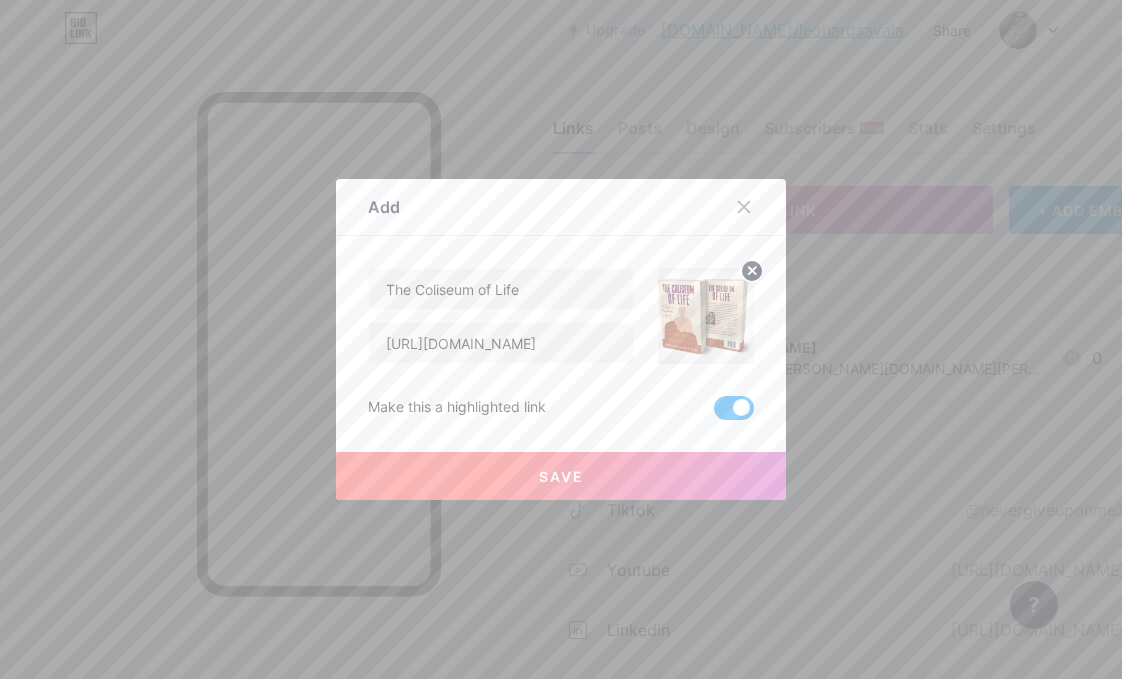 click on "Save" at bounding box center (561, 476) 